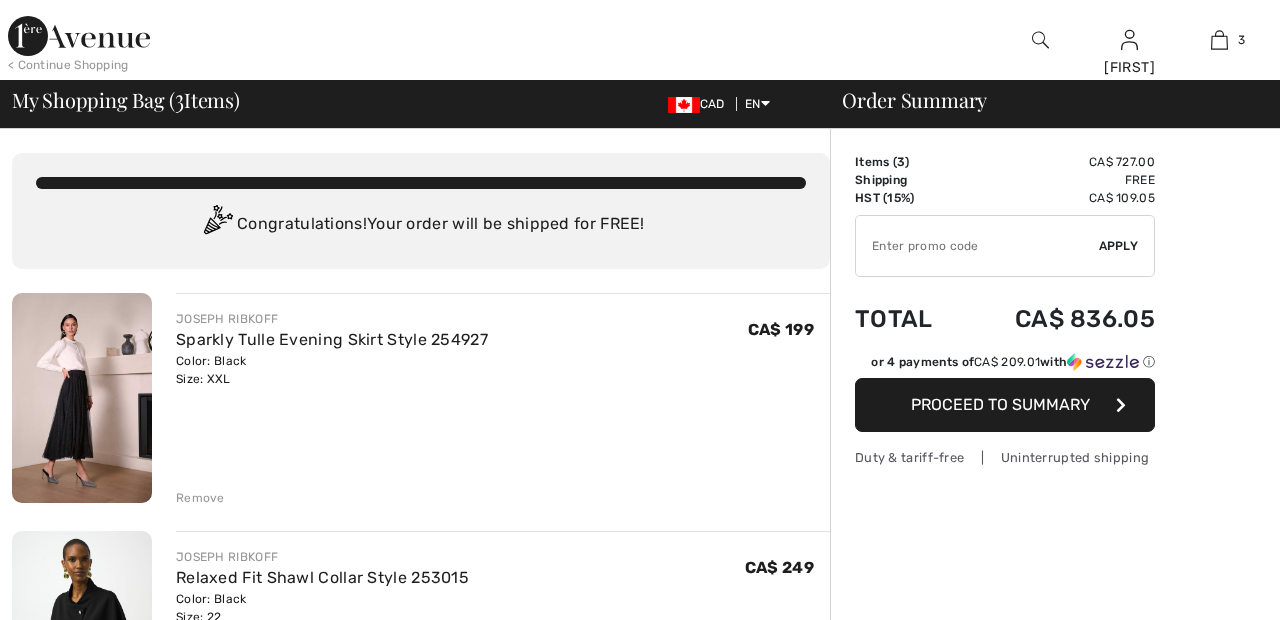 scroll, scrollTop: 308, scrollLeft: 0, axis: vertical 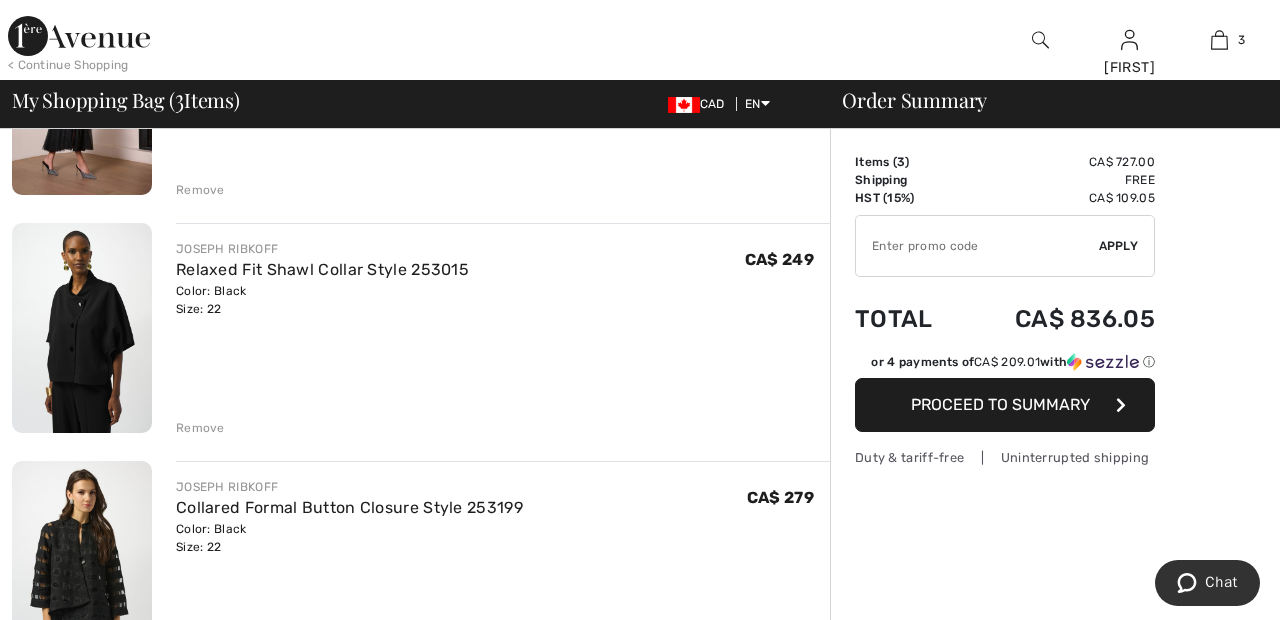 click on "Remove" at bounding box center (200, 428) 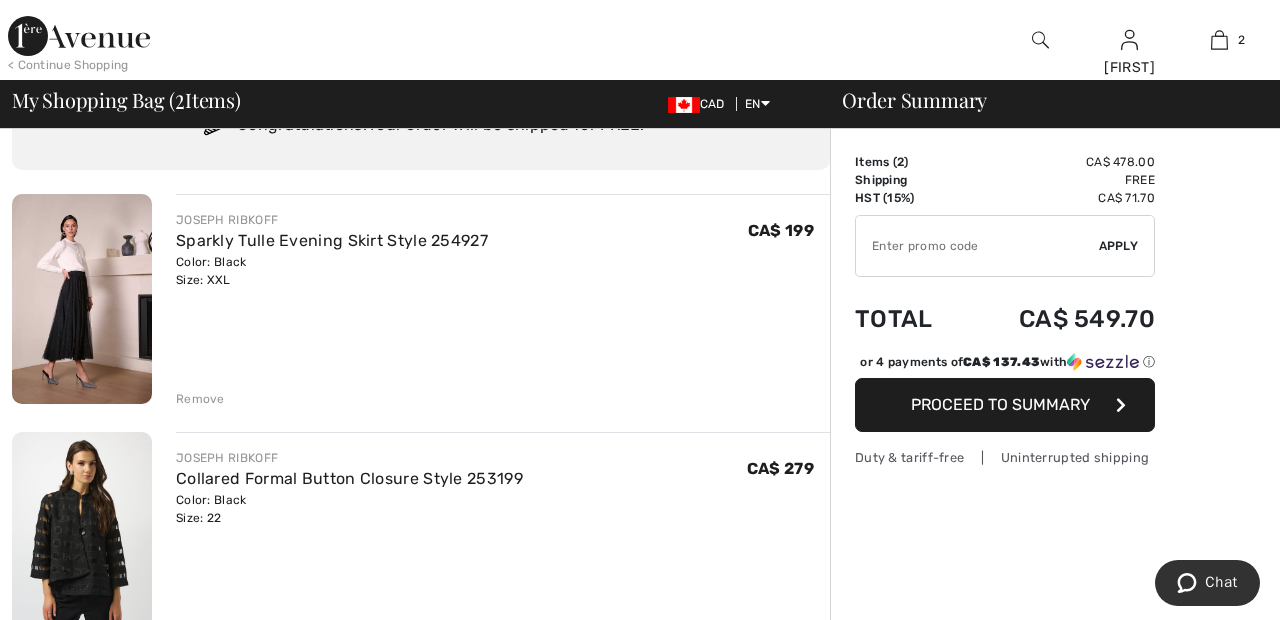 scroll, scrollTop: 0, scrollLeft: 0, axis: both 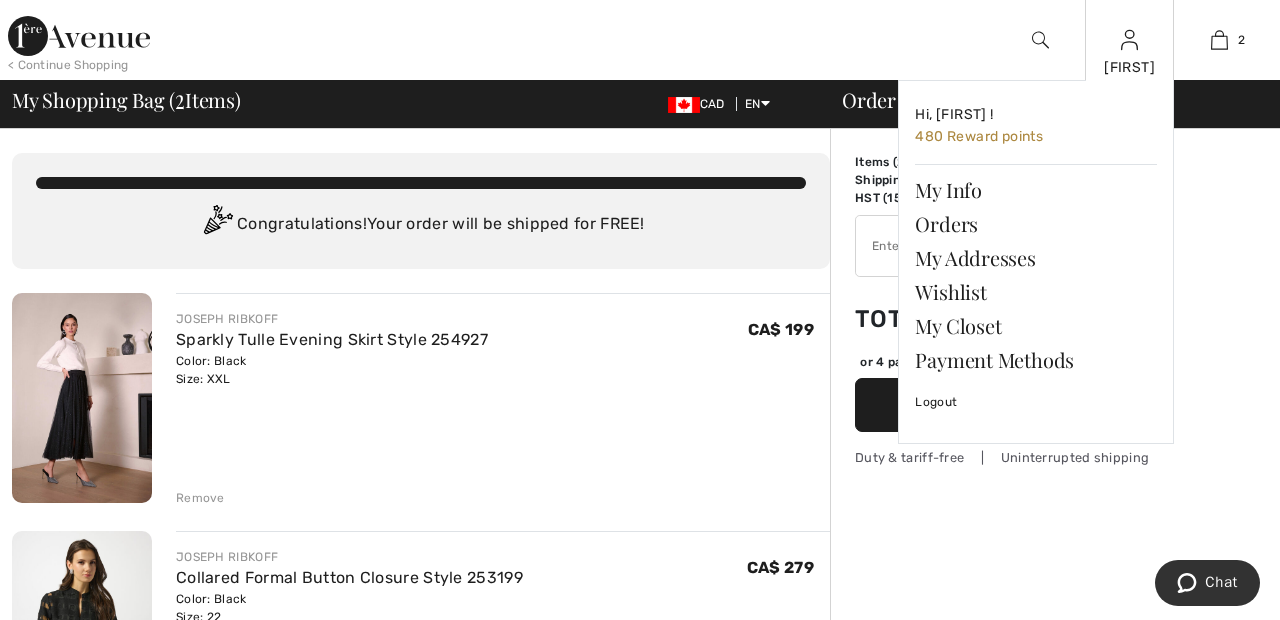 click at bounding box center (1129, 40) 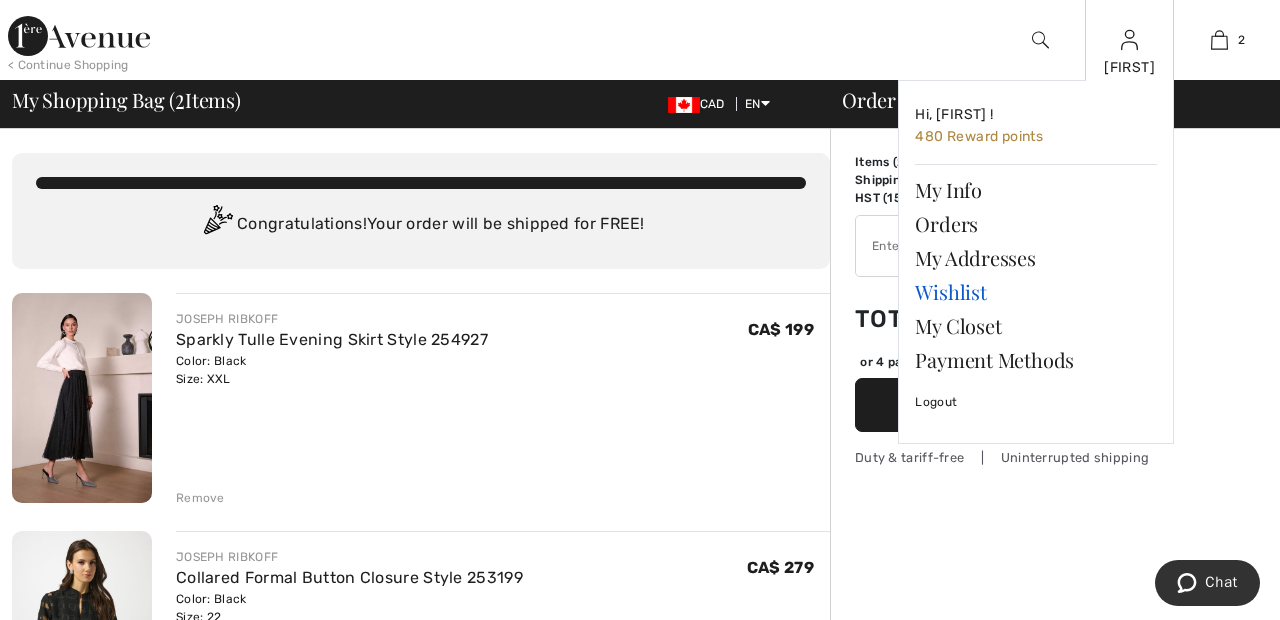 click on "Wishlist" at bounding box center (1036, 292) 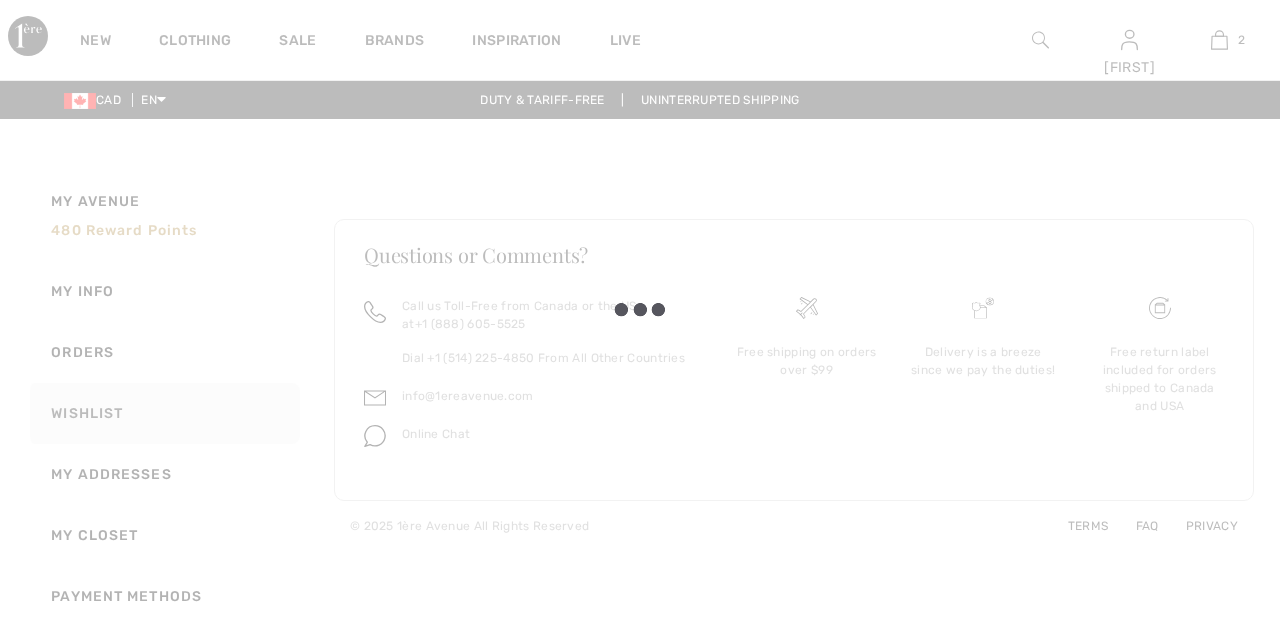 scroll, scrollTop: 0, scrollLeft: 0, axis: both 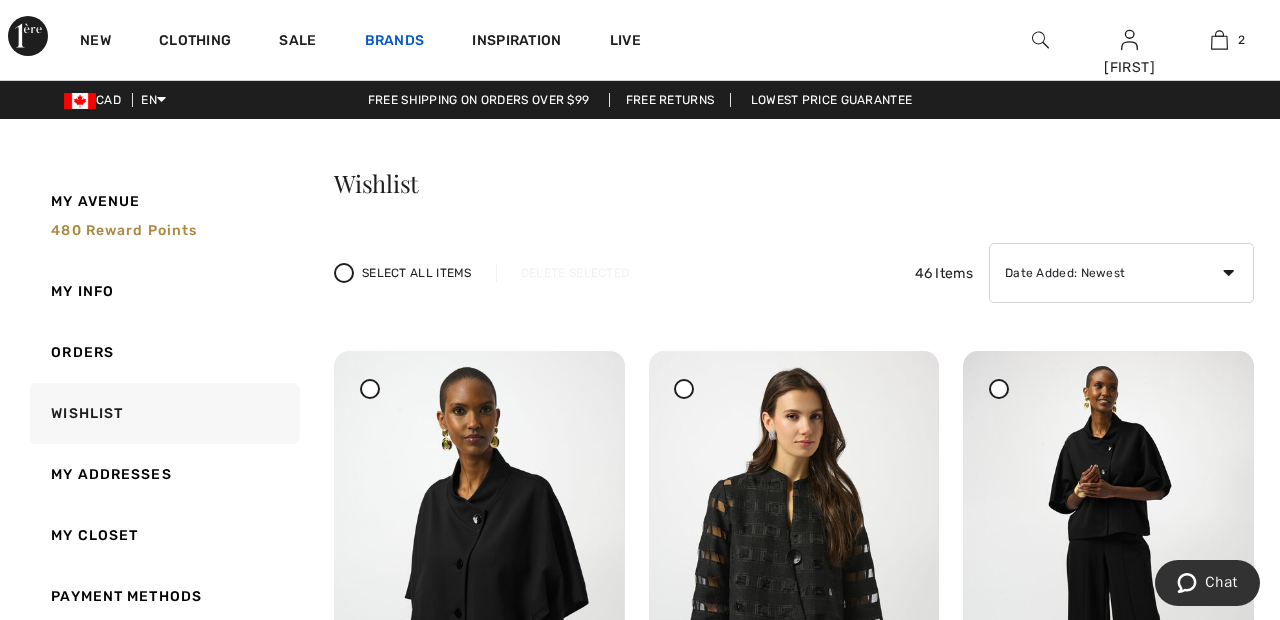 click on "Brands" at bounding box center [395, 42] 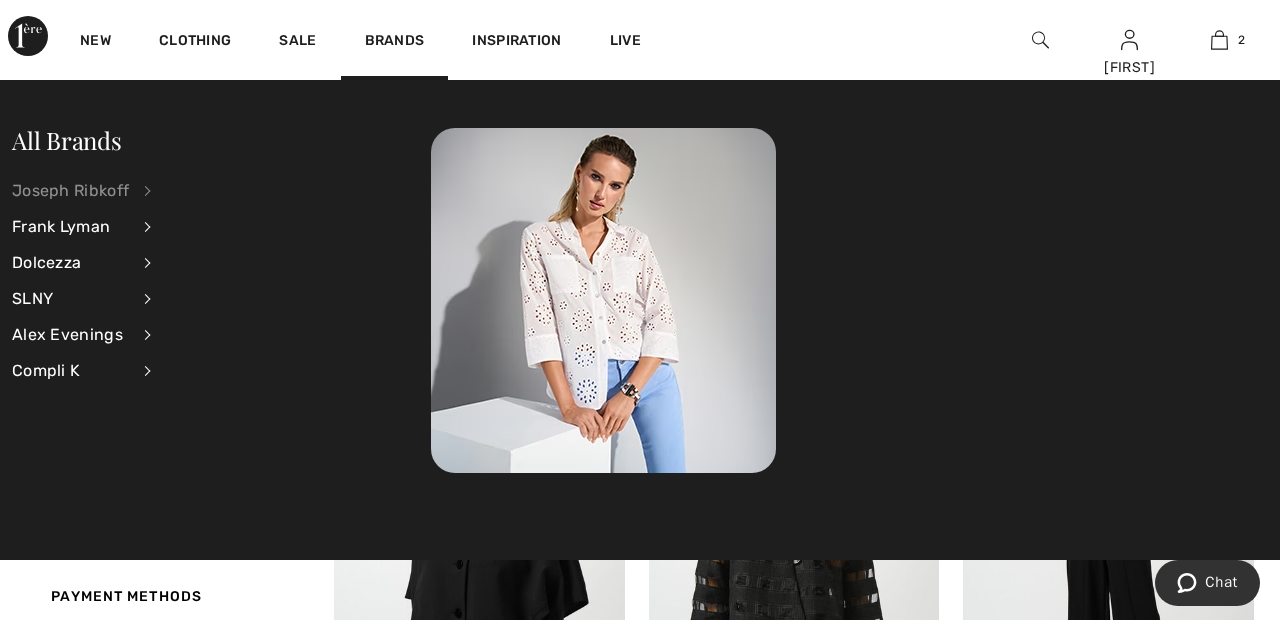 click on "Joseph Ribkoff" at bounding box center (70, 191) 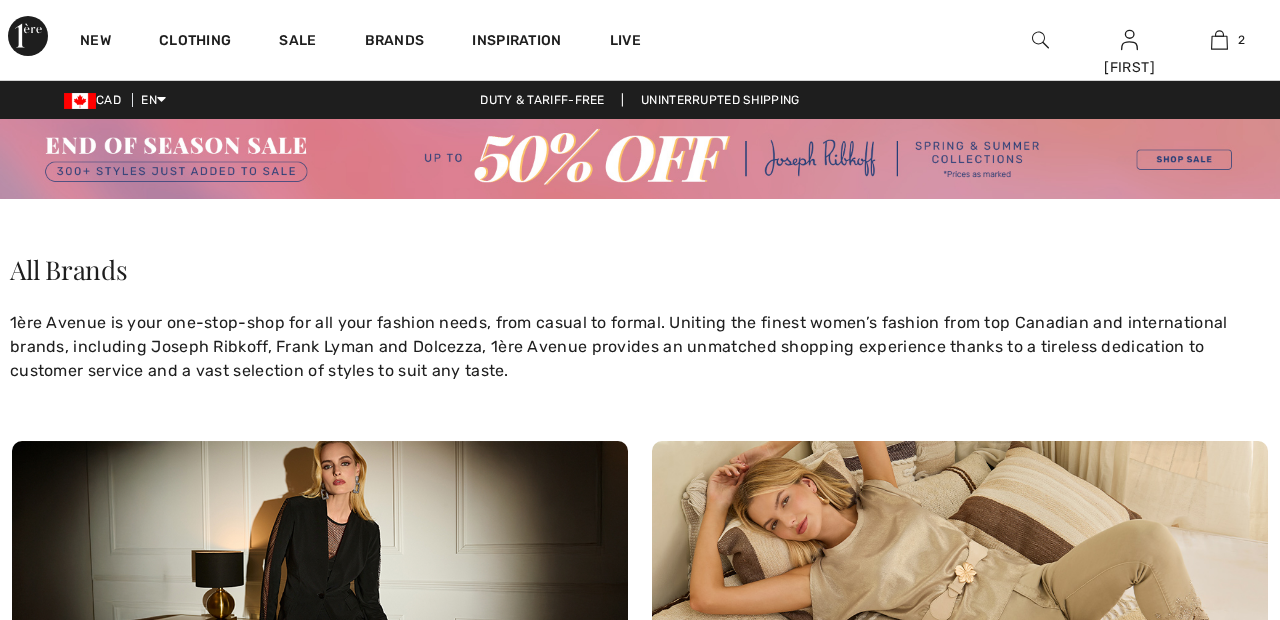 scroll, scrollTop: 0, scrollLeft: 0, axis: both 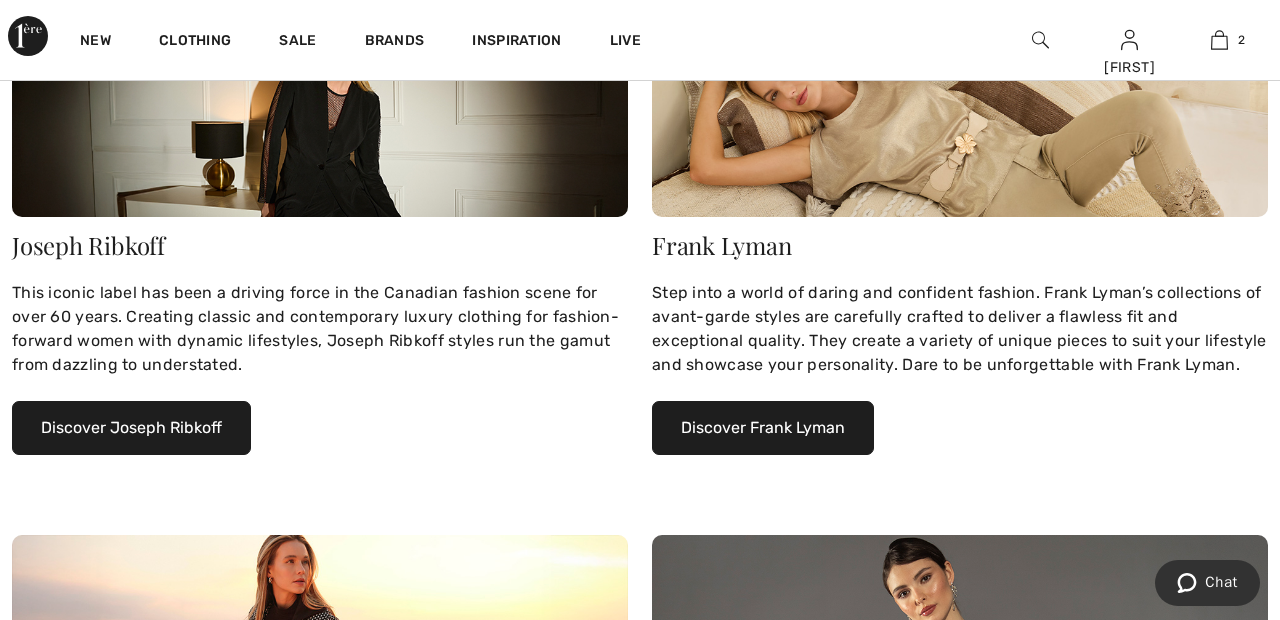 click on "Discover Joseph Ribkoff" at bounding box center (131, 428) 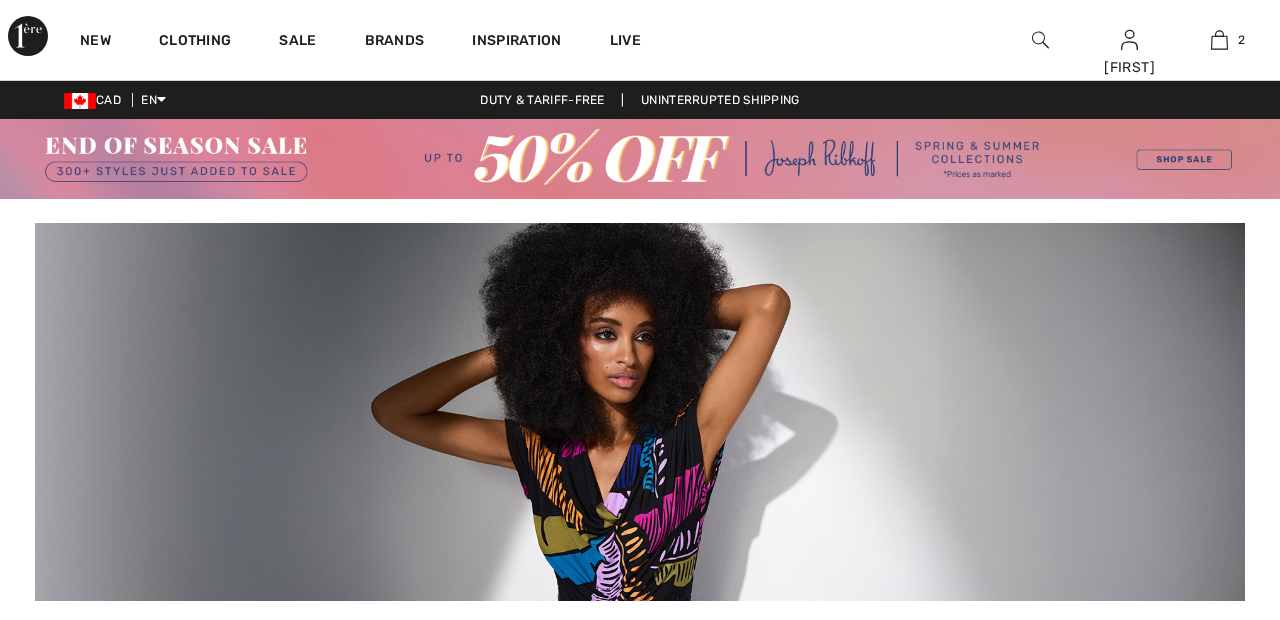 scroll, scrollTop: 0, scrollLeft: 0, axis: both 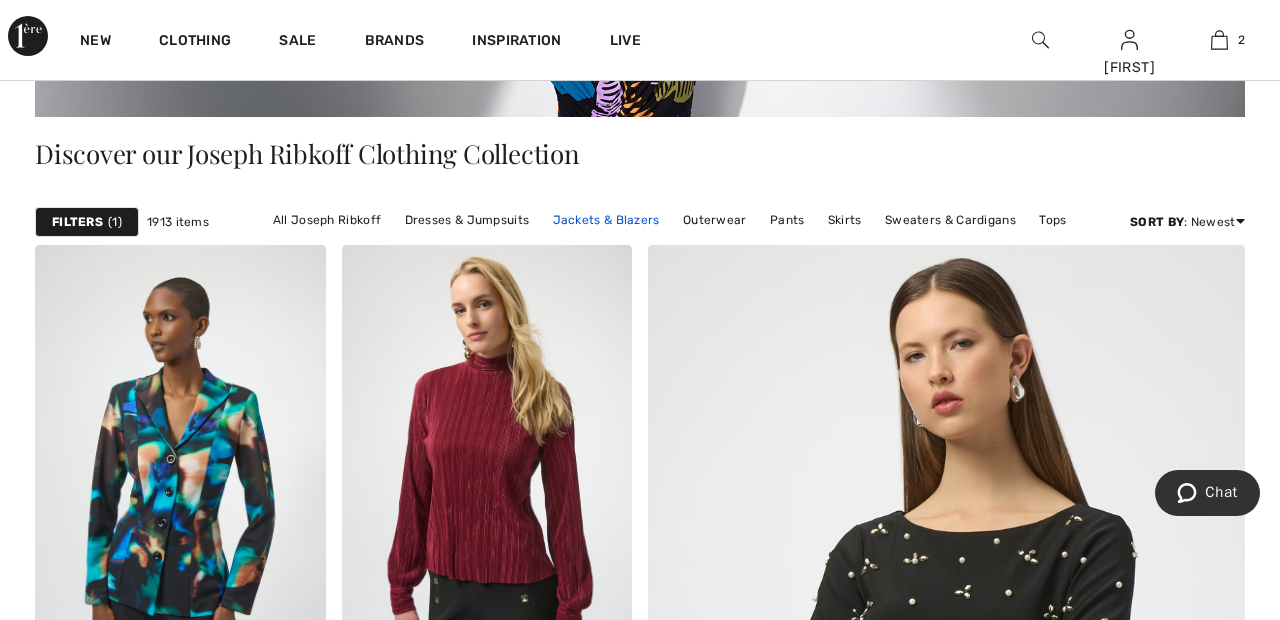 click on "Jackets & Blazers" at bounding box center [606, 220] 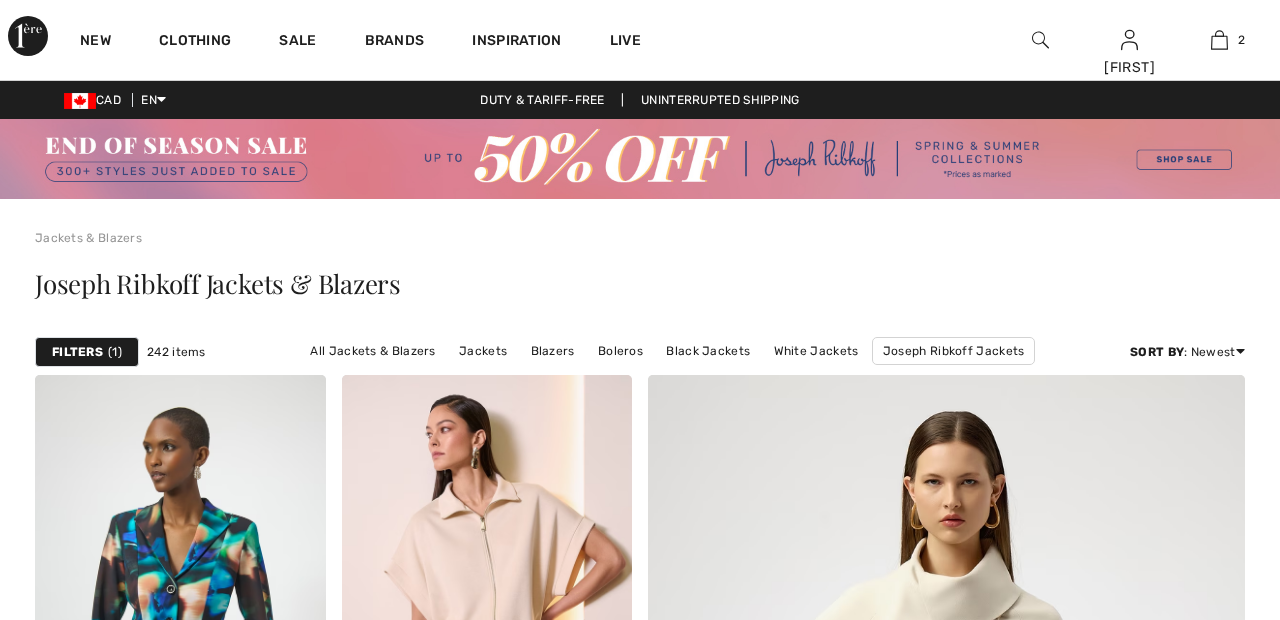 scroll, scrollTop: 0, scrollLeft: 0, axis: both 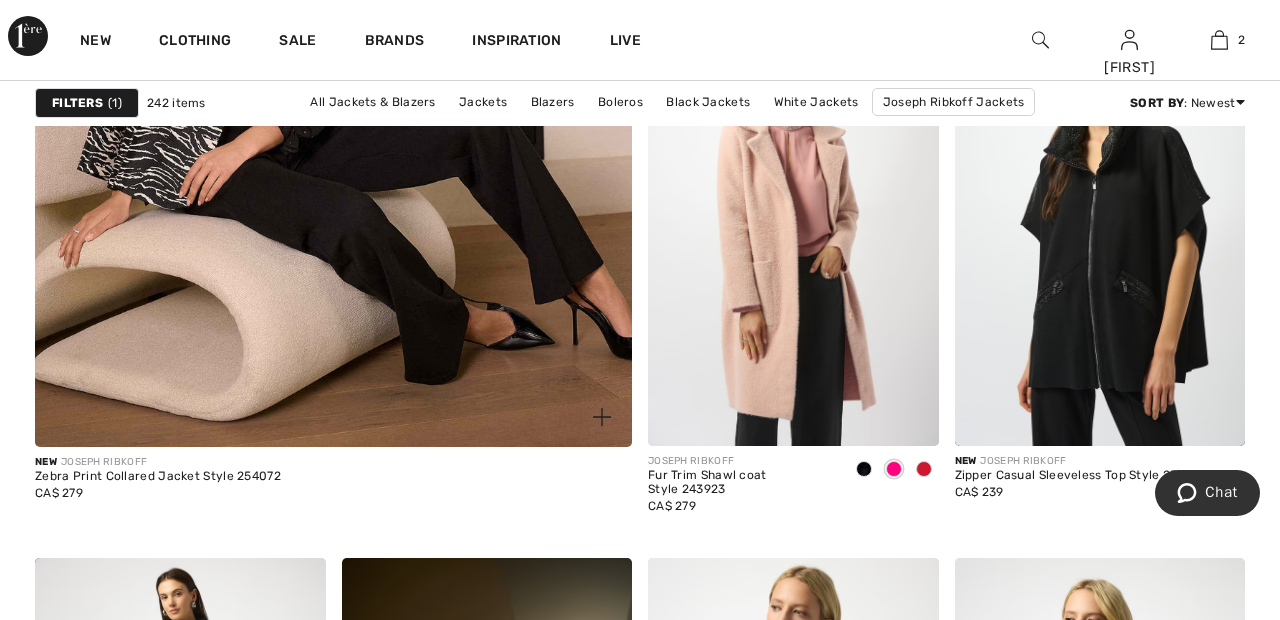 click at bounding box center [333, 0] 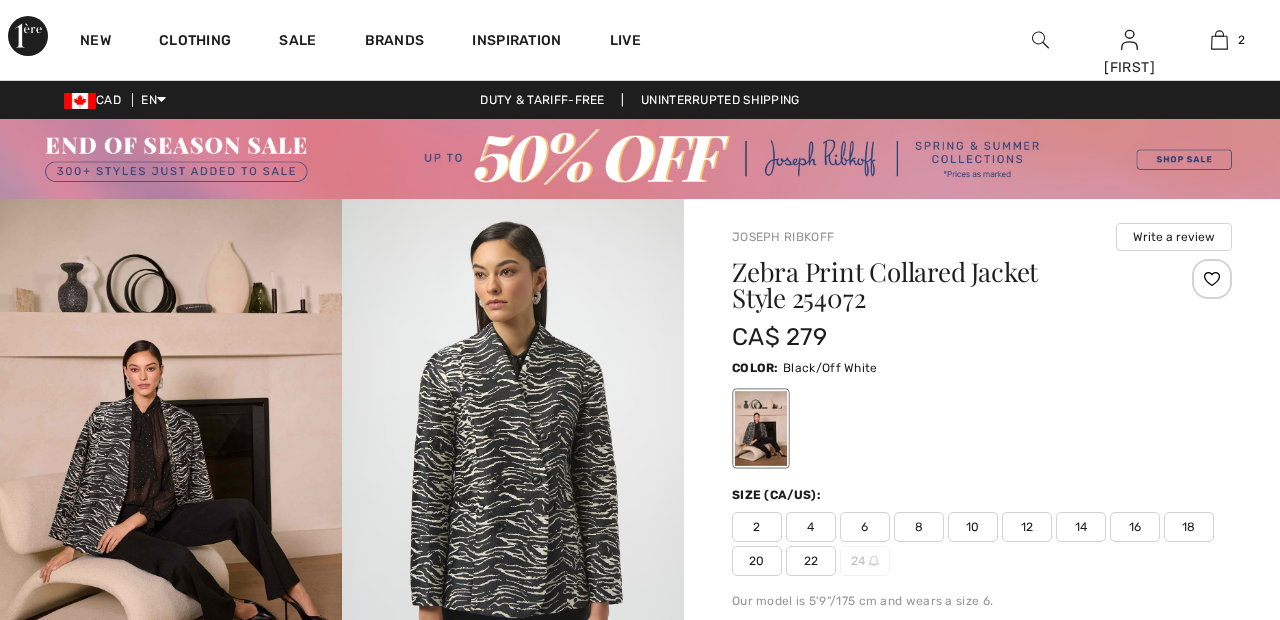 scroll, scrollTop: 105, scrollLeft: 0, axis: vertical 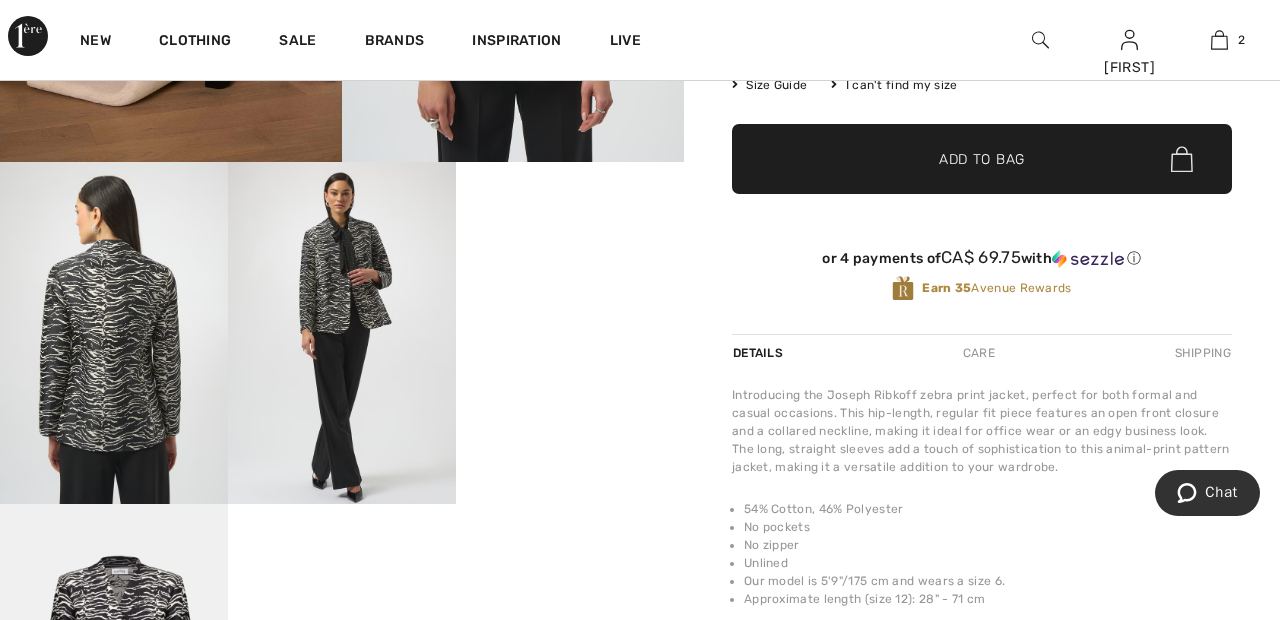 click on "Your browser does not support the video tag." at bounding box center (570, 219) 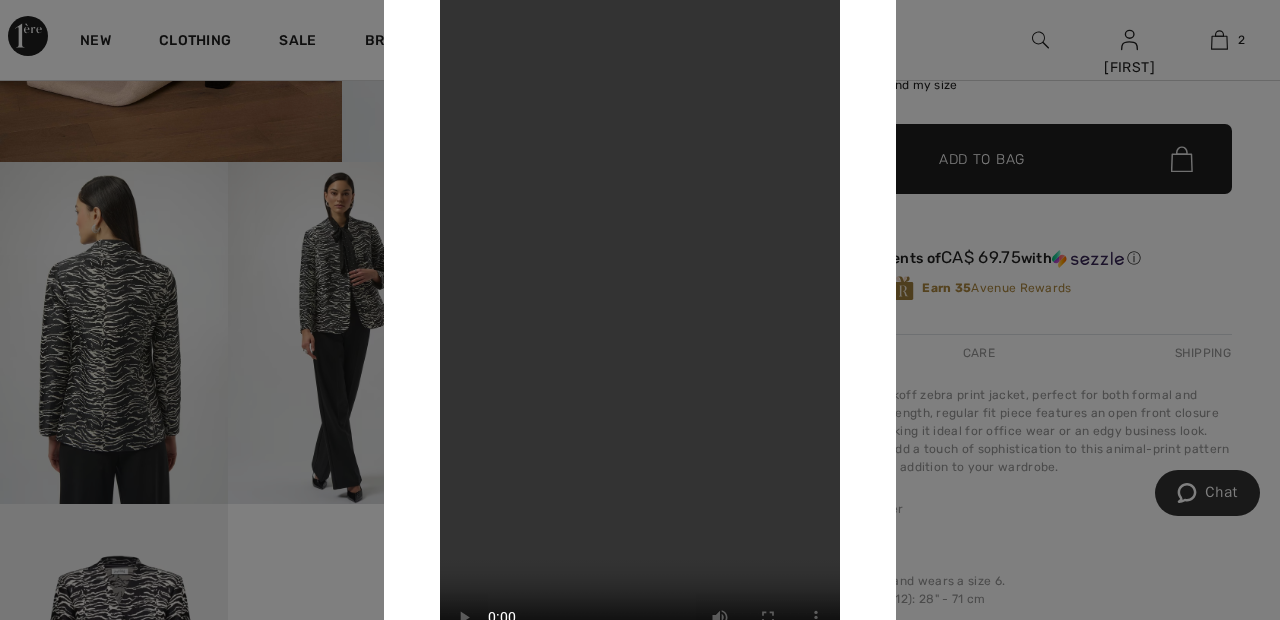 click at bounding box center (640, 310) 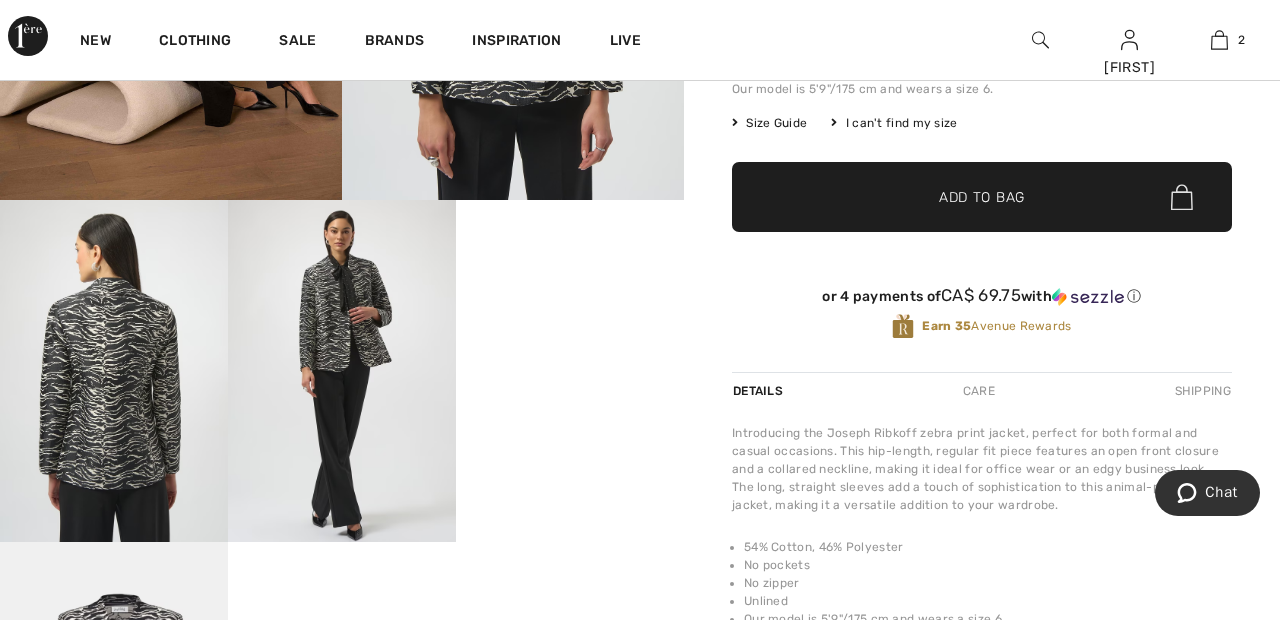 scroll, scrollTop: 507, scrollLeft: 0, axis: vertical 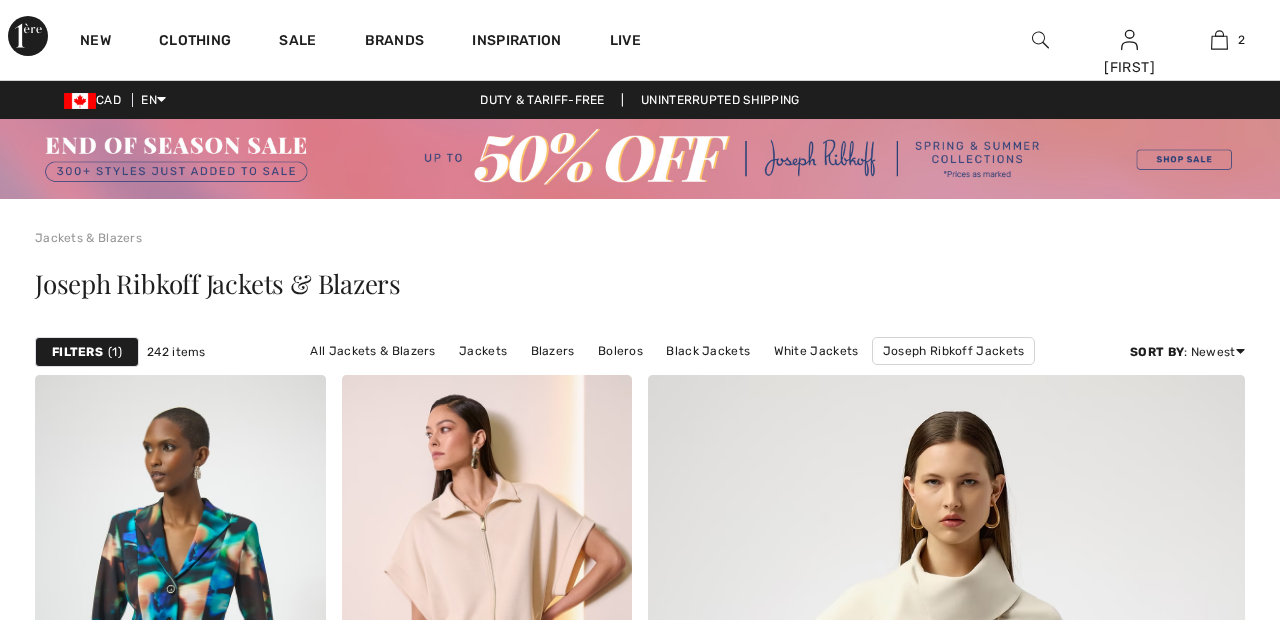 checkbox on "true" 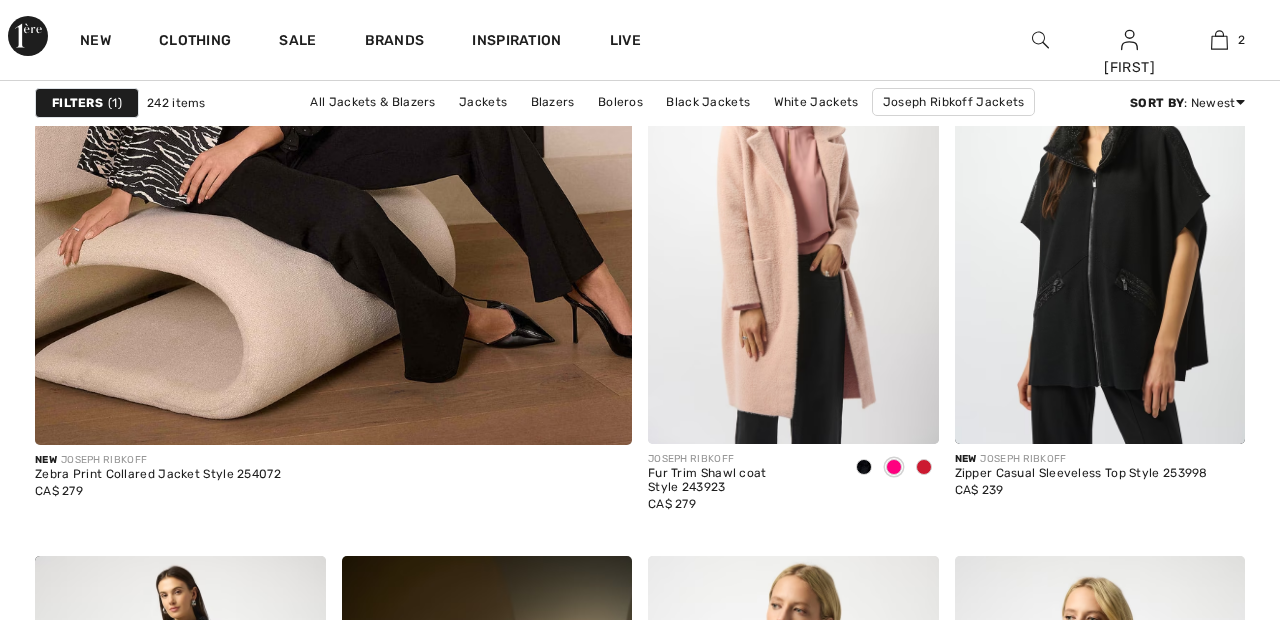 scroll, scrollTop: 0, scrollLeft: 0, axis: both 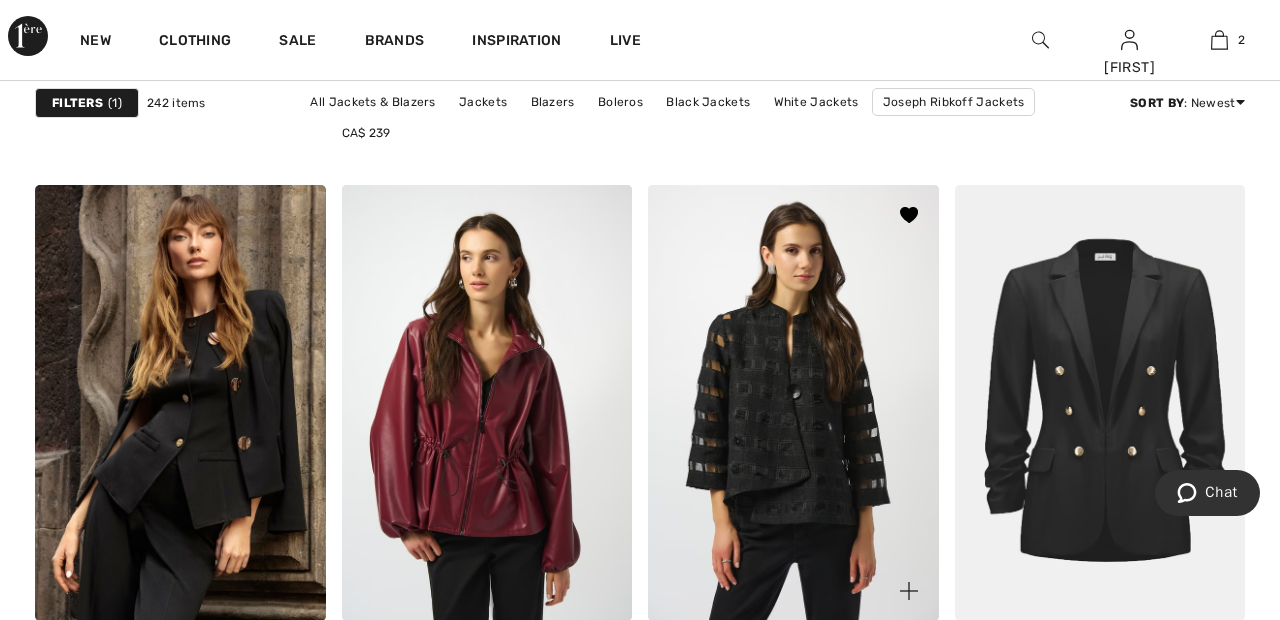click at bounding box center (793, 403) 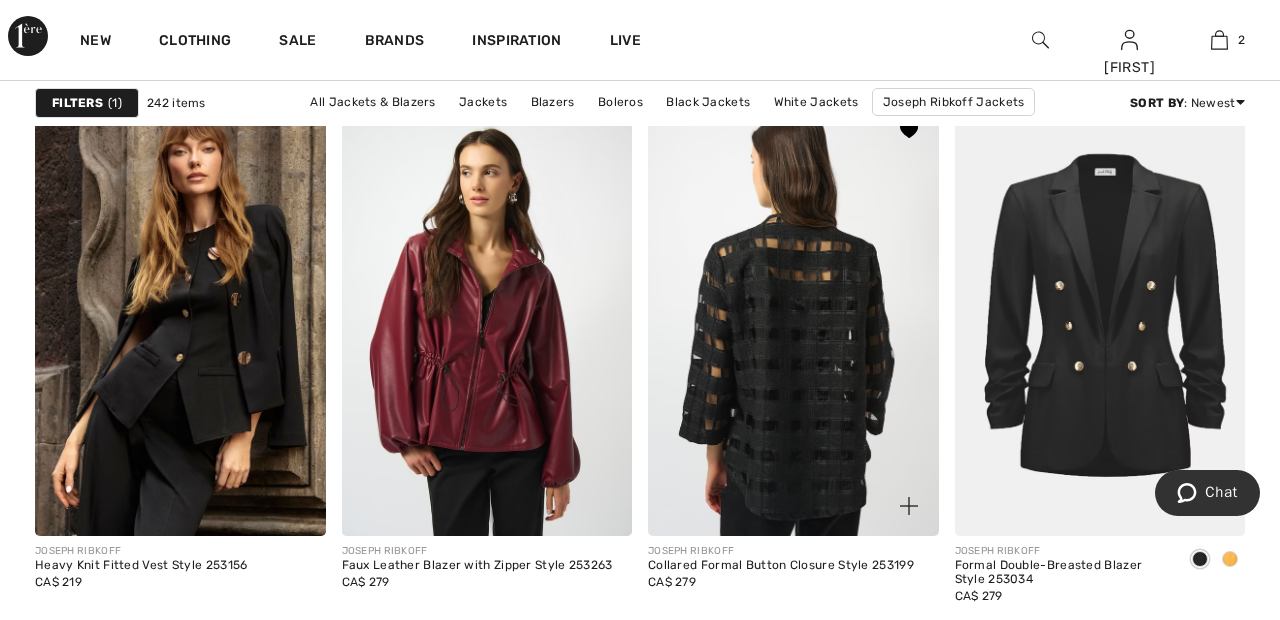 scroll, scrollTop: 8072, scrollLeft: 0, axis: vertical 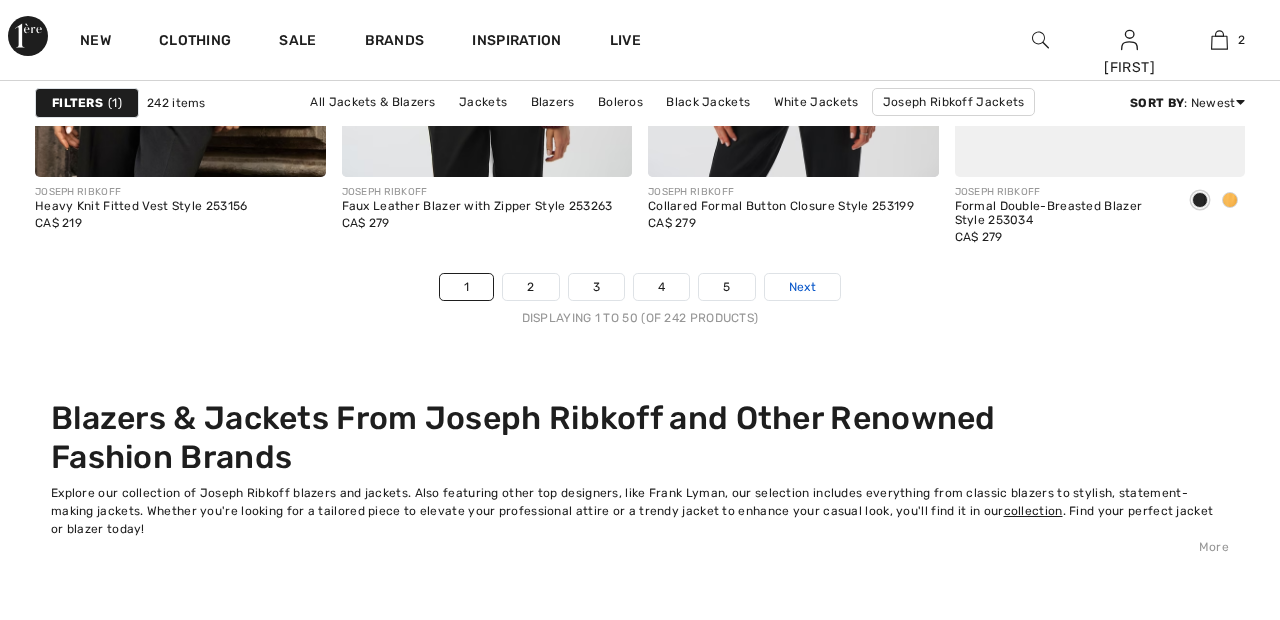 click on "Next" at bounding box center (802, 287) 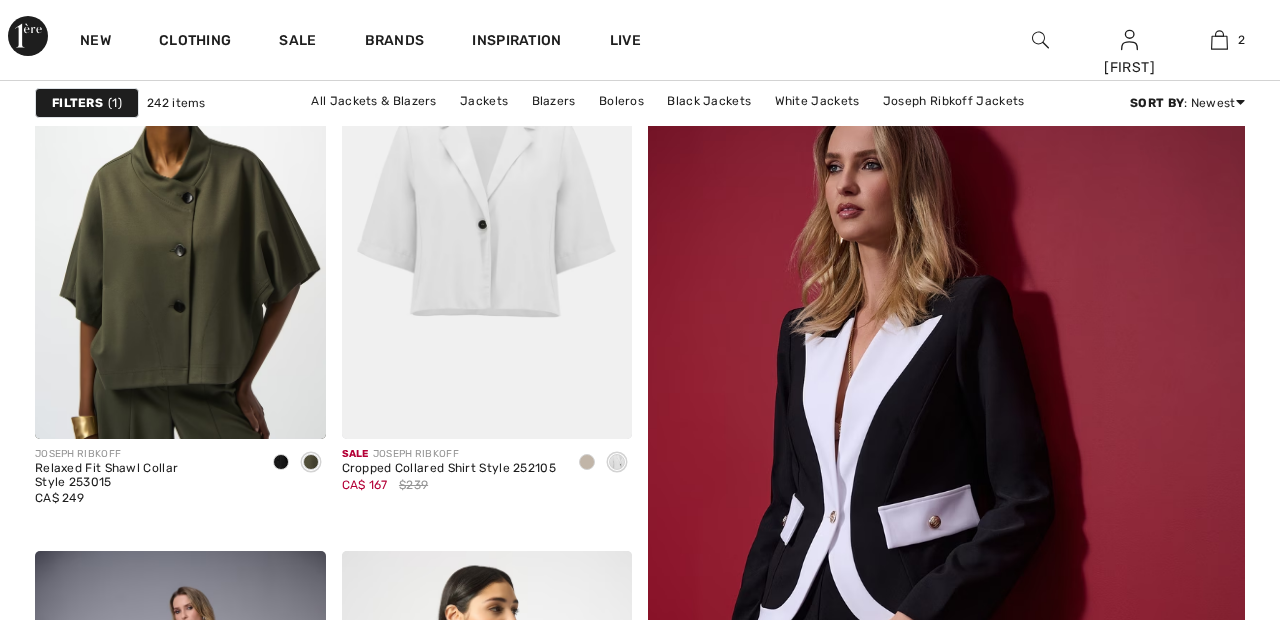 scroll, scrollTop: 476, scrollLeft: 0, axis: vertical 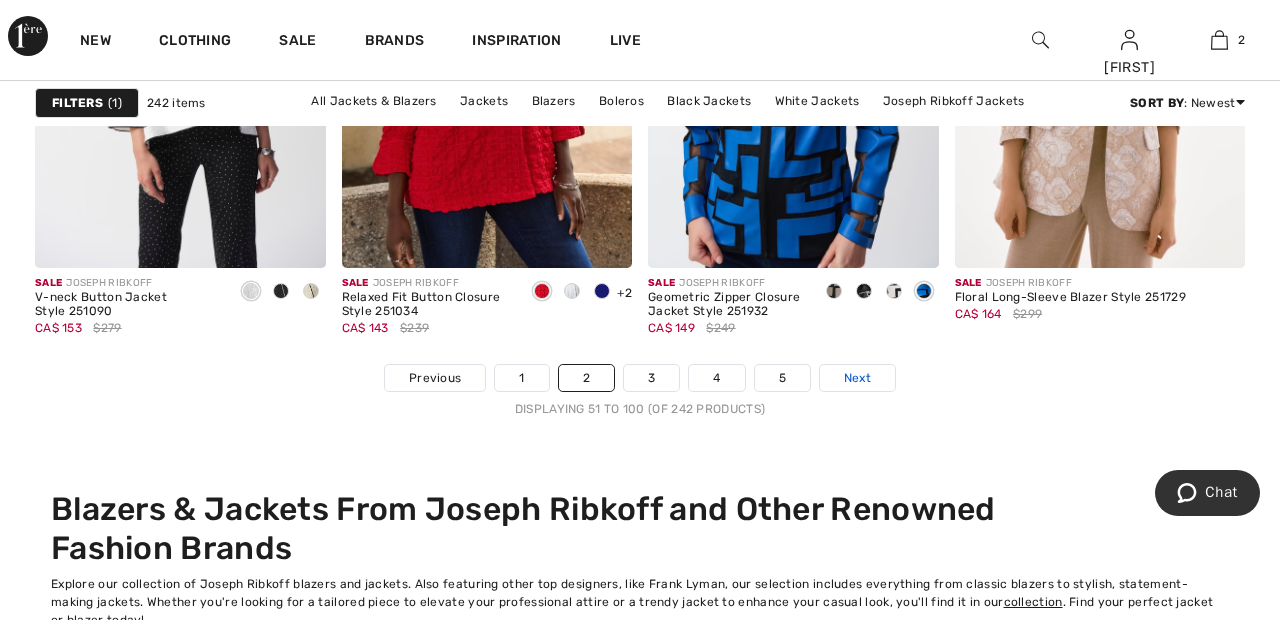 click on "Next" at bounding box center (857, 378) 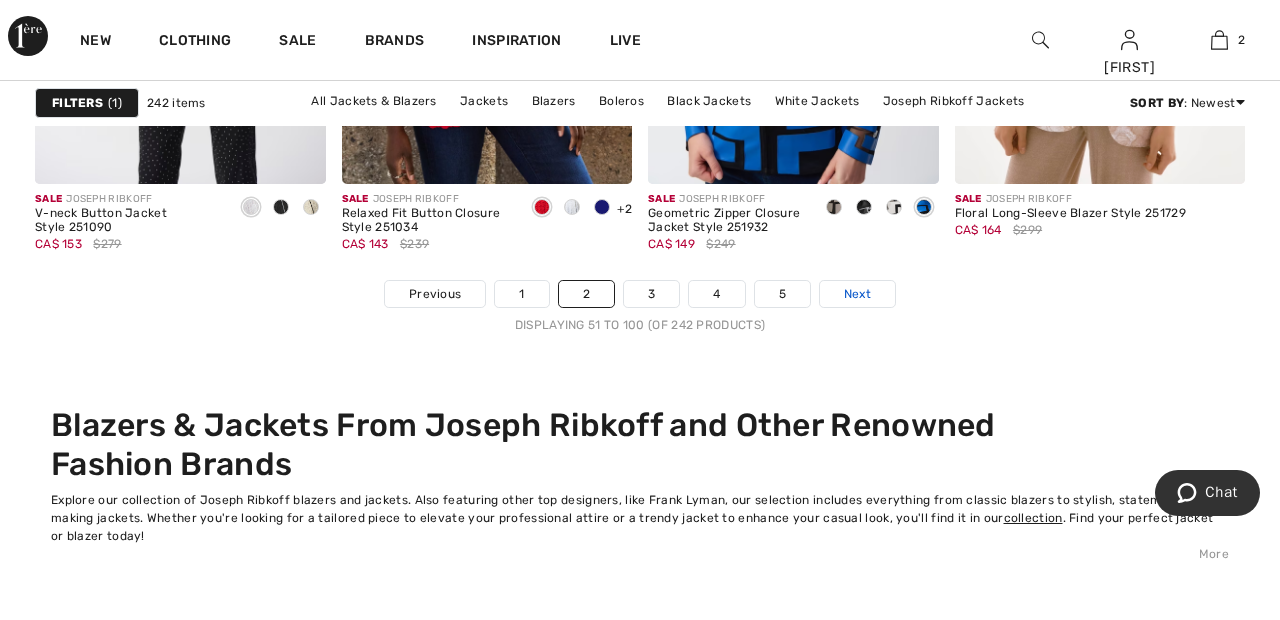 scroll, scrollTop: 8425, scrollLeft: 0, axis: vertical 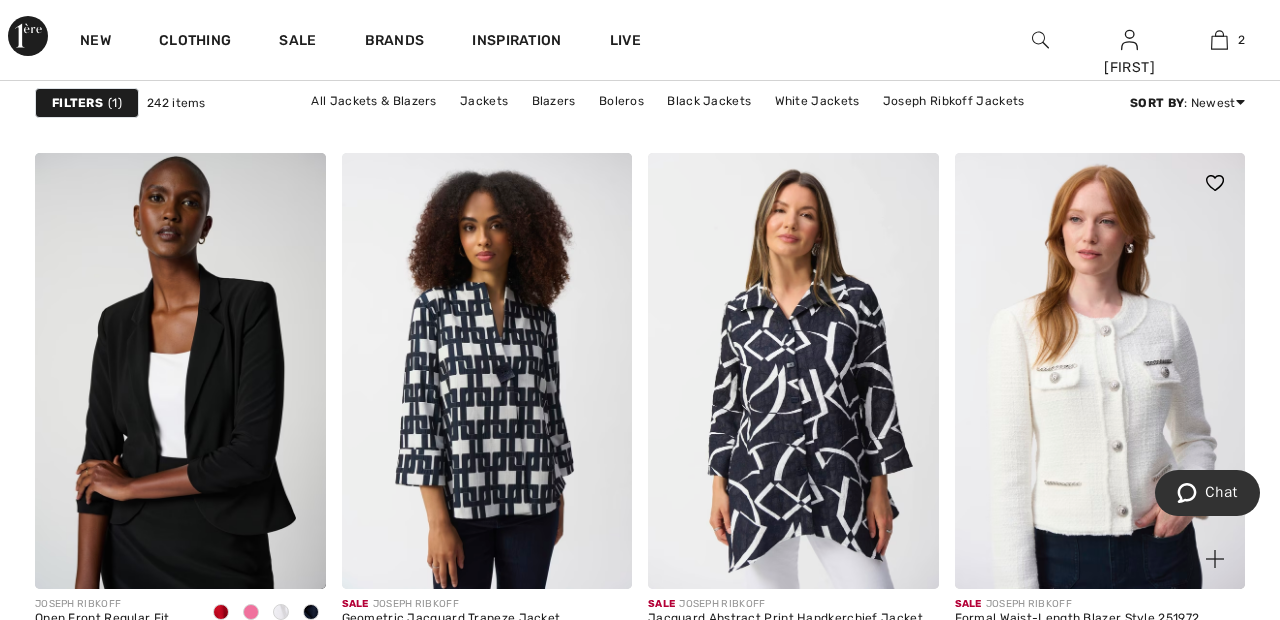 click at bounding box center (1100, 371) 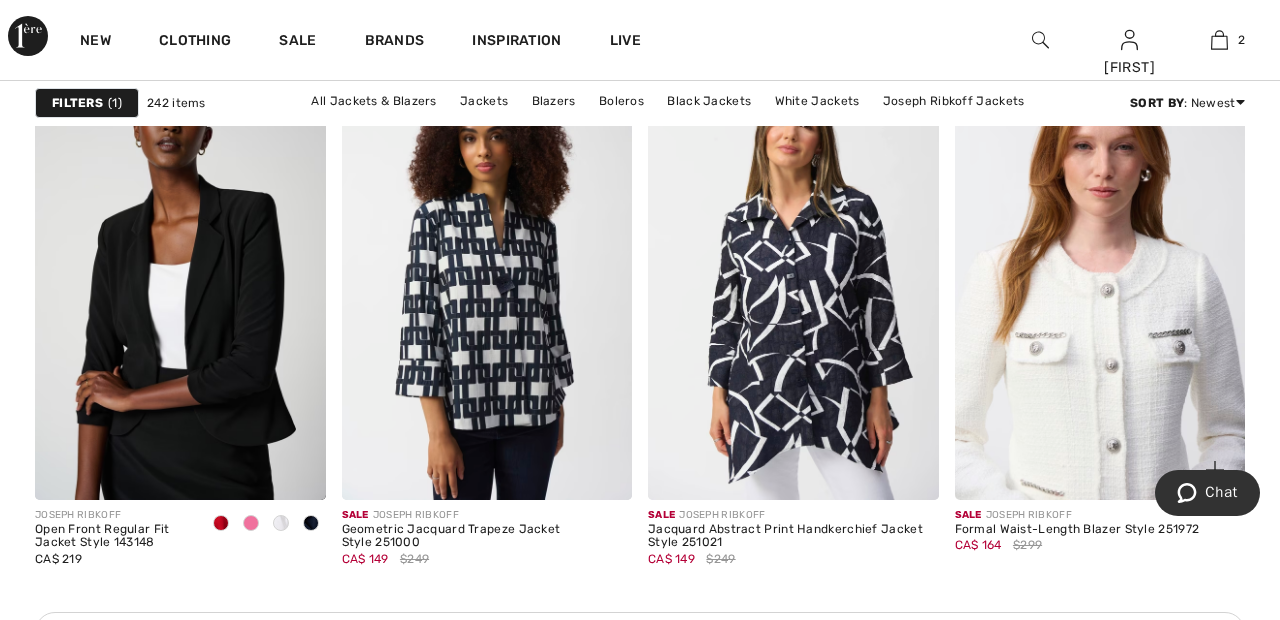scroll, scrollTop: 6254, scrollLeft: 0, axis: vertical 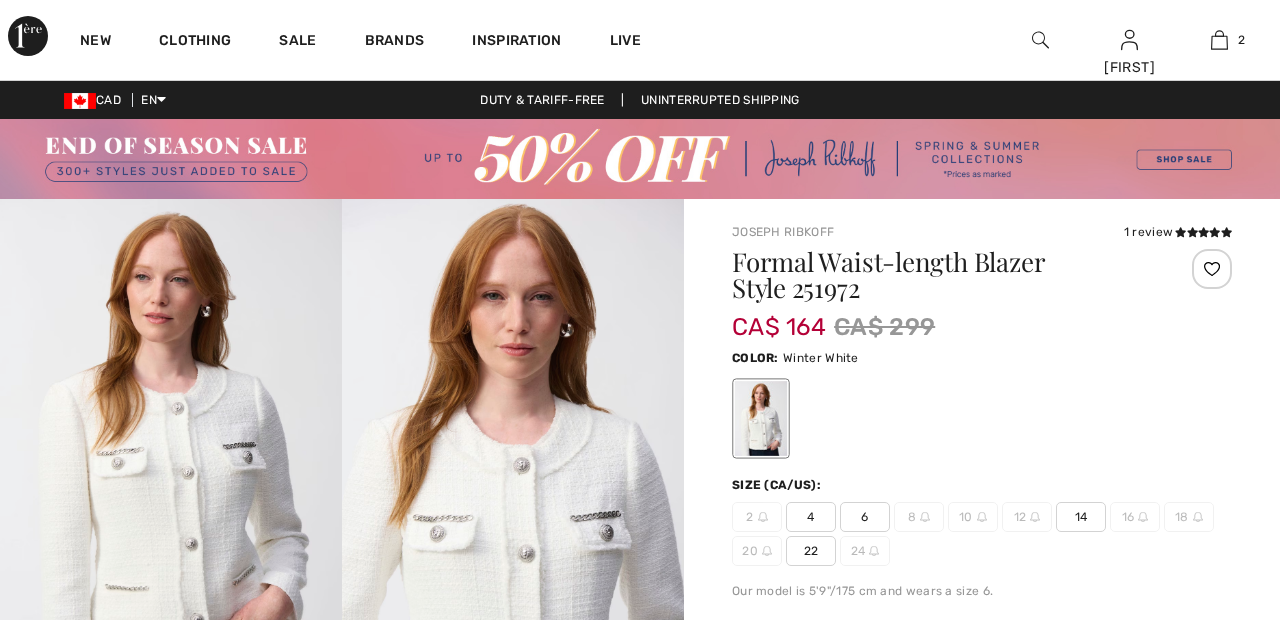 click at bounding box center (1212, 269) 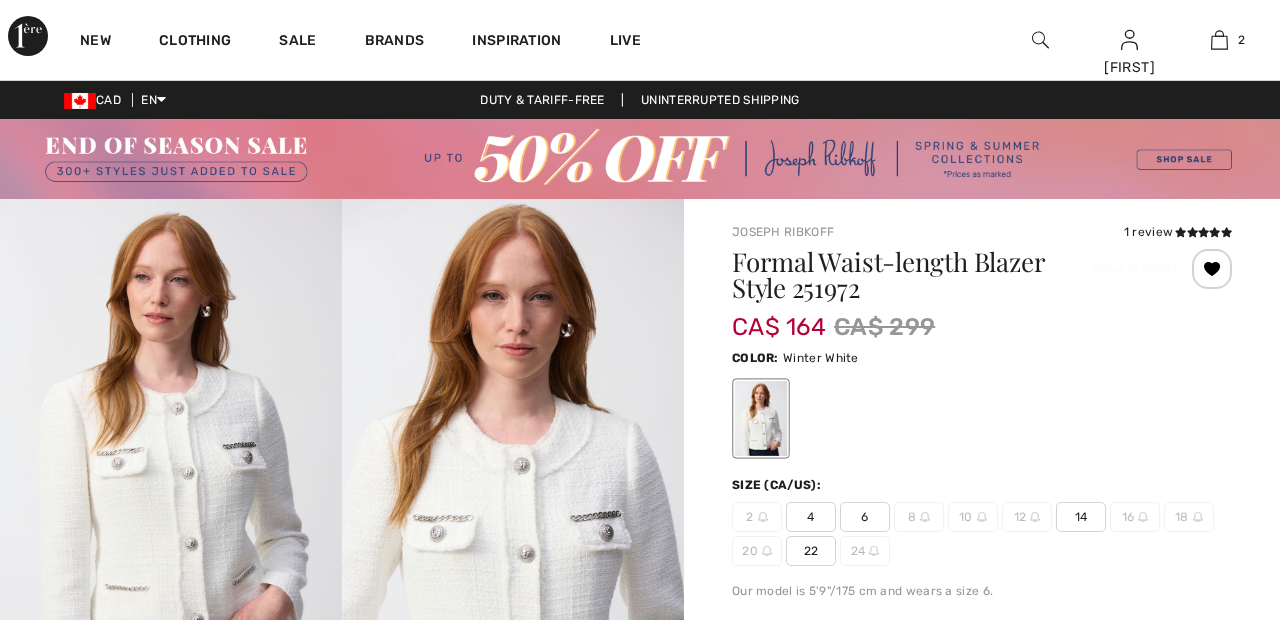 scroll, scrollTop: 0, scrollLeft: 0, axis: both 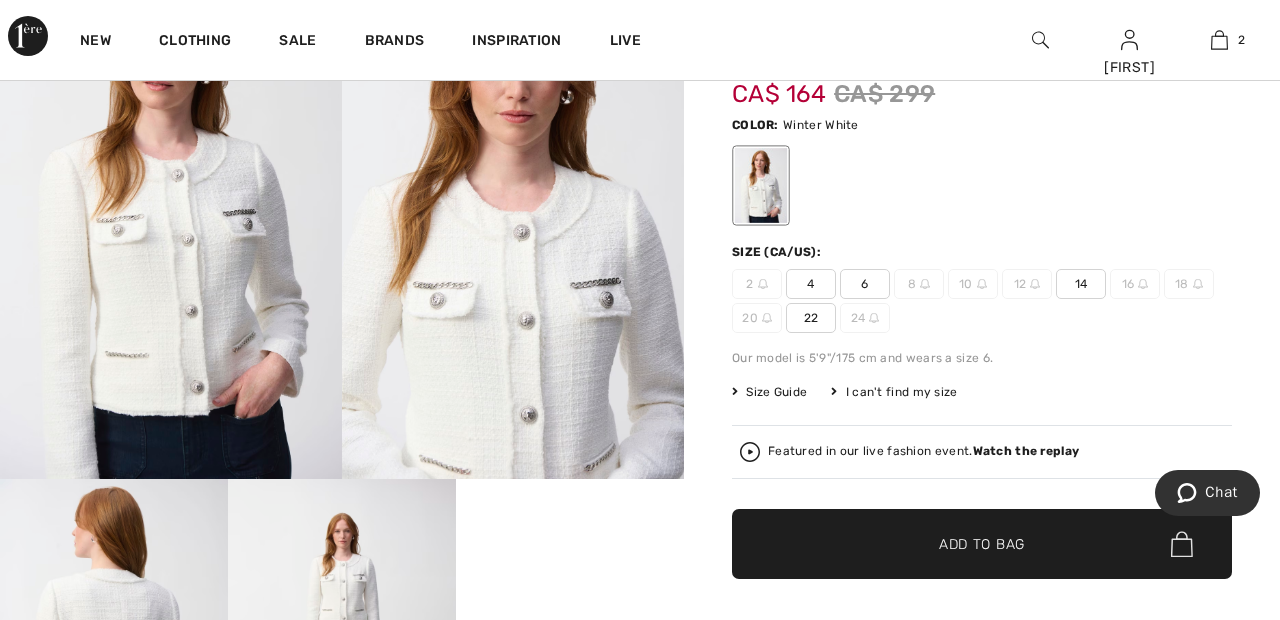 click on "22" at bounding box center [811, 318] 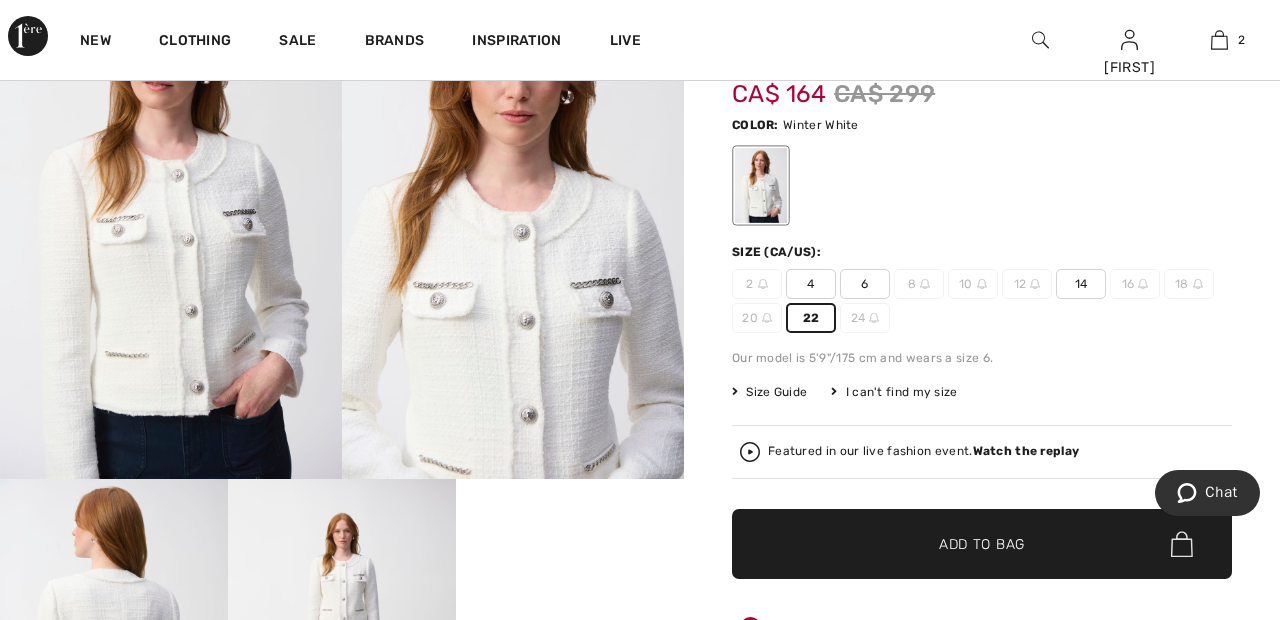 click on "✔ Added to Bag
Add to Bag" at bounding box center [982, 544] 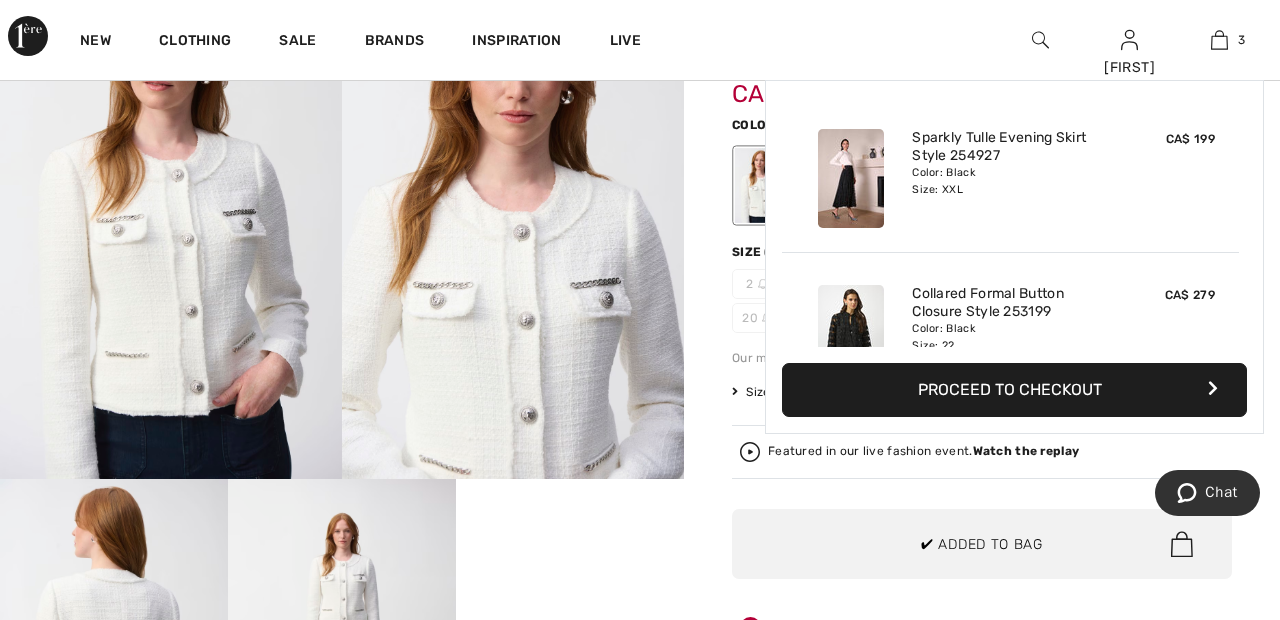 scroll, scrollTop: 218, scrollLeft: 0, axis: vertical 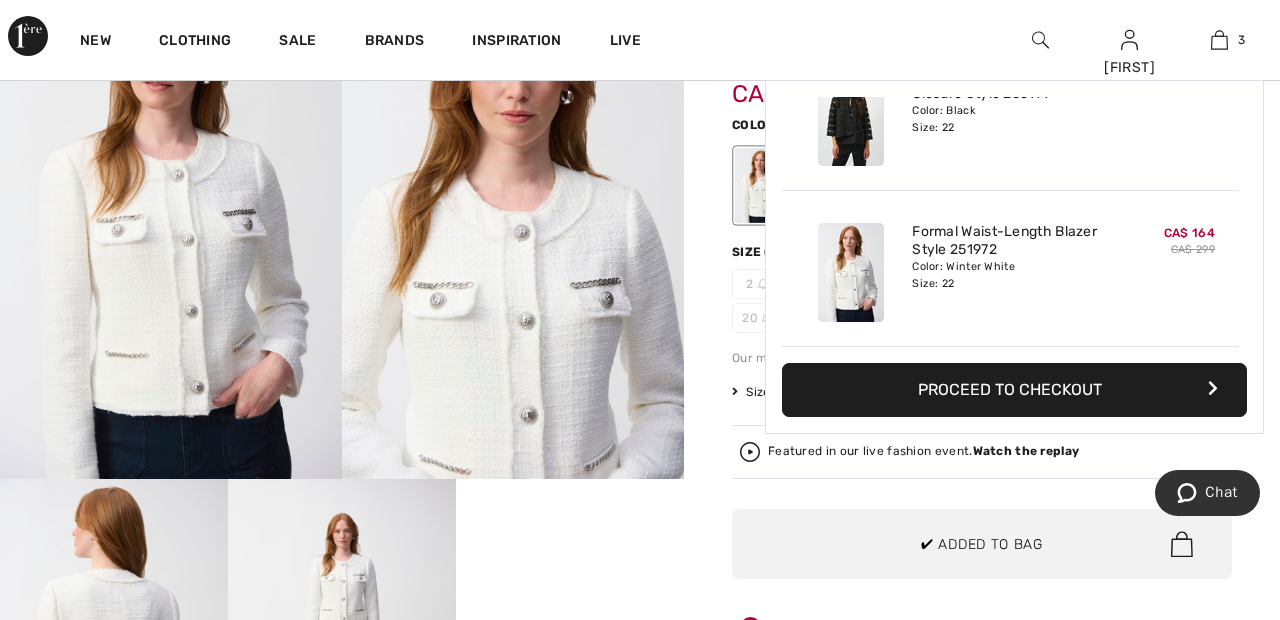 click on "Your browser does not support the video tag." at bounding box center (570, 536) 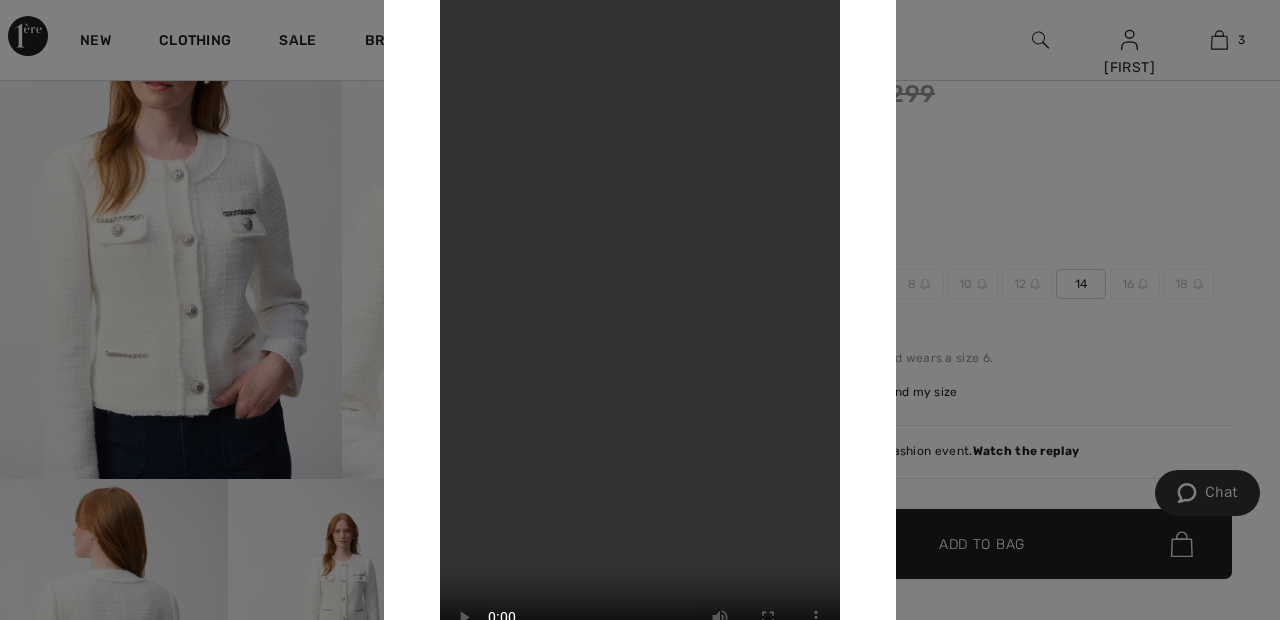 click at bounding box center [640, 310] 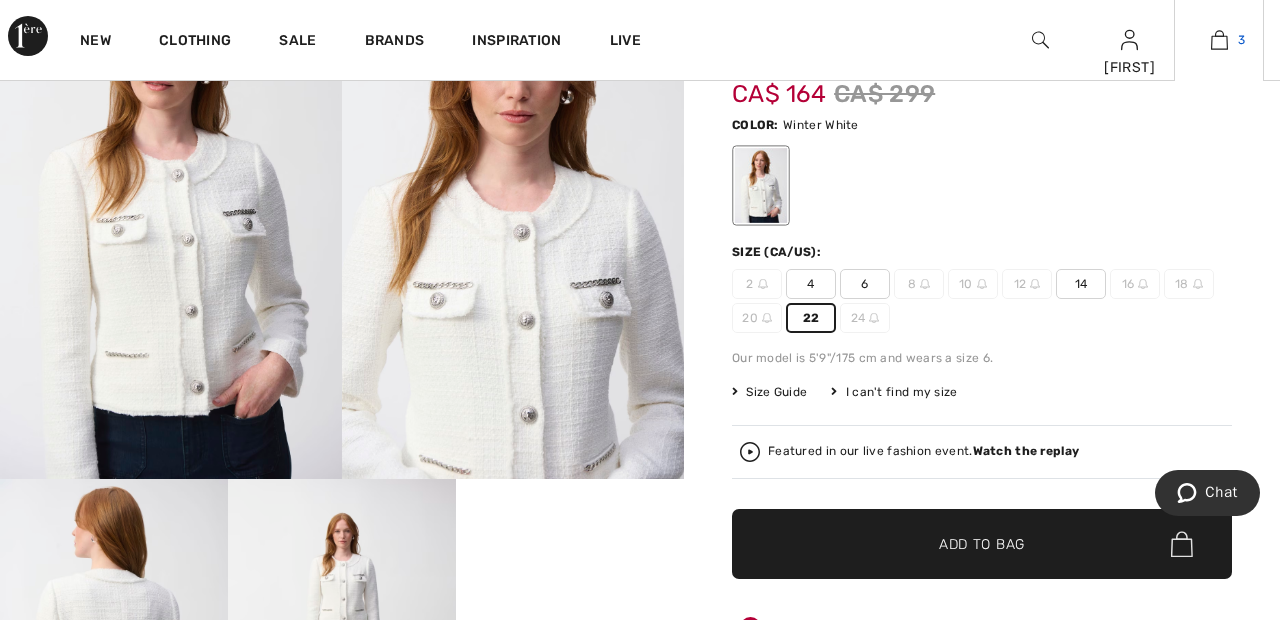 click at bounding box center (1219, 40) 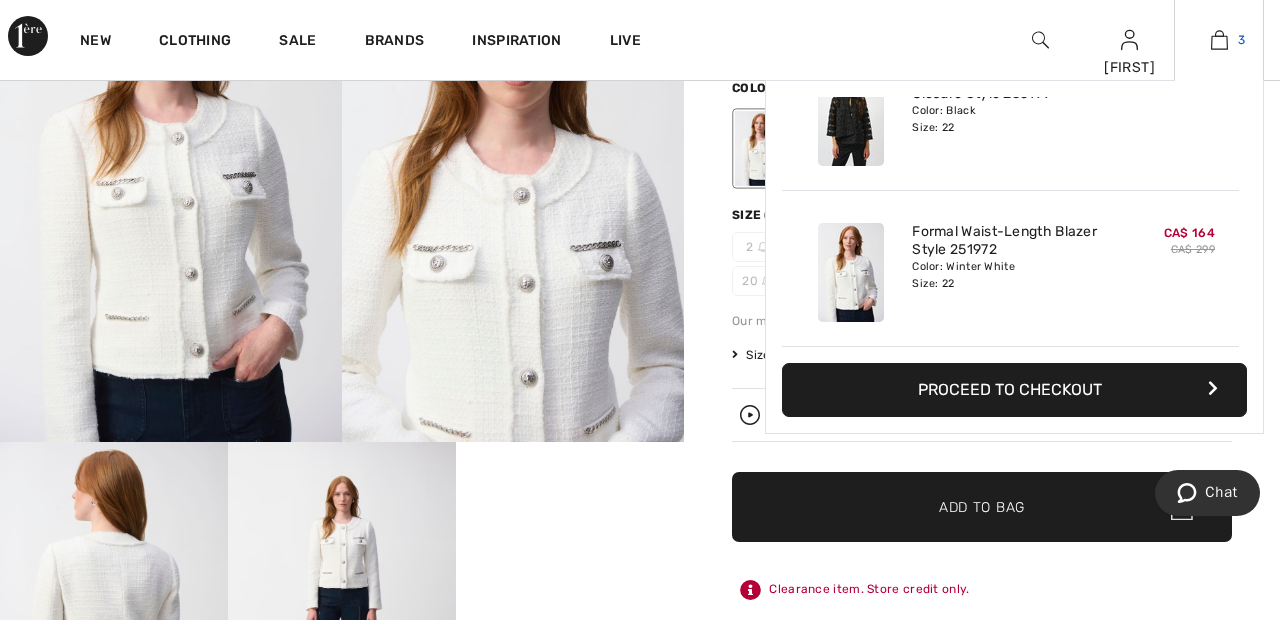 scroll, scrollTop: 329, scrollLeft: 0, axis: vertical 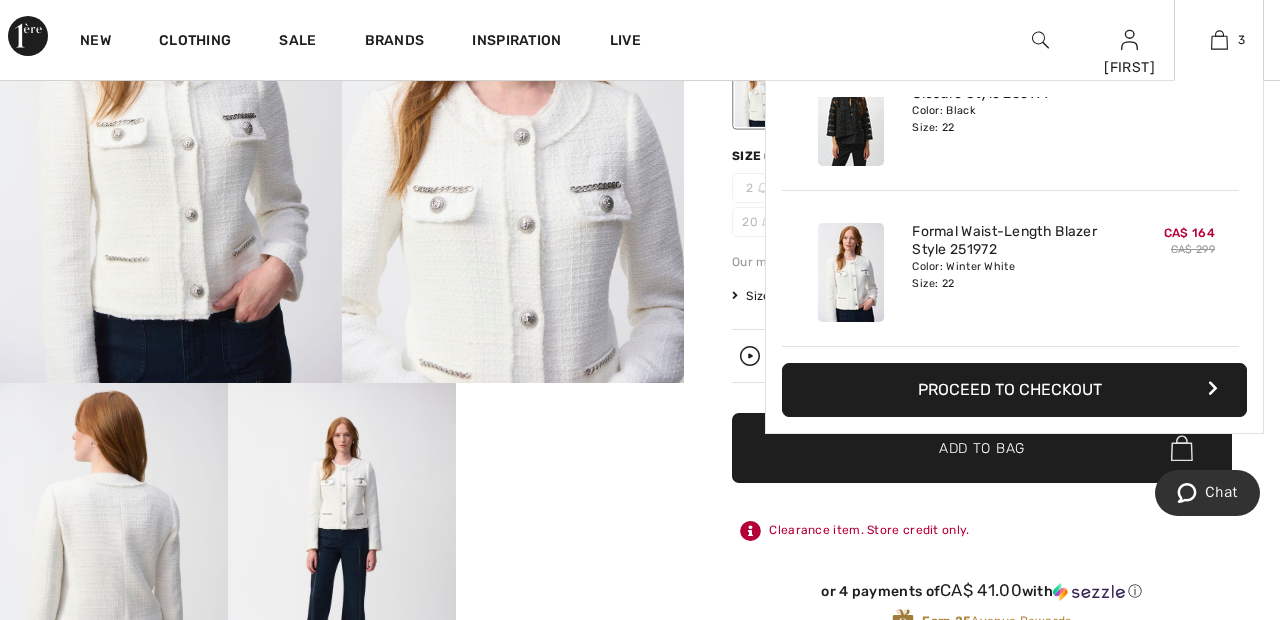 click on "Proceed to Checkout" at bounding box center (1014, 390) 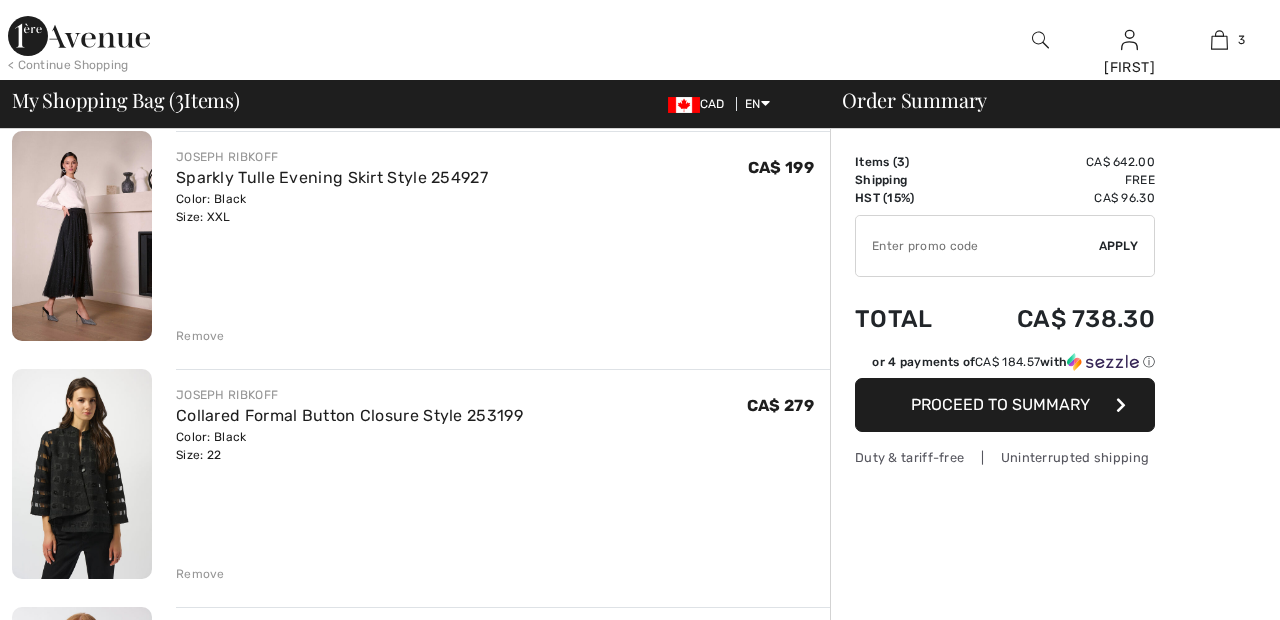 scroll, scrollTop: 162, scrollLeft: 0, axis: vertical 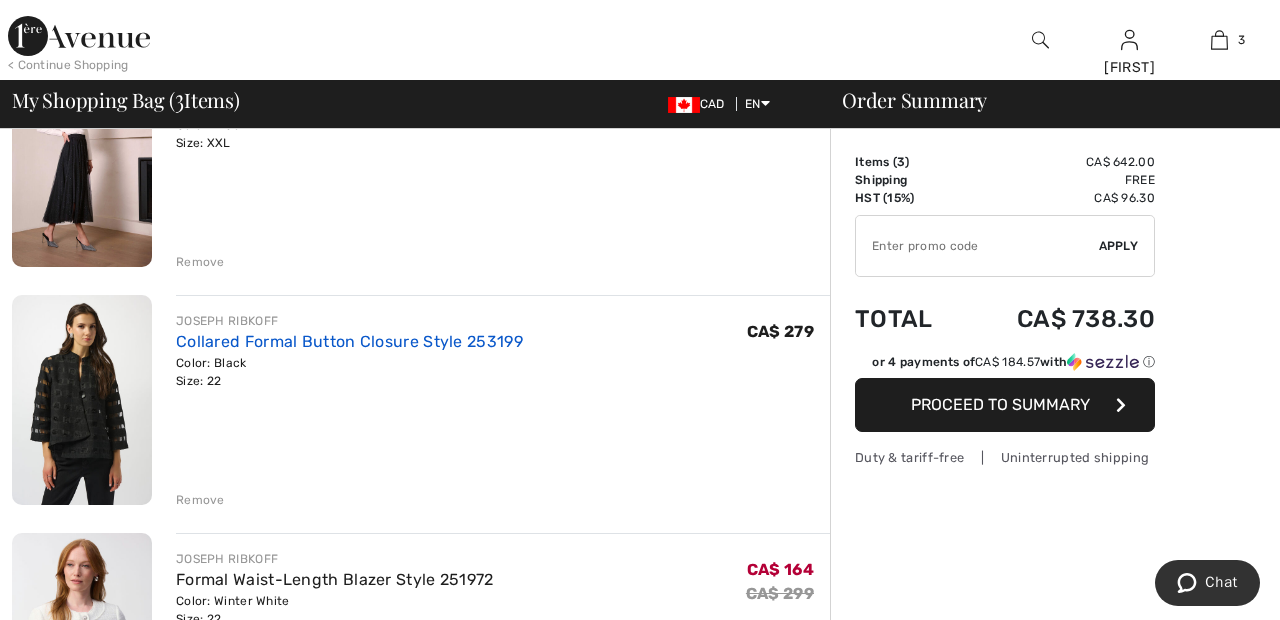 click on "Collared Formal Button Closure Style 253199" at bounding box center (349, 341) 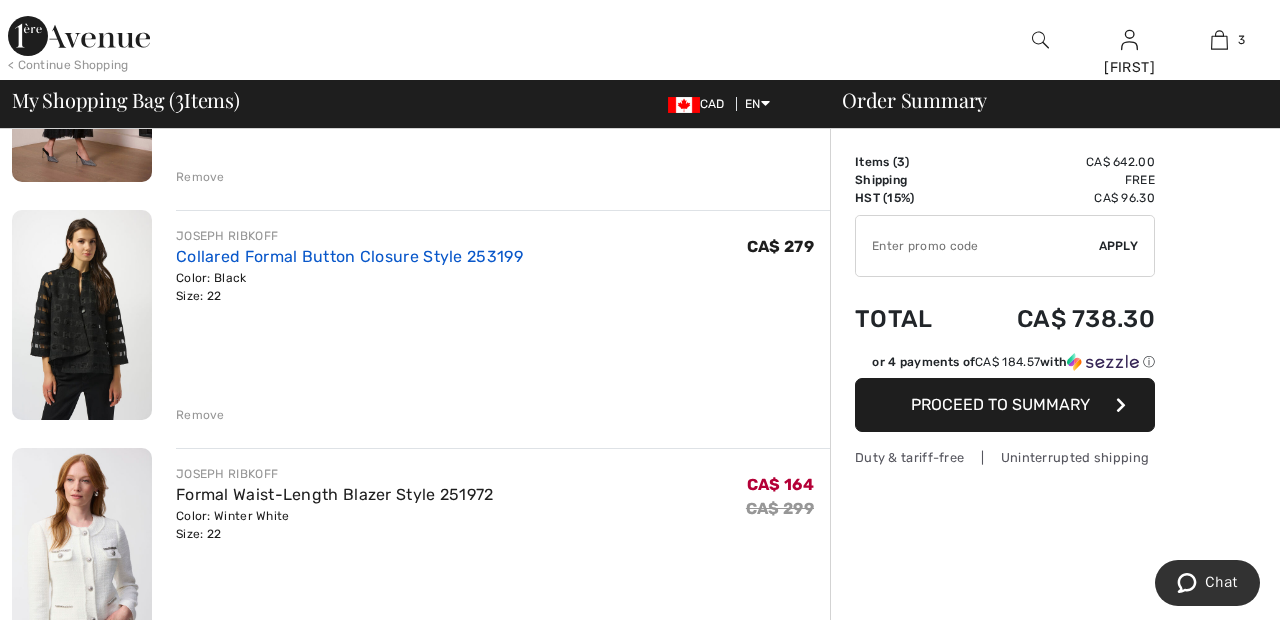 scroll, scrollTop: 332, scrollLeft: 0, axis: vertical 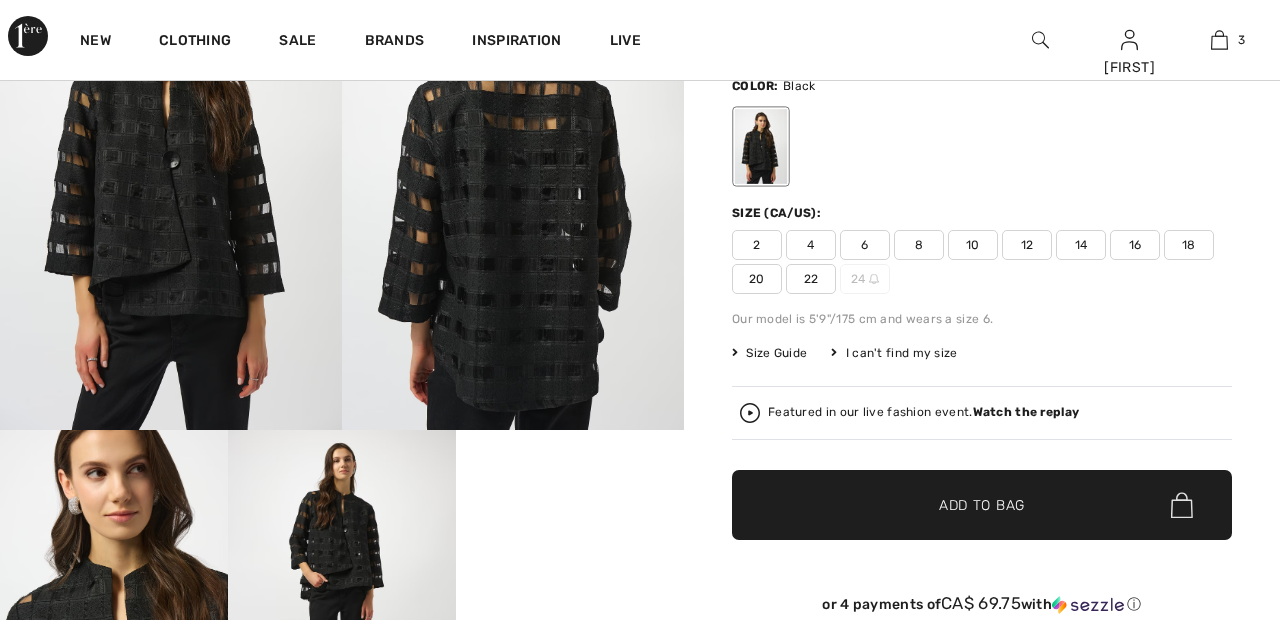 click on "Size Guide" at bounding box center (769, 353) 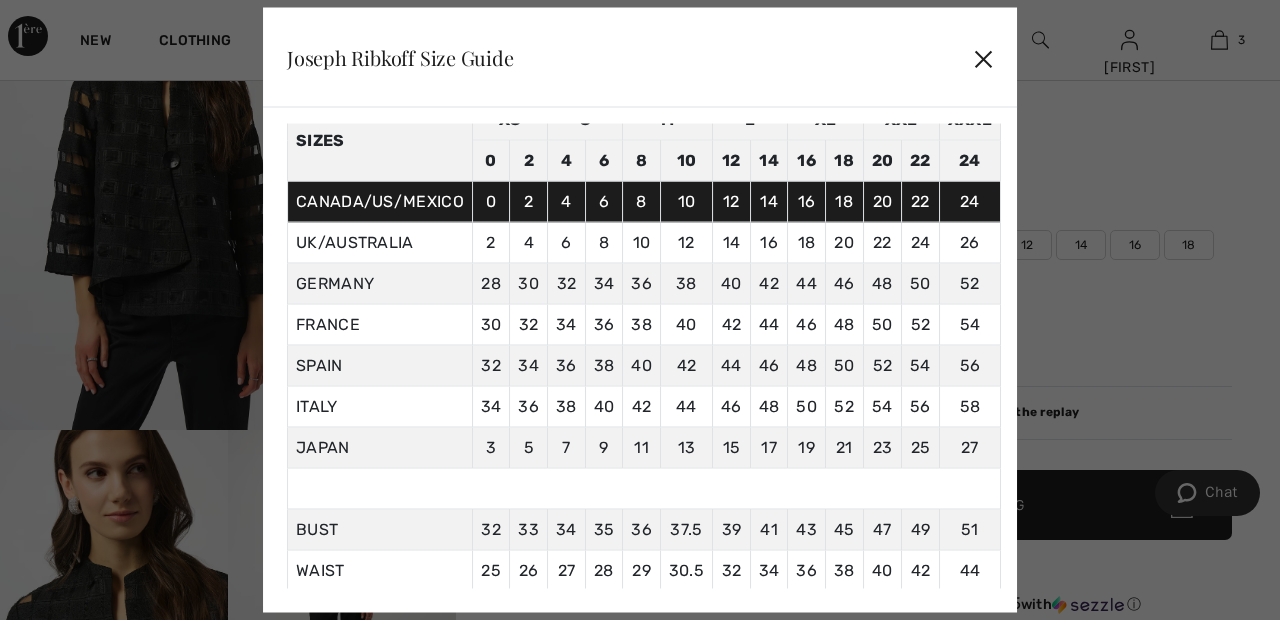 scroll, scrollTop: 101, scrollLeft: 0, axis: vertical 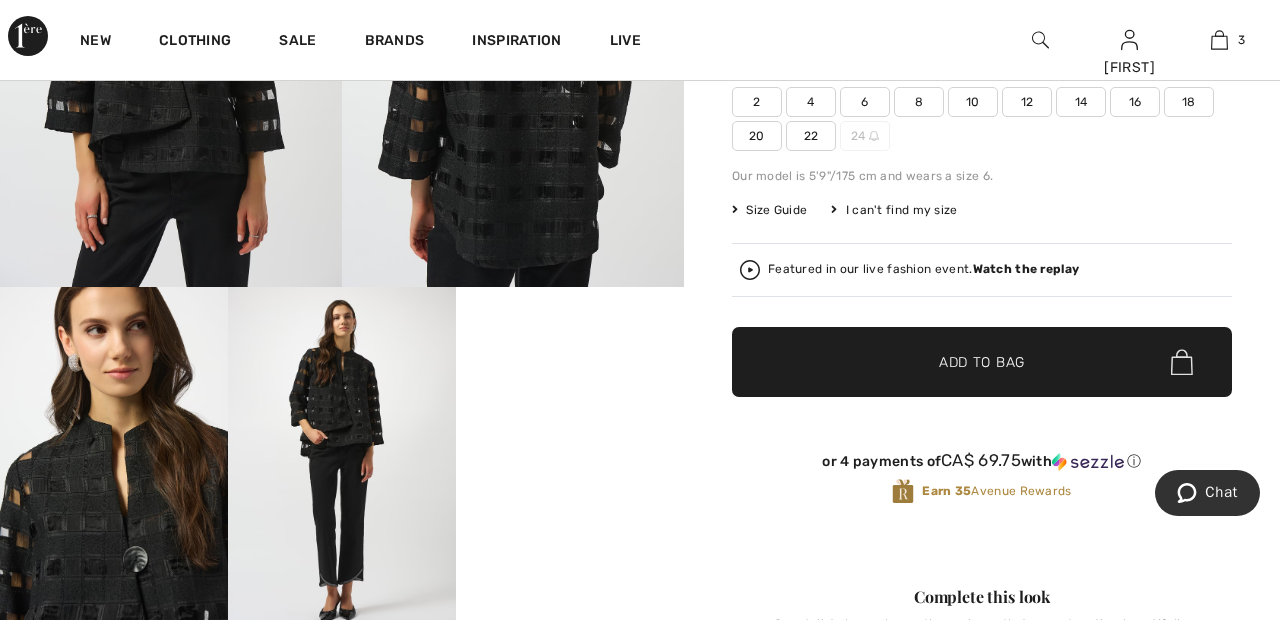 click on "Your browser does not support the video tag." at bounding box center (570, 344) 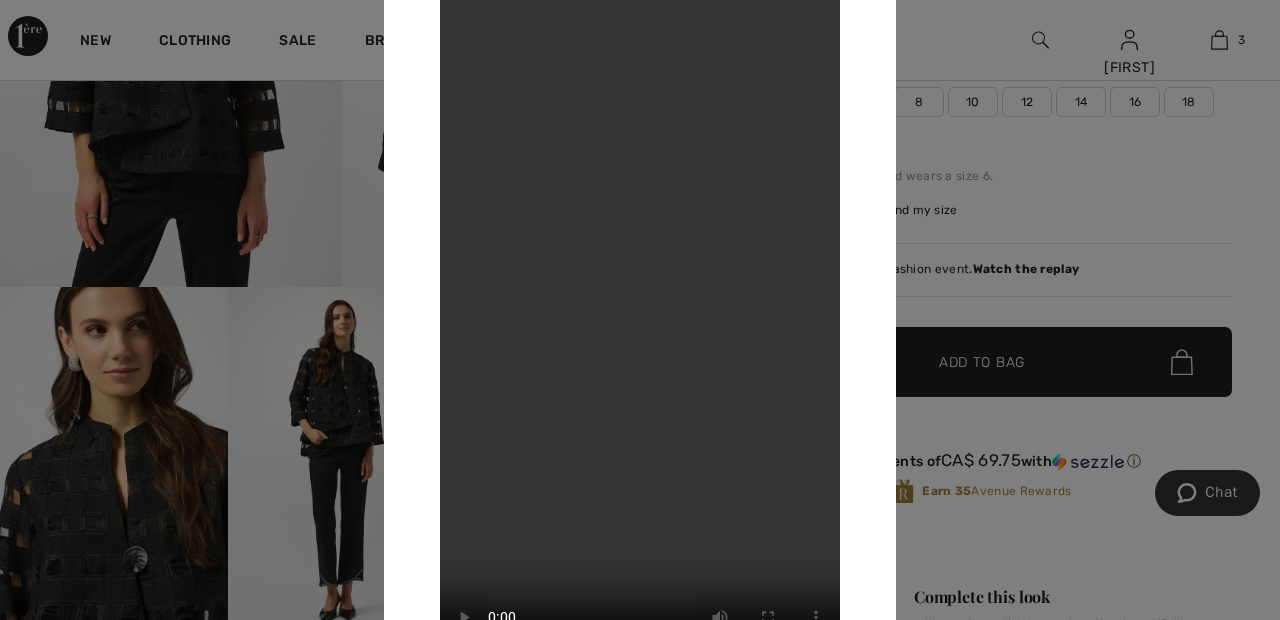 click at bounding box center (640, 310) 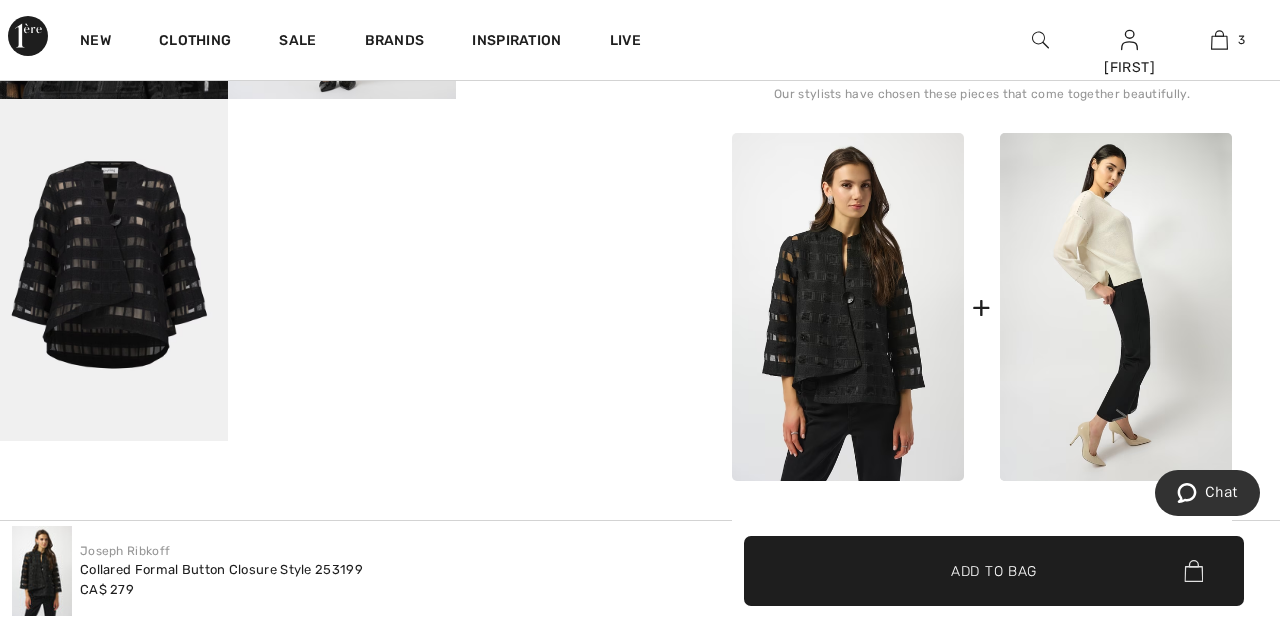 scroll, scrollTop: 953, scrollLeft: 0, axis: vertical 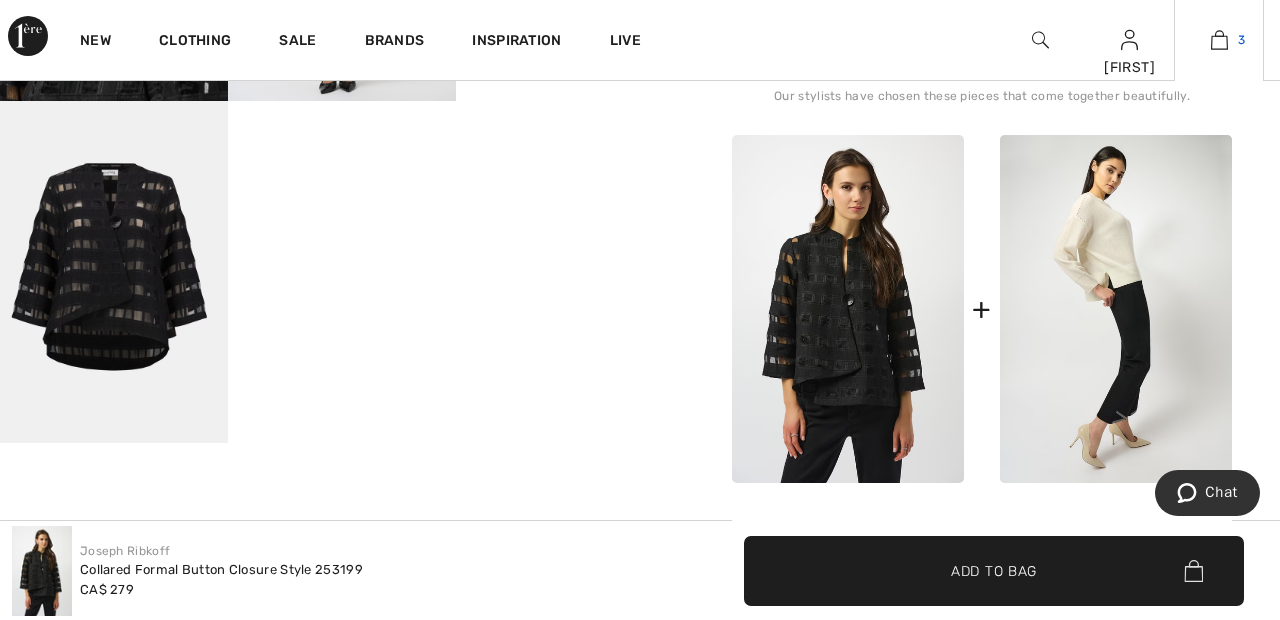 click at bounding box center (1219, 40) 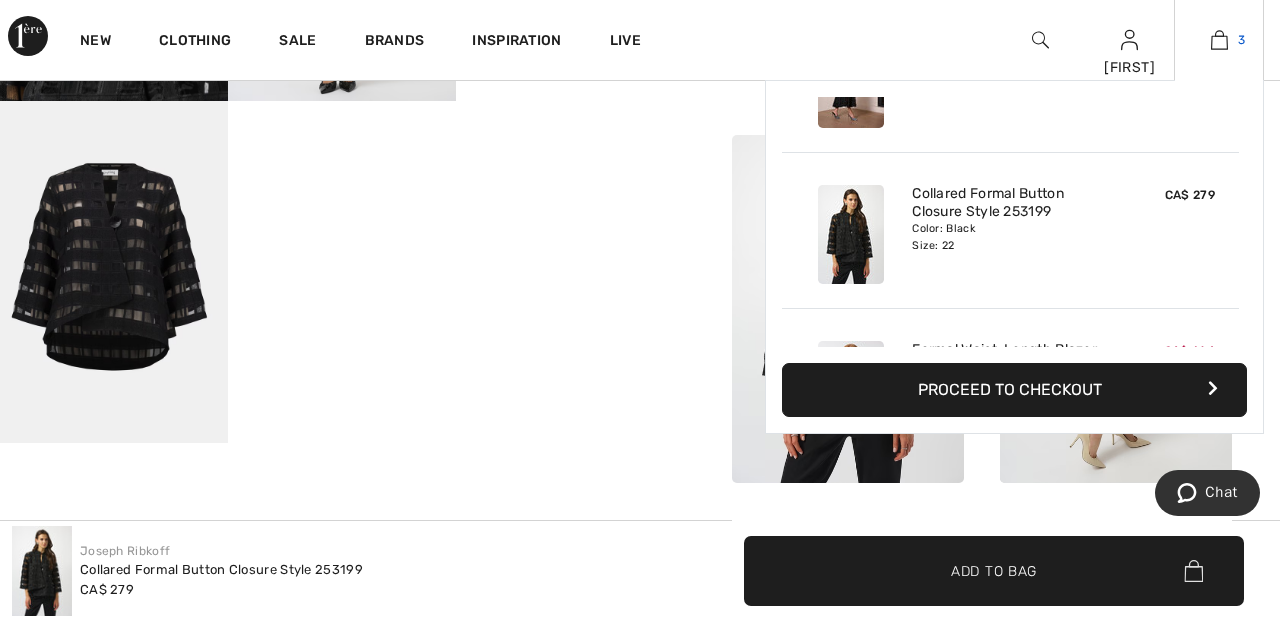 scroll, scrollTop: 103, scrollLeft: 0, axis: vertical 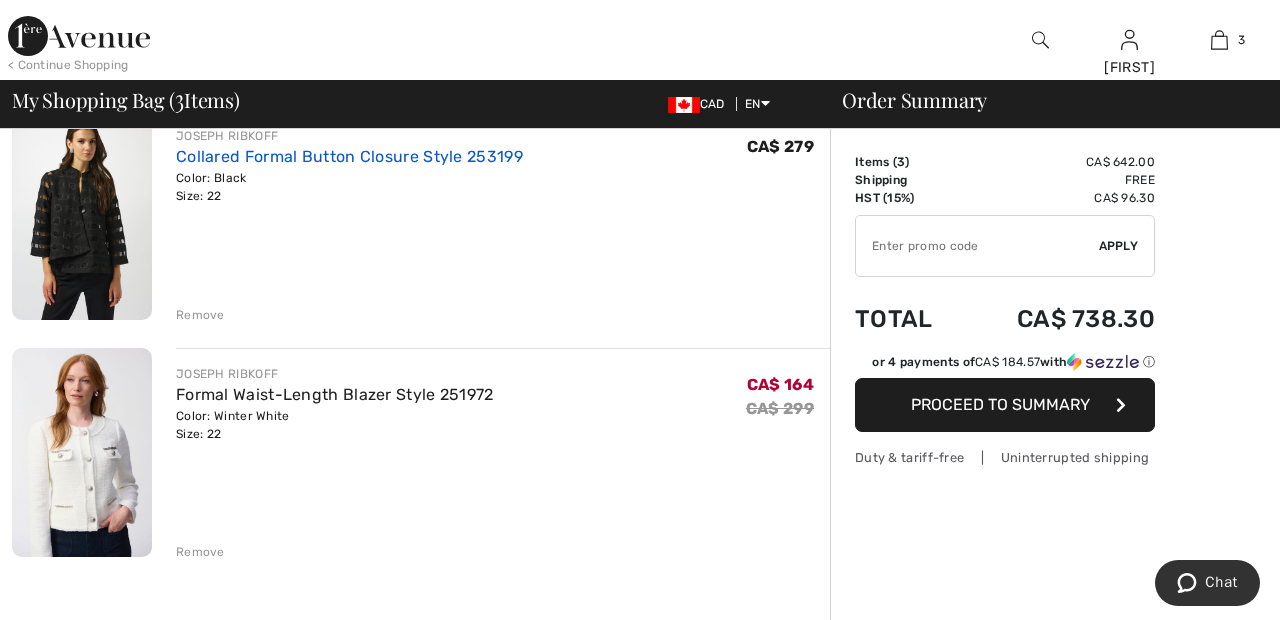 click on "Collared Formal Button Closure Style 253199" at bounding box center [349, 156] 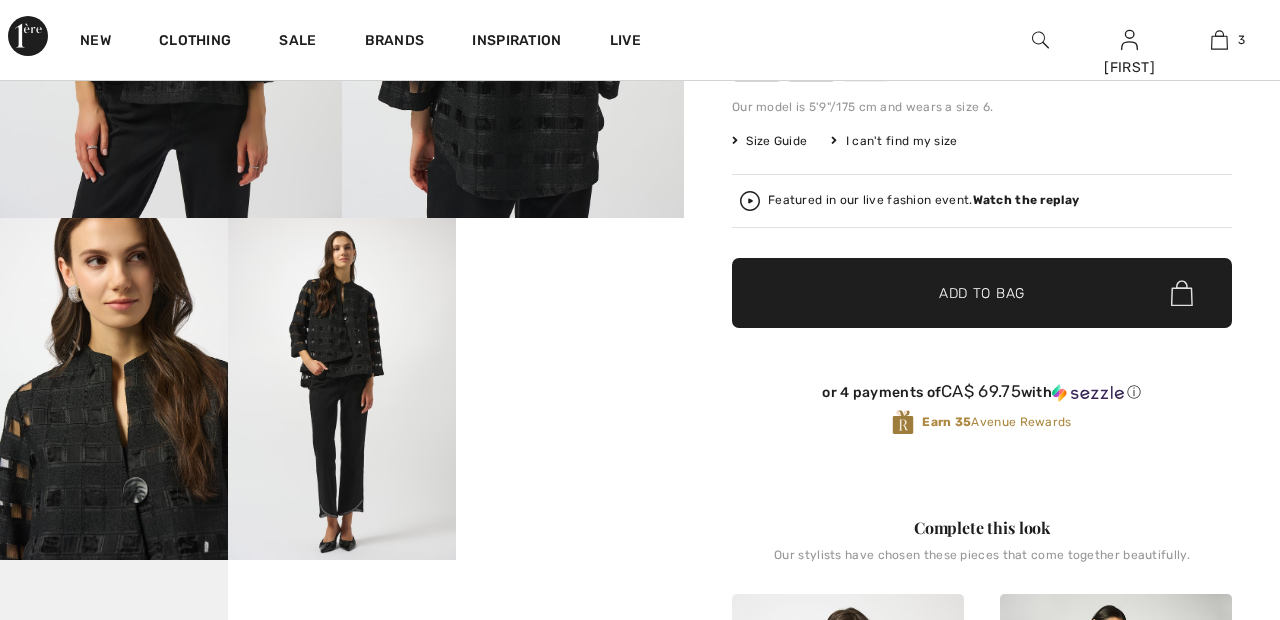 scroll, scrollTop: 0, scrollLeft: 0, axis: both 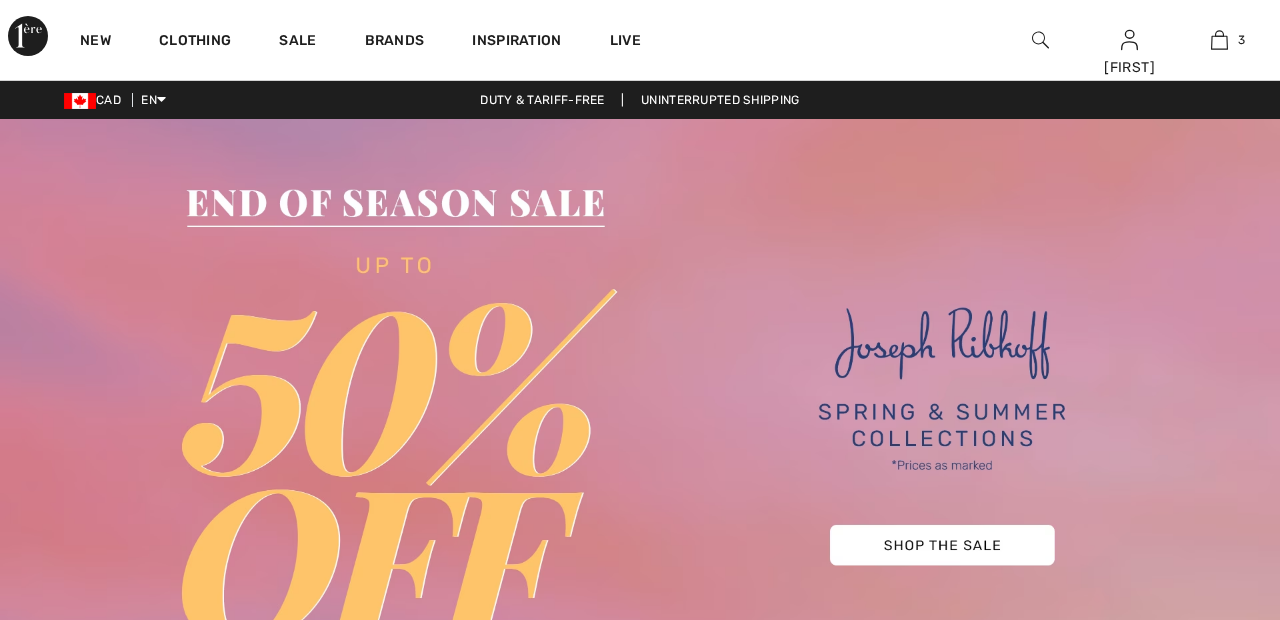 checkbox on "true" 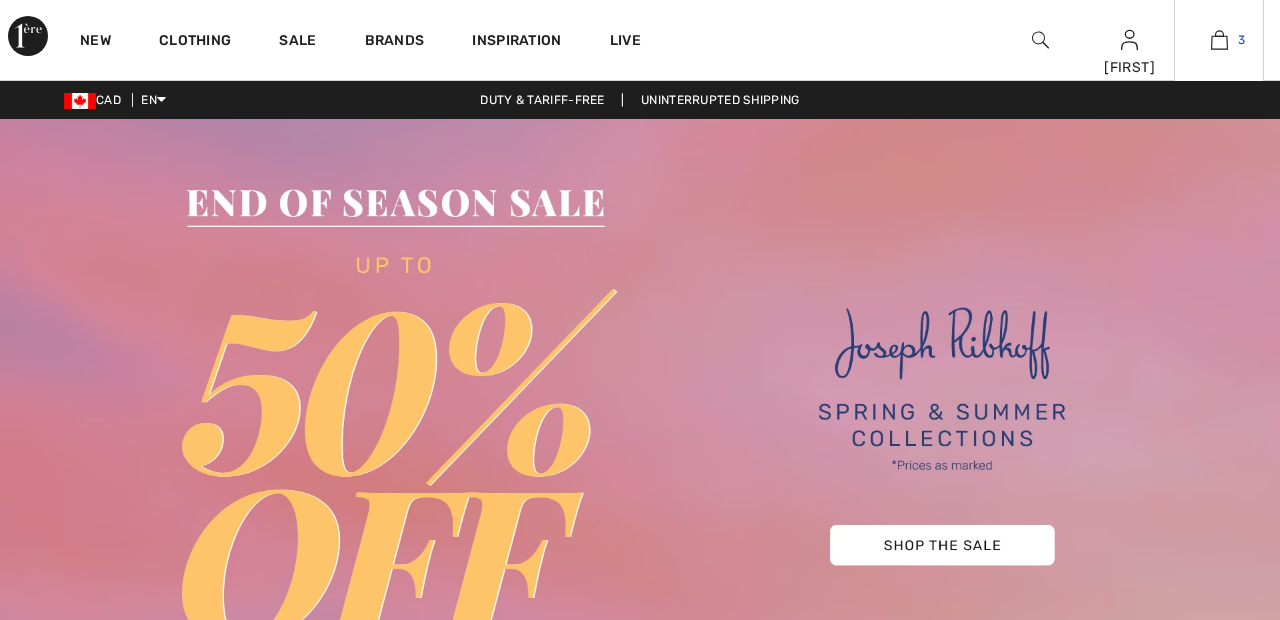 click at bounding box center [1219, 40] 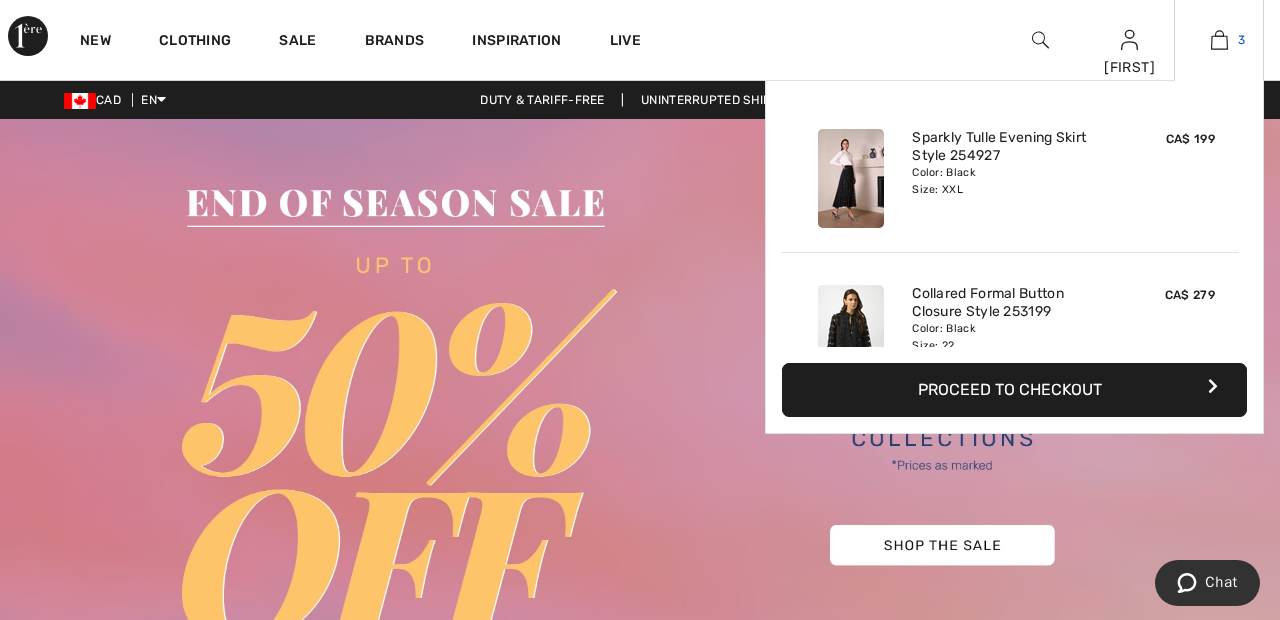 scroll, scrollTop: 0, scrollLeft: 0, axis: both 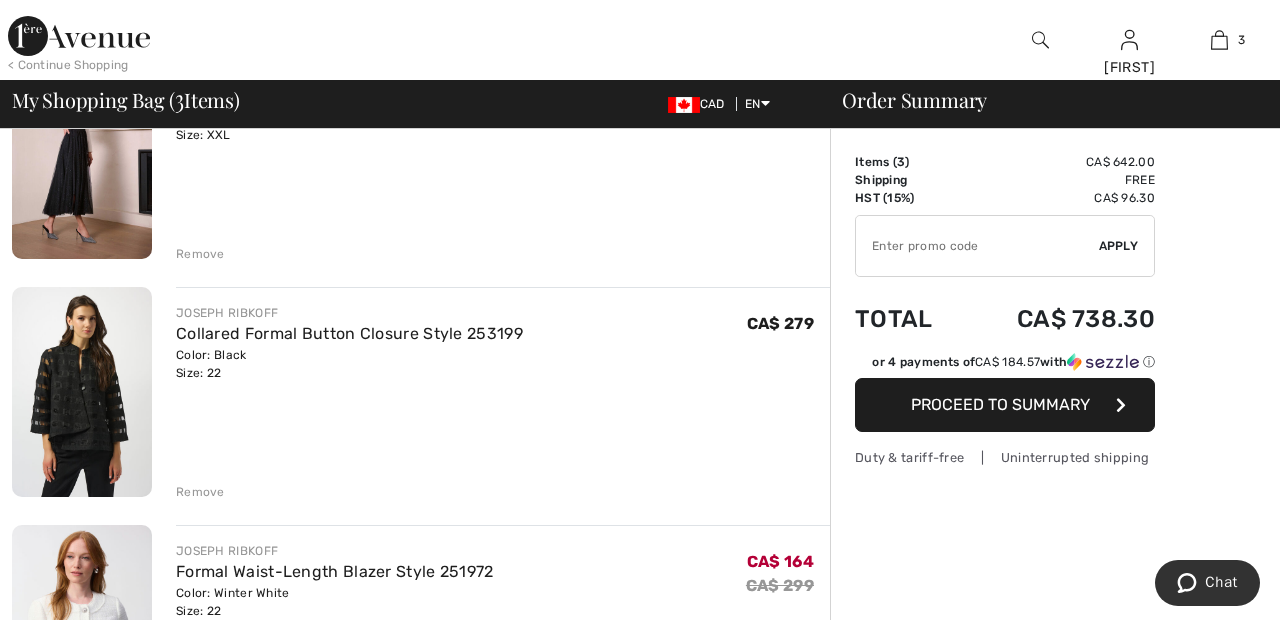 click on "Remove" at bounding box center (200, 492) 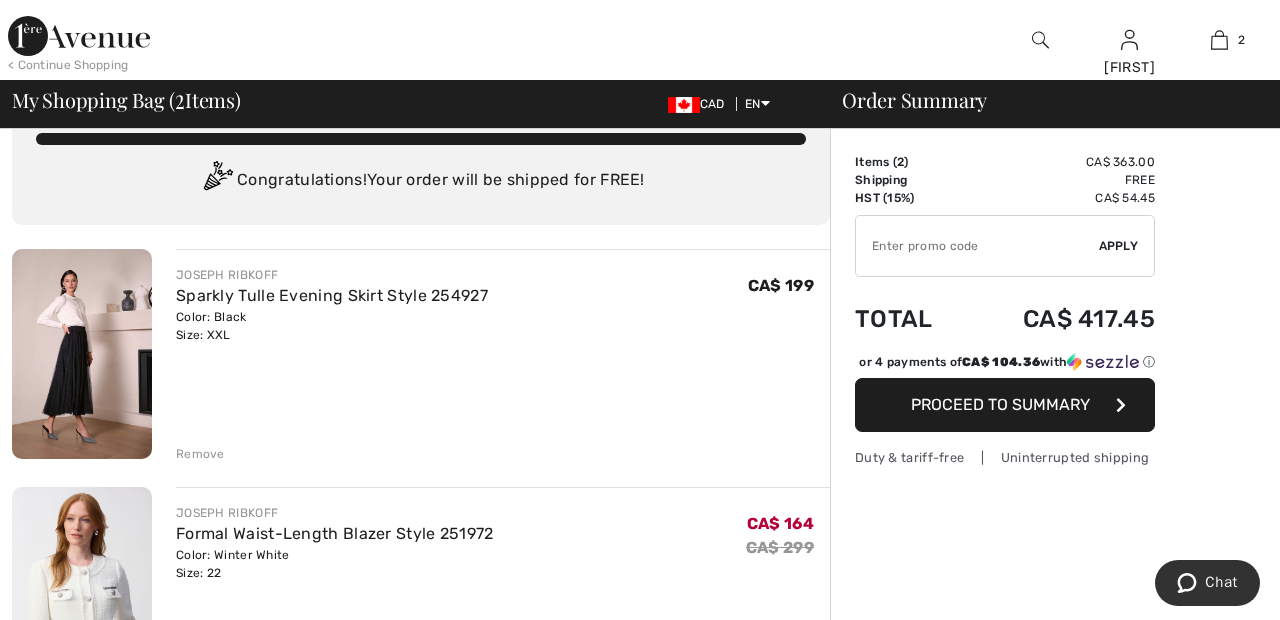 scroll, scrollTop: 0, scrollLeft: 0, axis: both 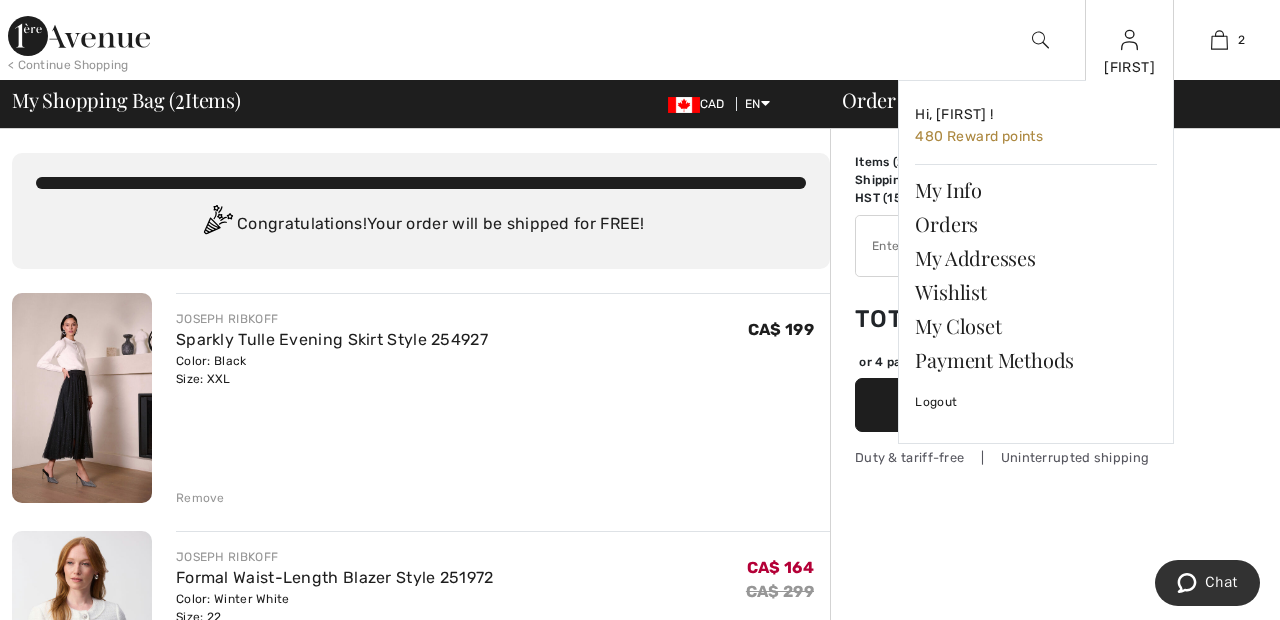 click at bounding box center [1129, 40] 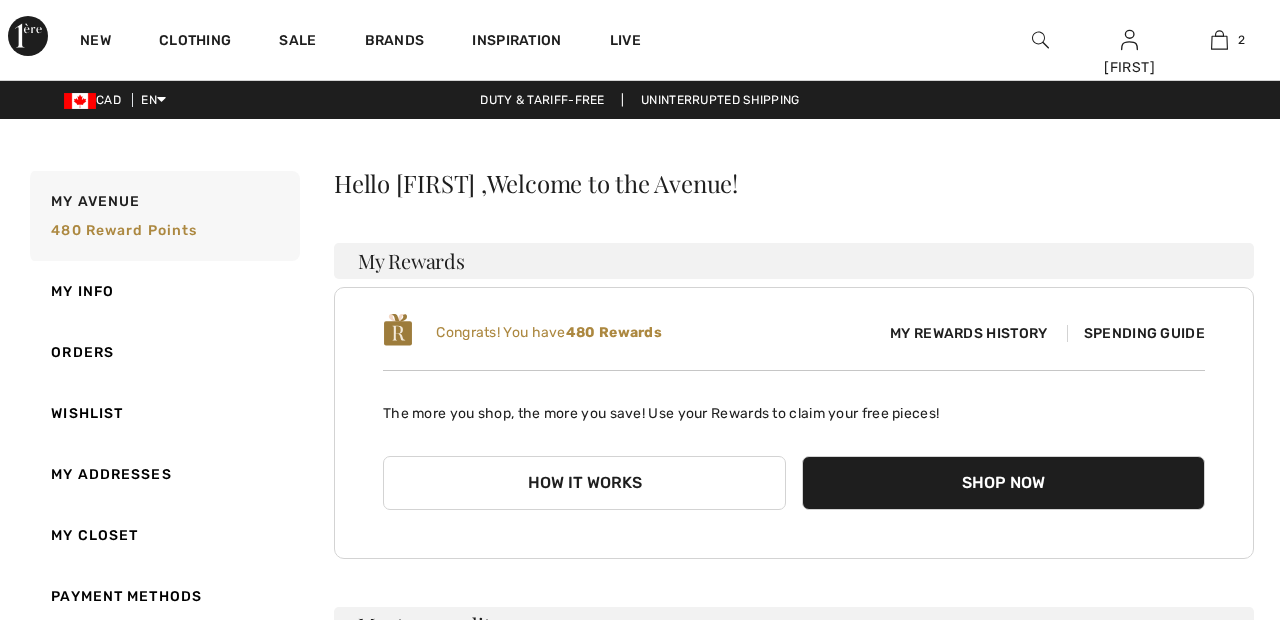 scroll, scrollTop: 0, scrollLeft: 0, axis: both 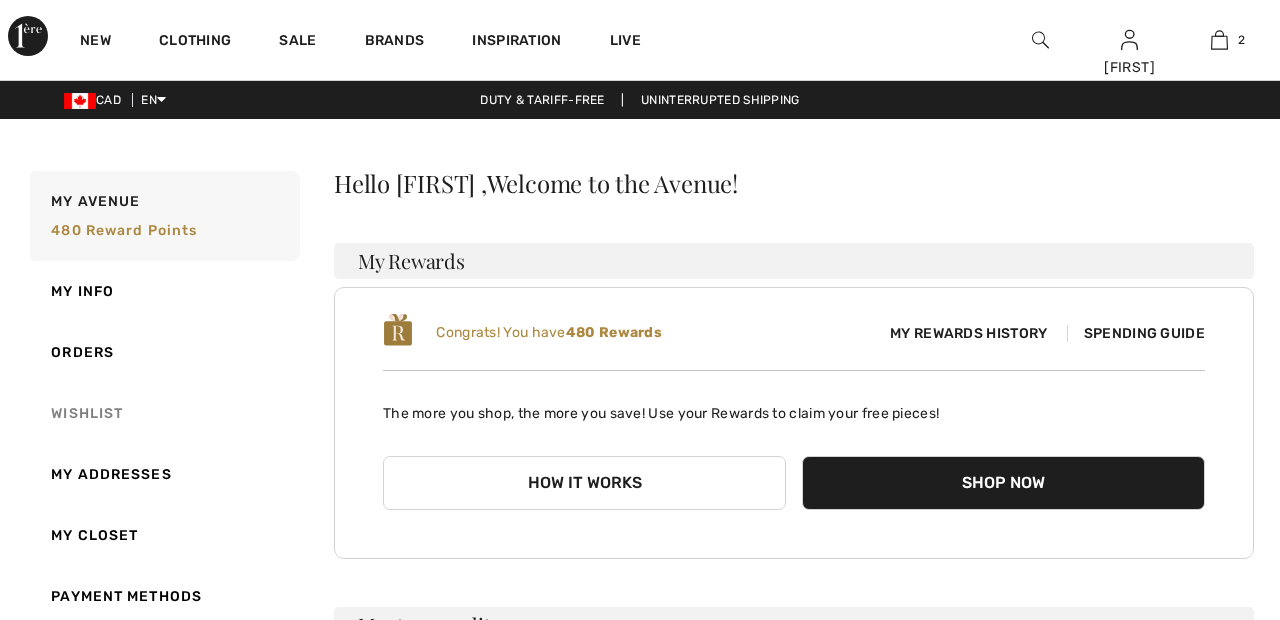 click on "Wishlist" at bounding box center (163, 413) 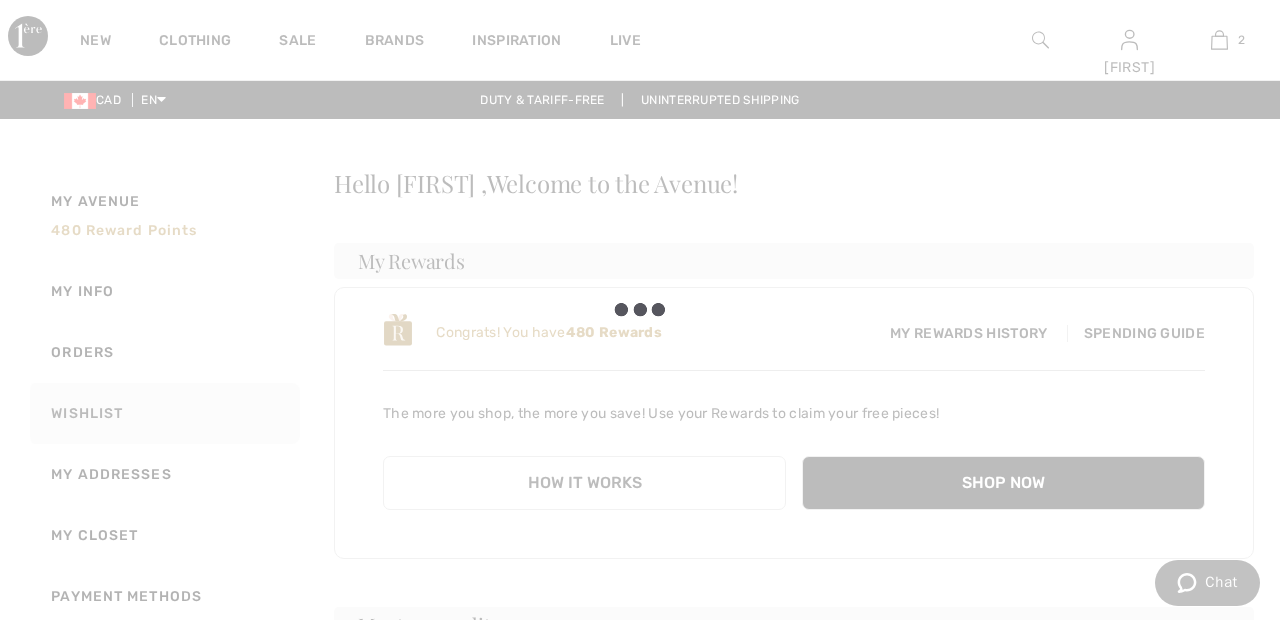 click at bounding box center [640, 310] 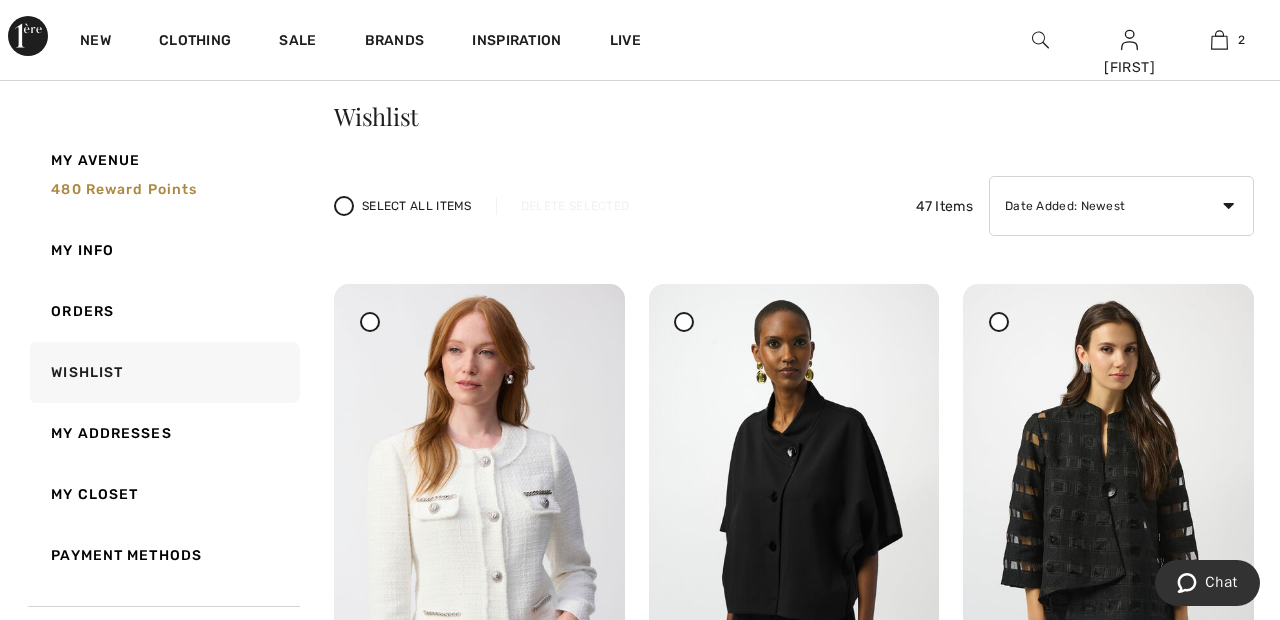 scroll, scrollTop: 66, scrollLeft: 0, axis: vertical 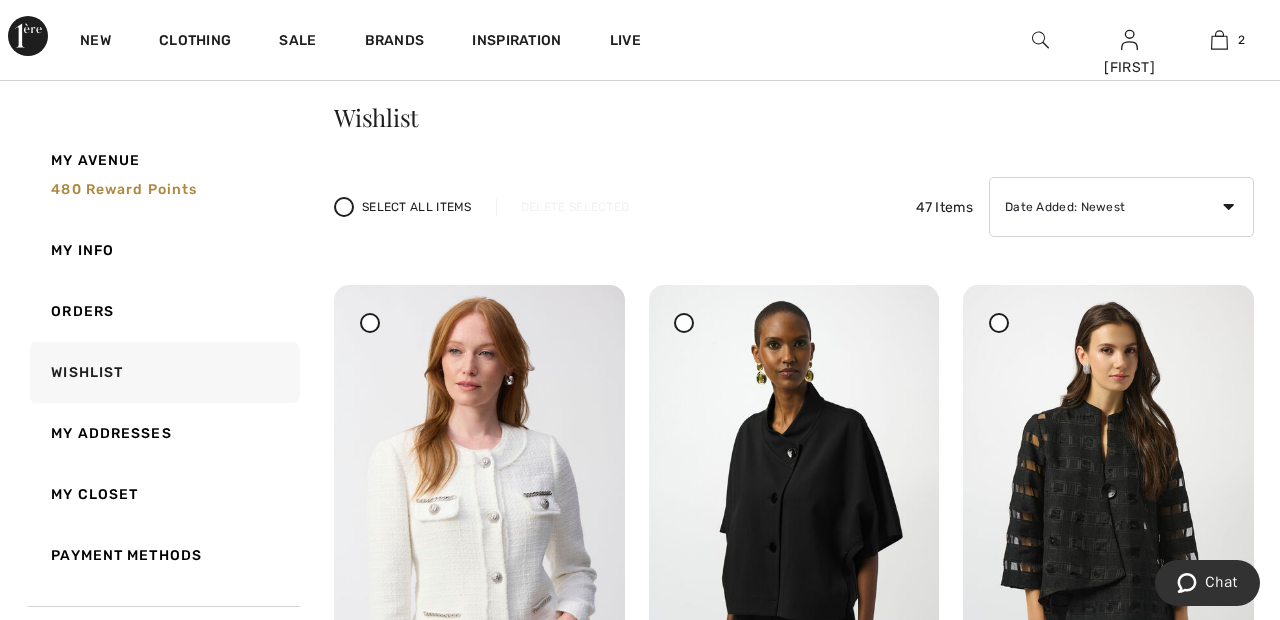 click at bounding box center (684, 322) 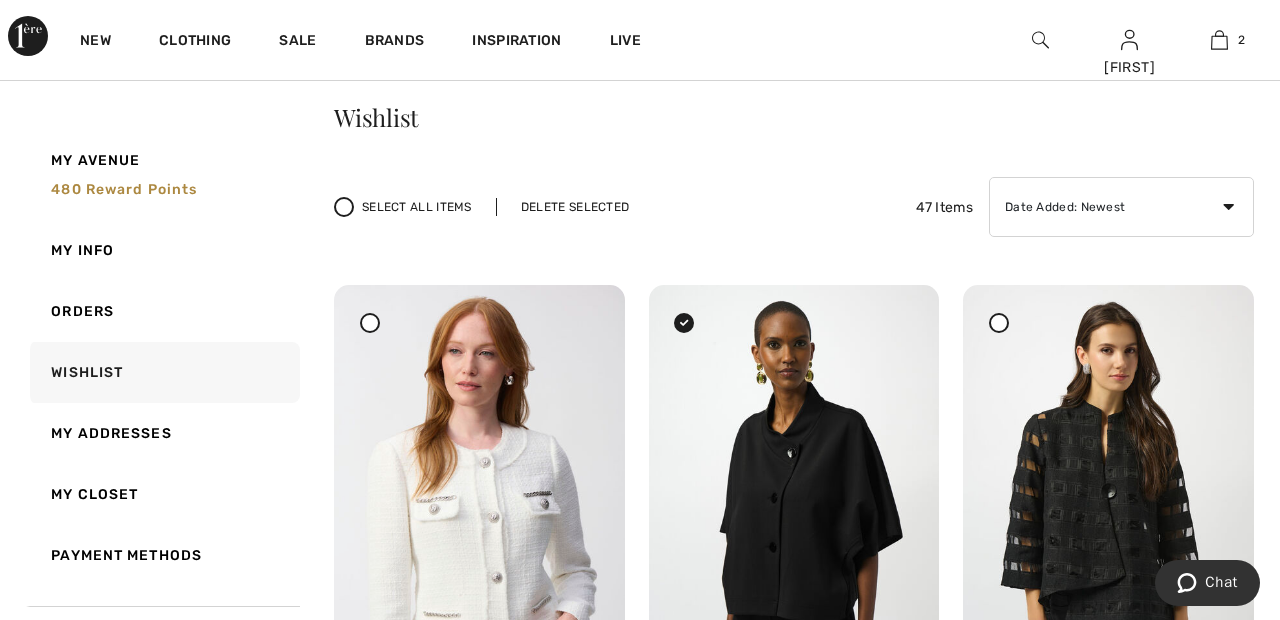 click on "Delete Selected" at bounding box center (575, 207) 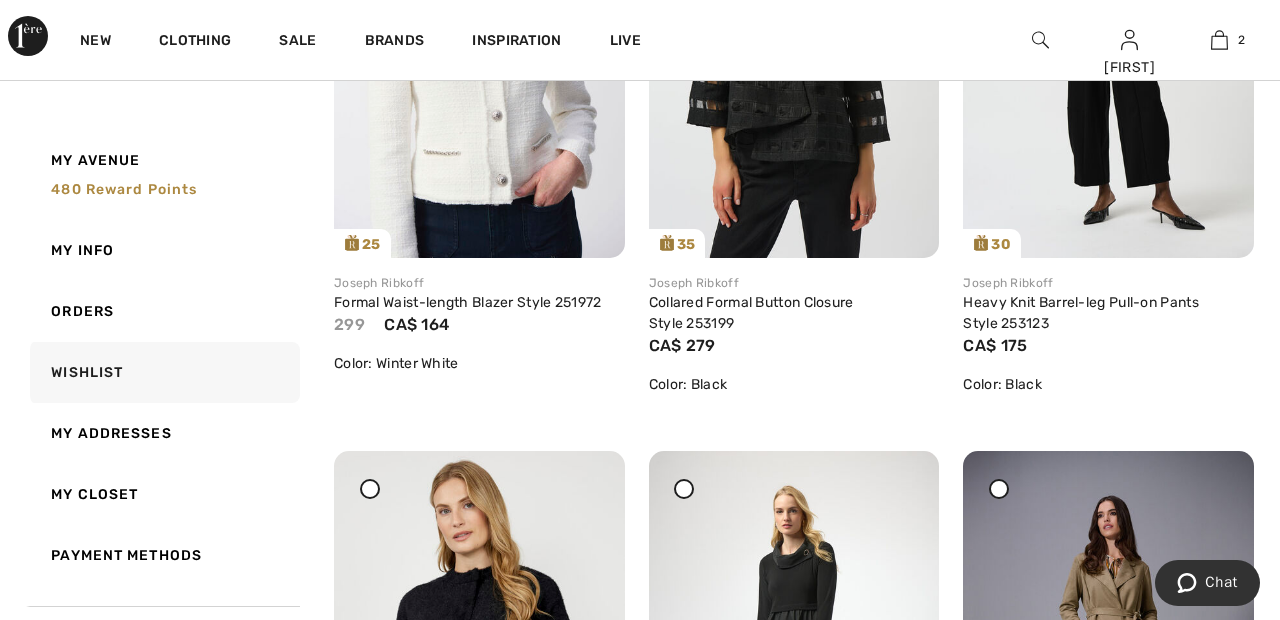 scroll, scrollTop: 0, scrollLeft: 0, axis: both 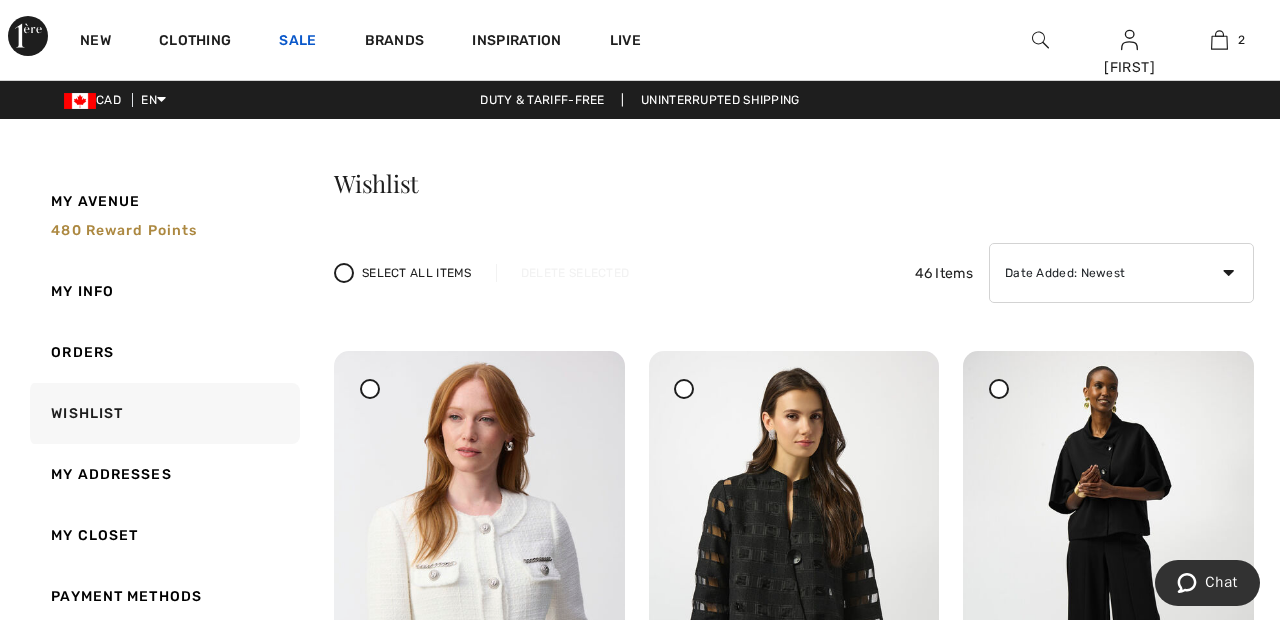 click on "Sale" at bounding box center [297, 42] 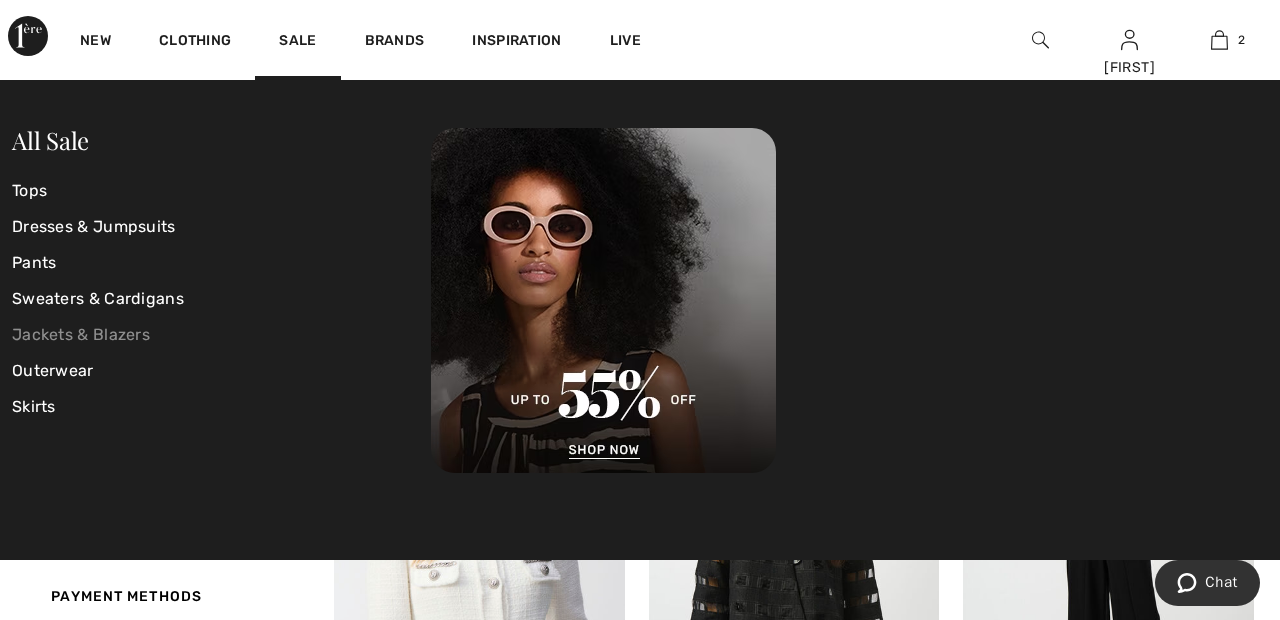 click on "Jackets & Blazers" at bounding box center (221, 335) 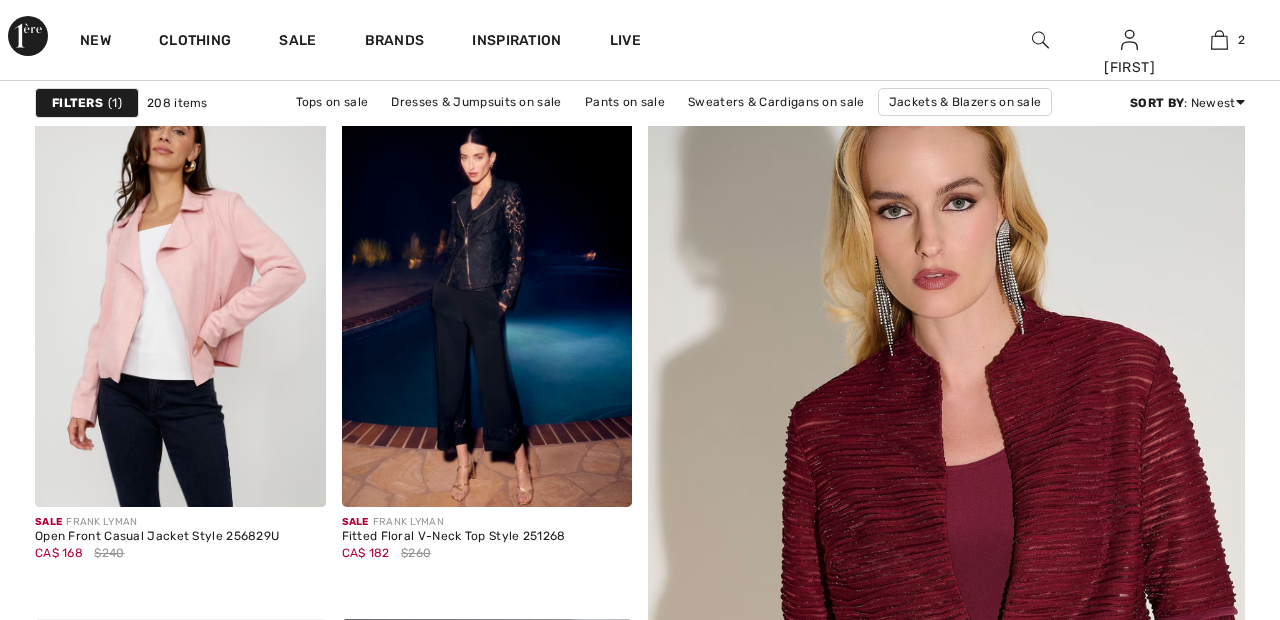 scroll, scrollTop: 0, scrollLeft: 0, axis: both 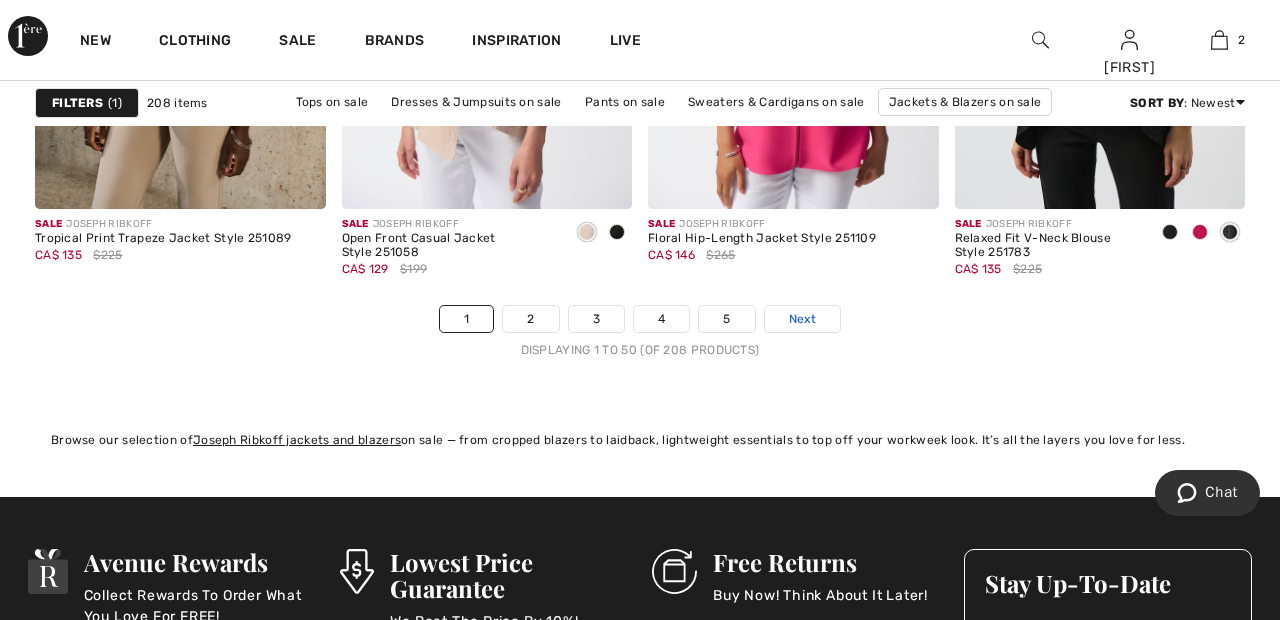 click on "Next" at bounding box center [802, 319] 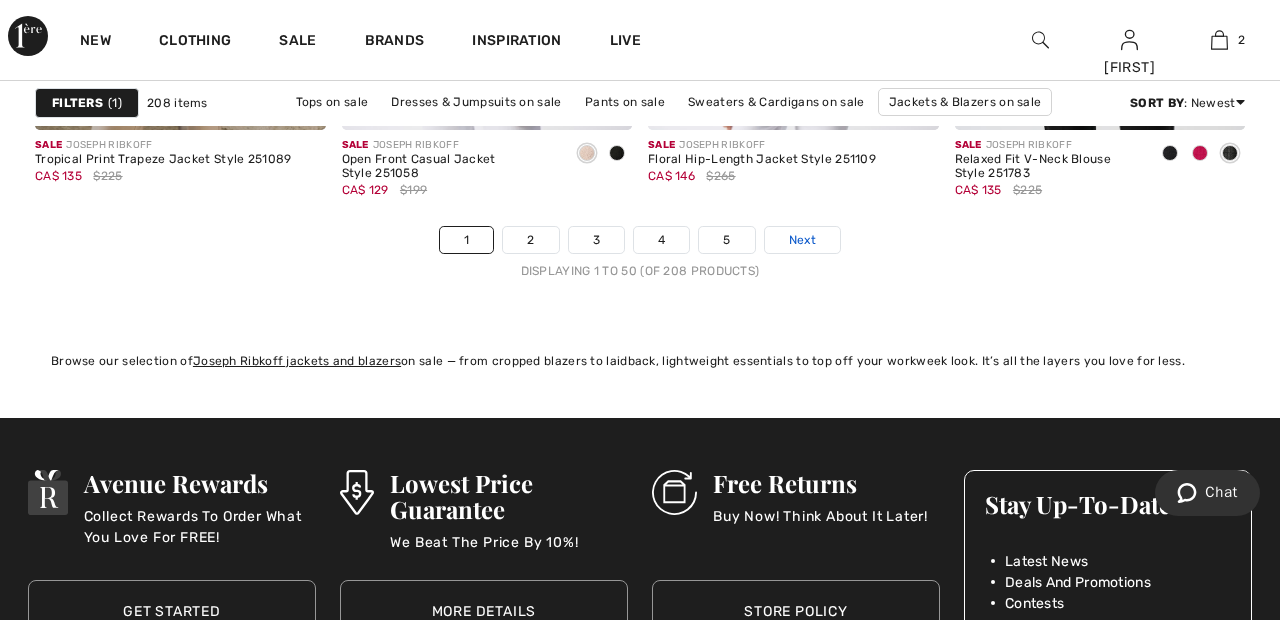 scroll, scrollTop: 8484, scrollLeft: 0, axis: vertical 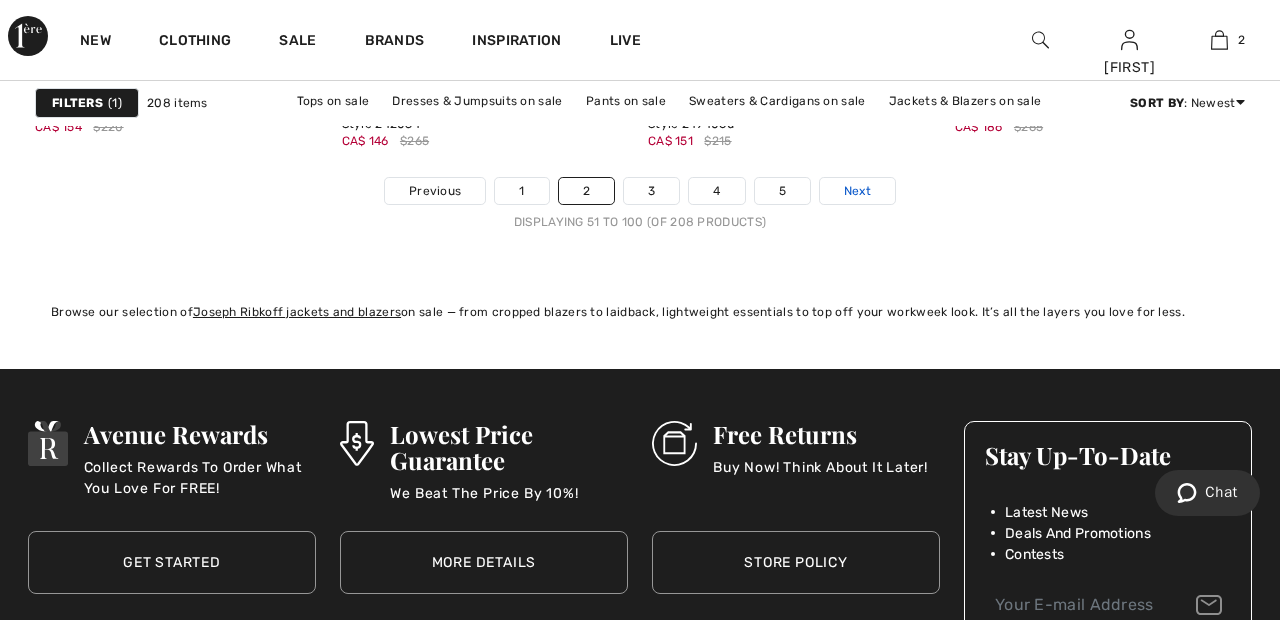 click on "Next" at bounding box center (857, 191) 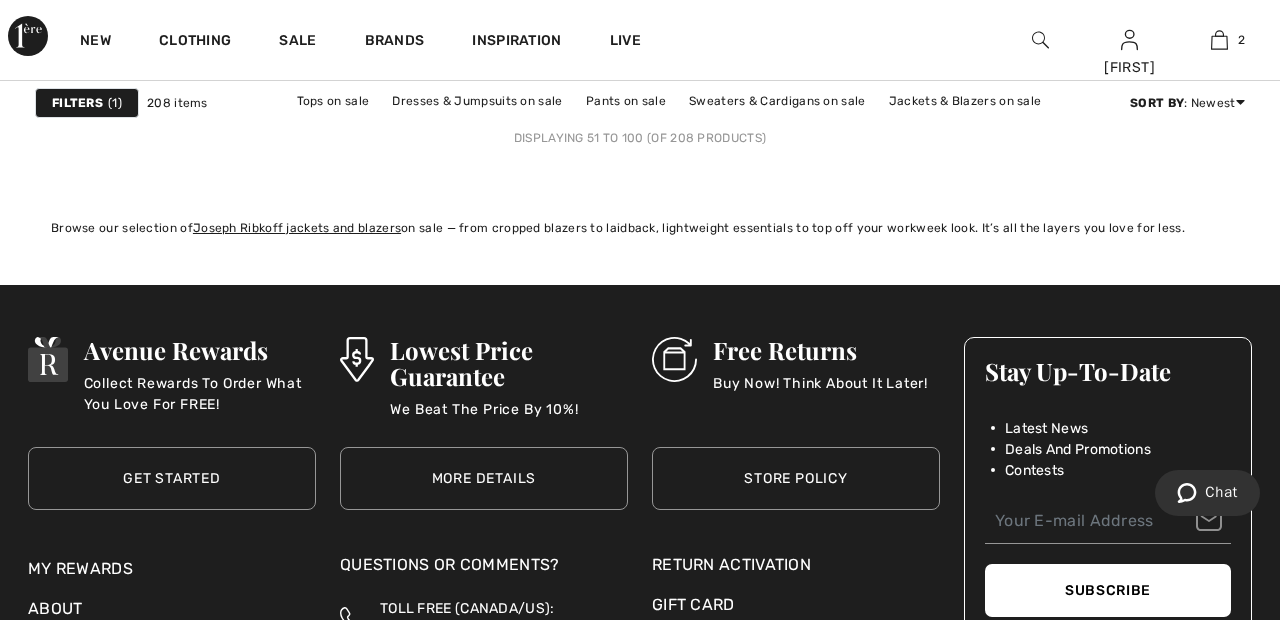 scroll, scrollTop: 8612, scrollLeft: 0, axis: vertical 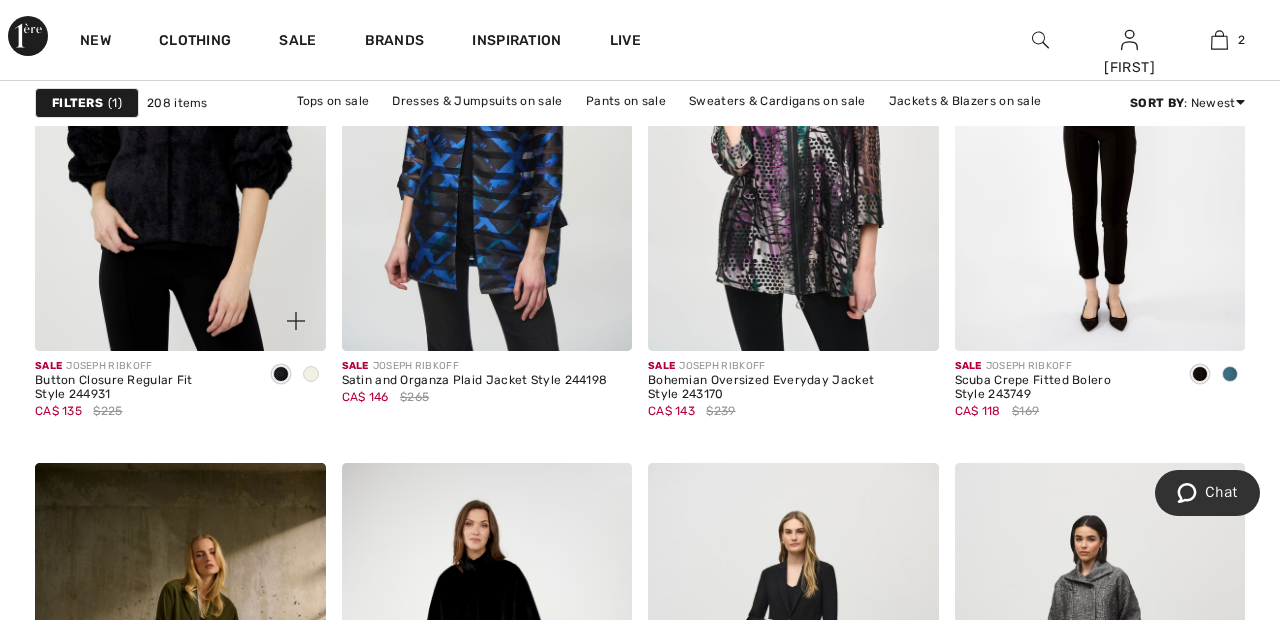 click at bounding box center [180, 133] 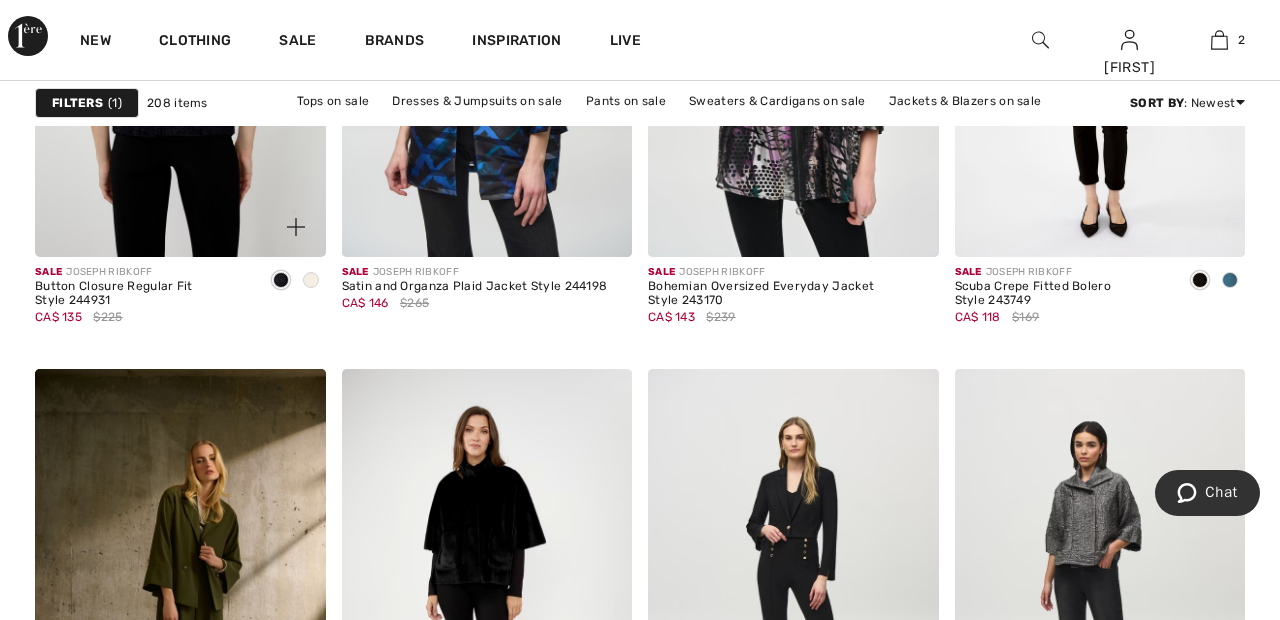 scroll, scrollTop: 2954, scrollLeft: 0, axis: vertical 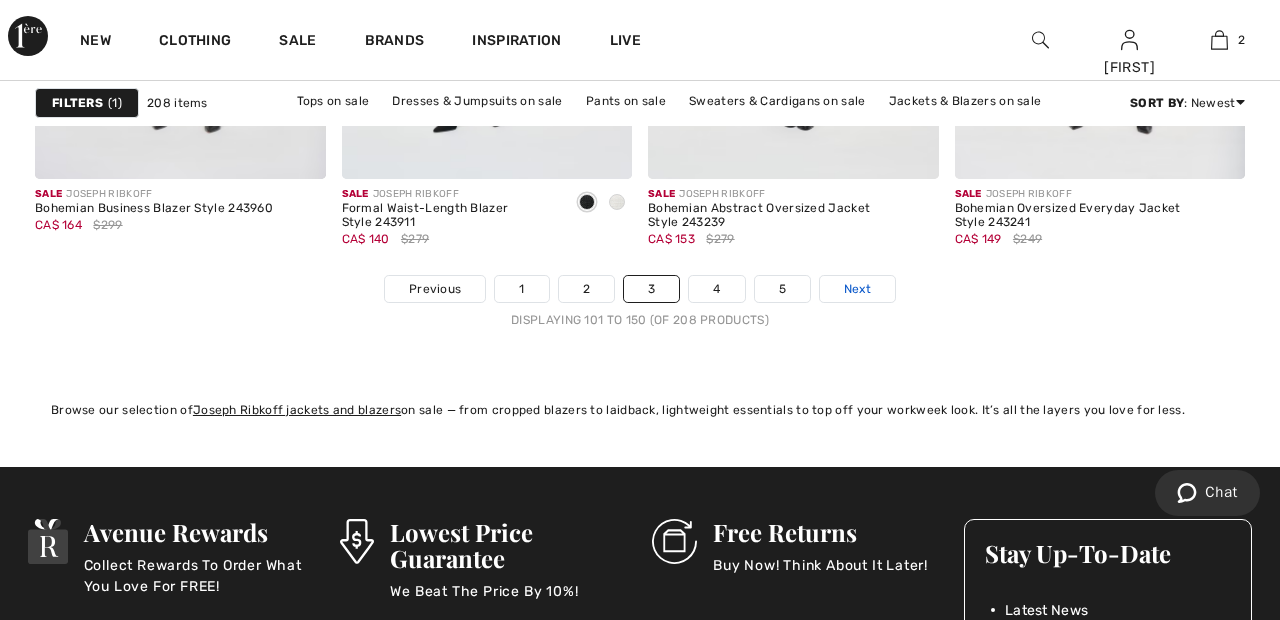 click on "Next" at bounding box center [857, 289] 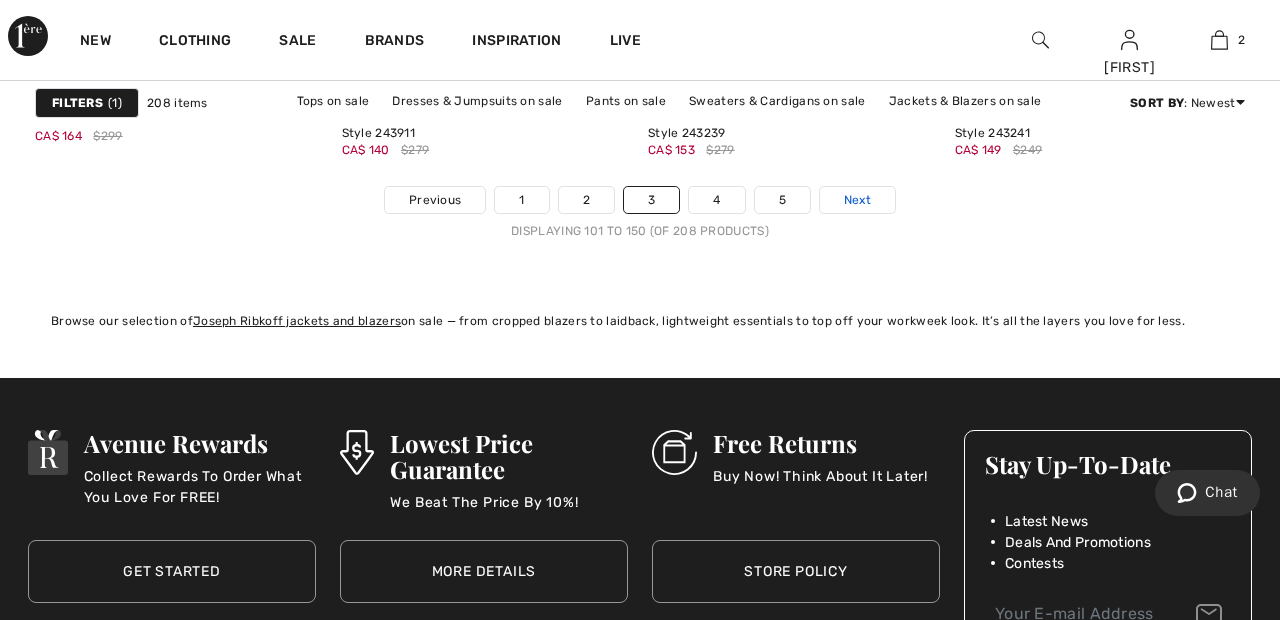 scroll, scrollTop: 8514, scrollLeft: 0, axis: vertical 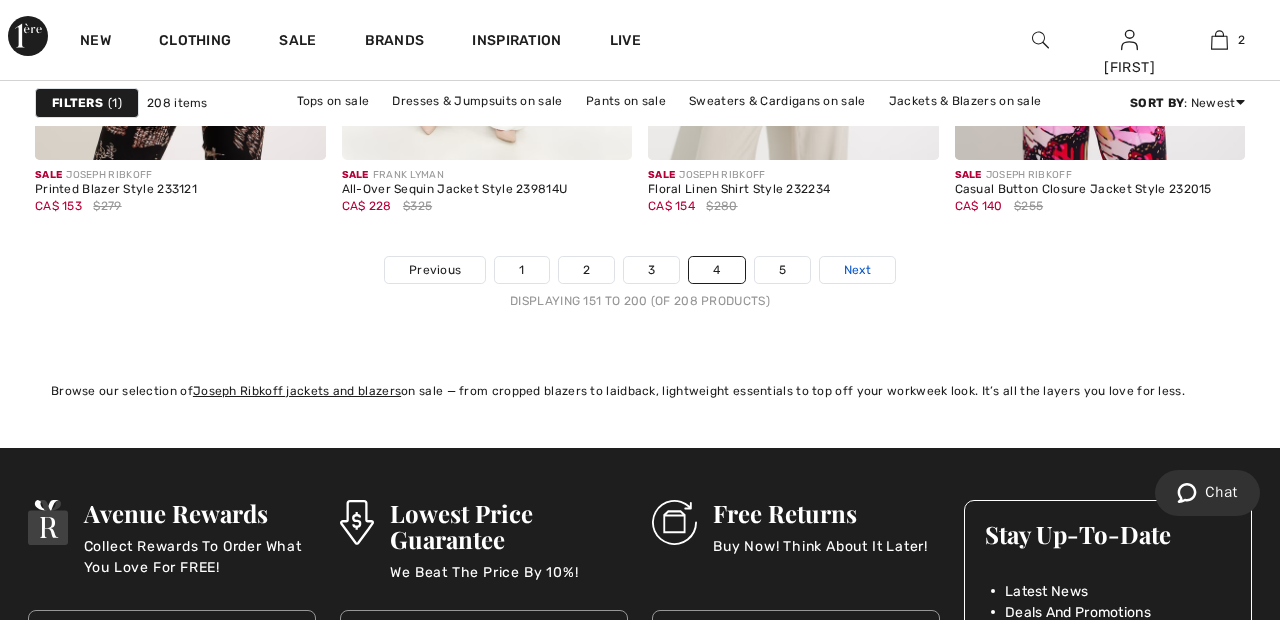 click on "Next" at bounding box center [857, 270] 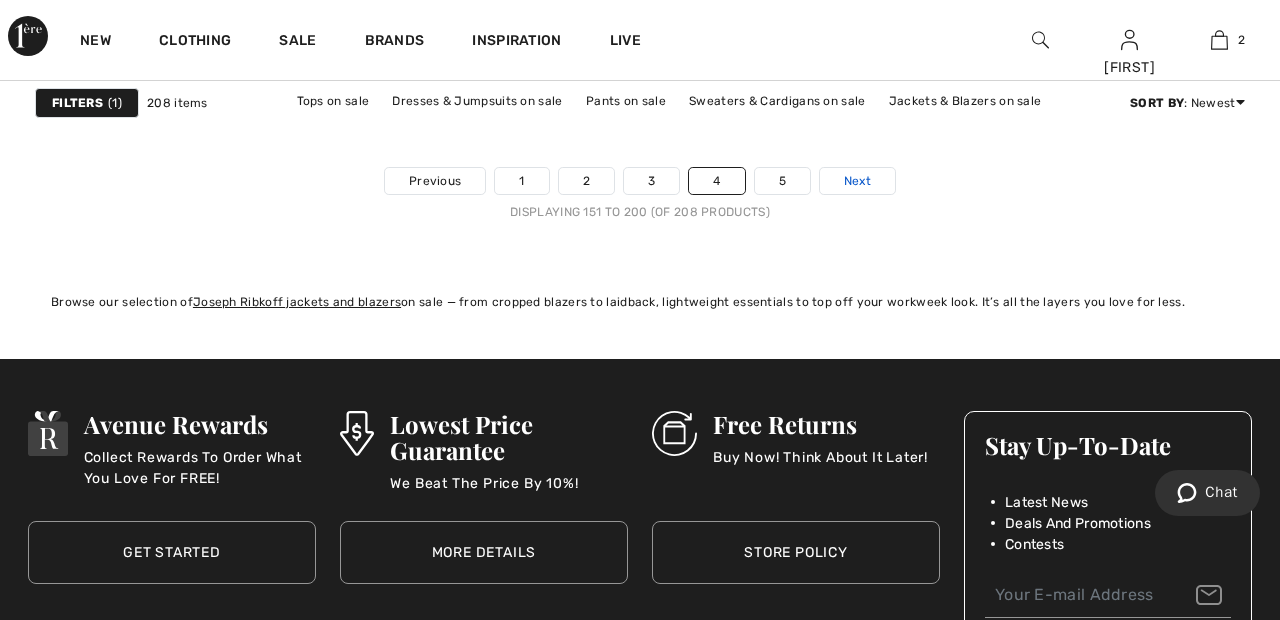 scroll, scrollTop: 8533, scrollLeft: 0, axis: vertical 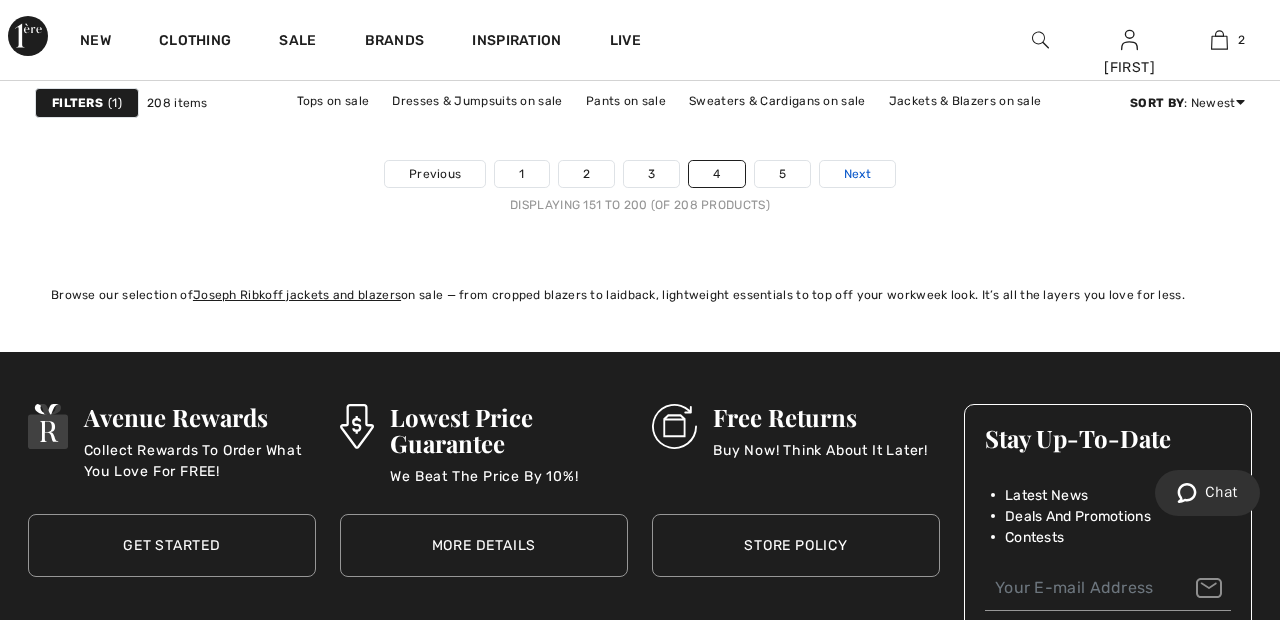 click on "Next" at bounding box center [857, 174] 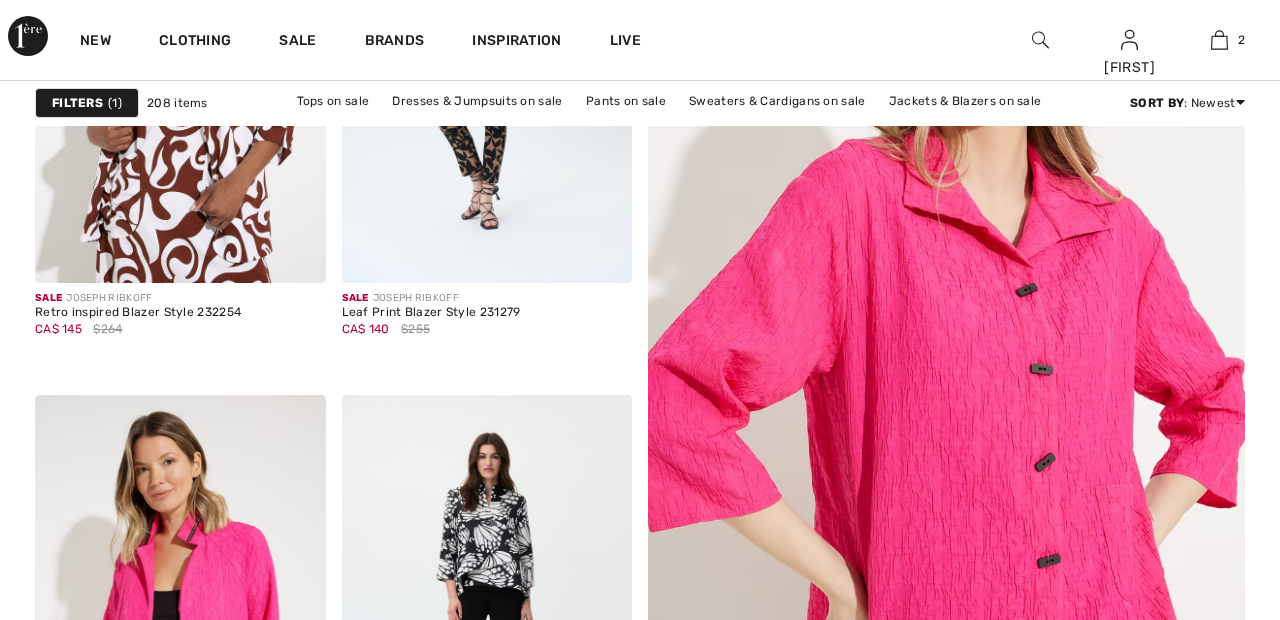scroll, scrollTop: 0, scrollLeft: 0, axis: both 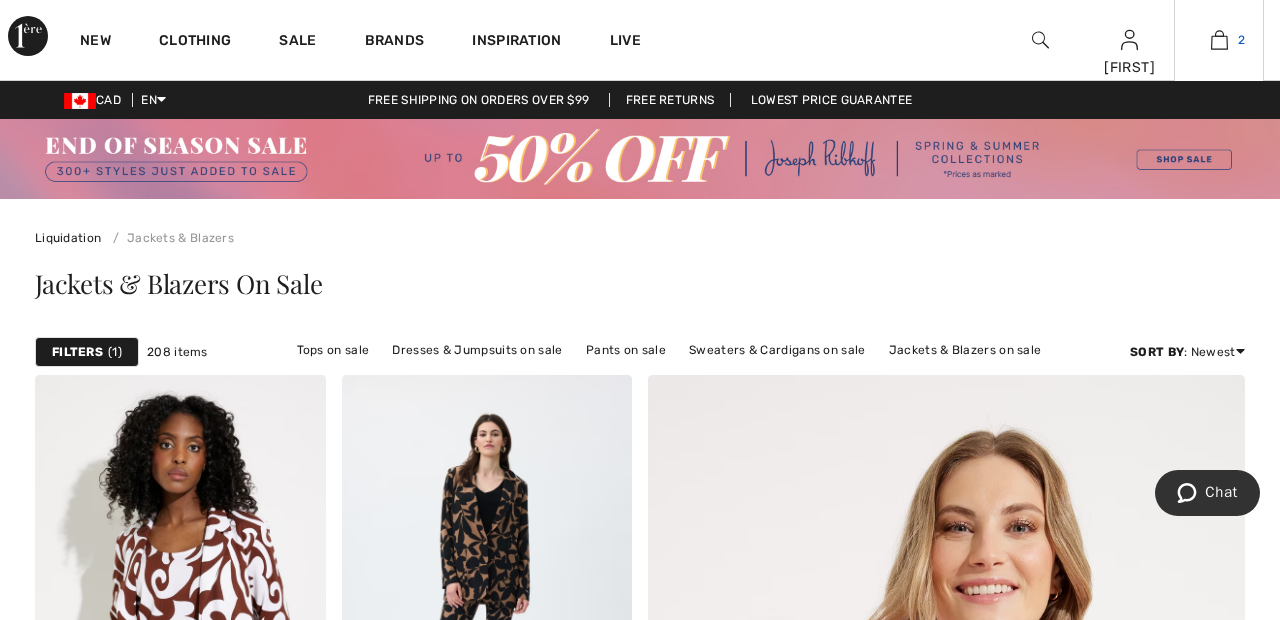 click on "2" at bounding box center [1219, 40] 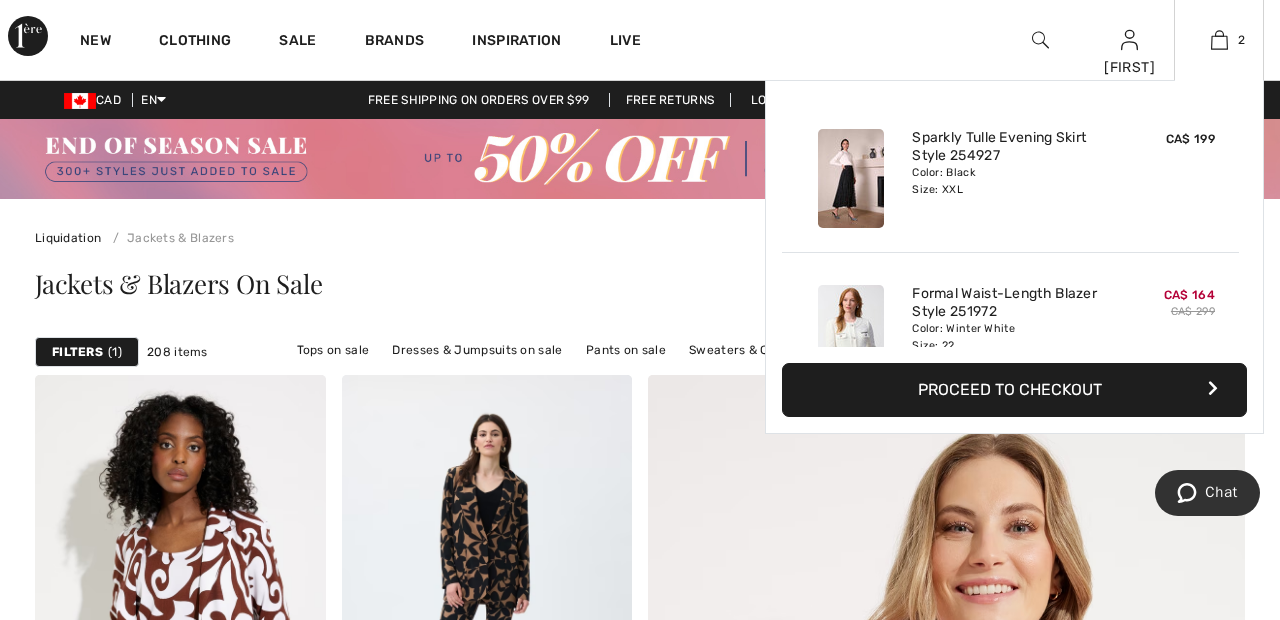 click on "Proceed to Checkout" at bounding box center (1014, 390) 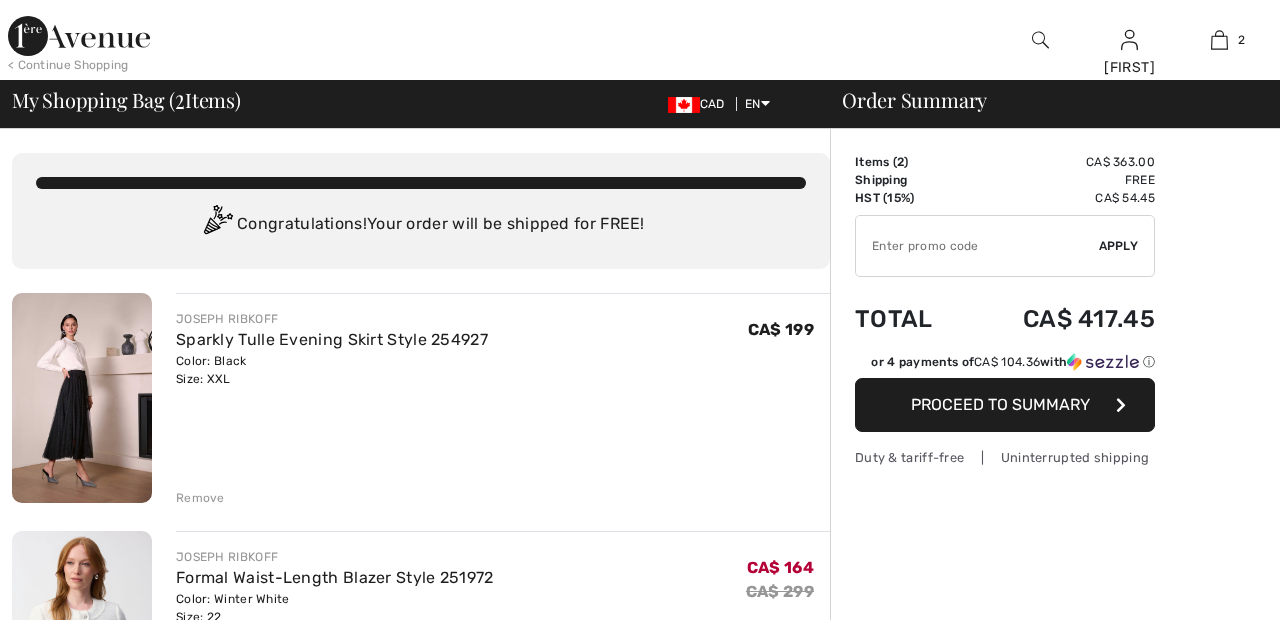 scroll, scrollTop: 0, scrollLeft: 0, axis: both 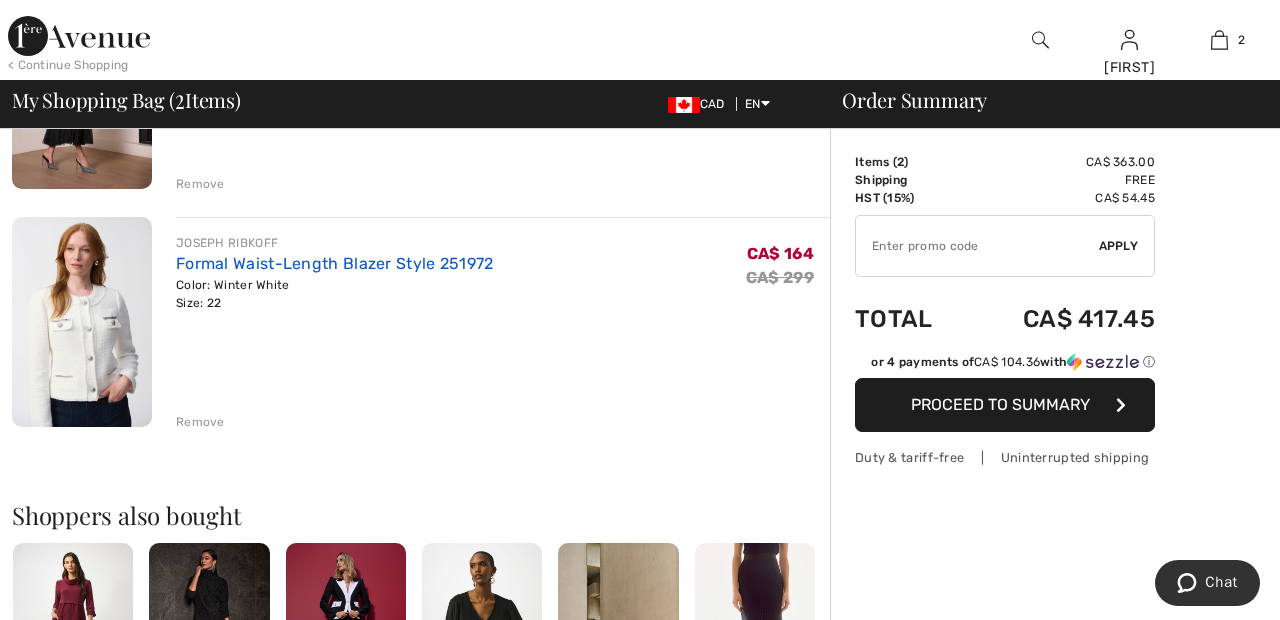 click on "Formal Waist-Length Blazer Style 251972" at bounding box center (335, 263) 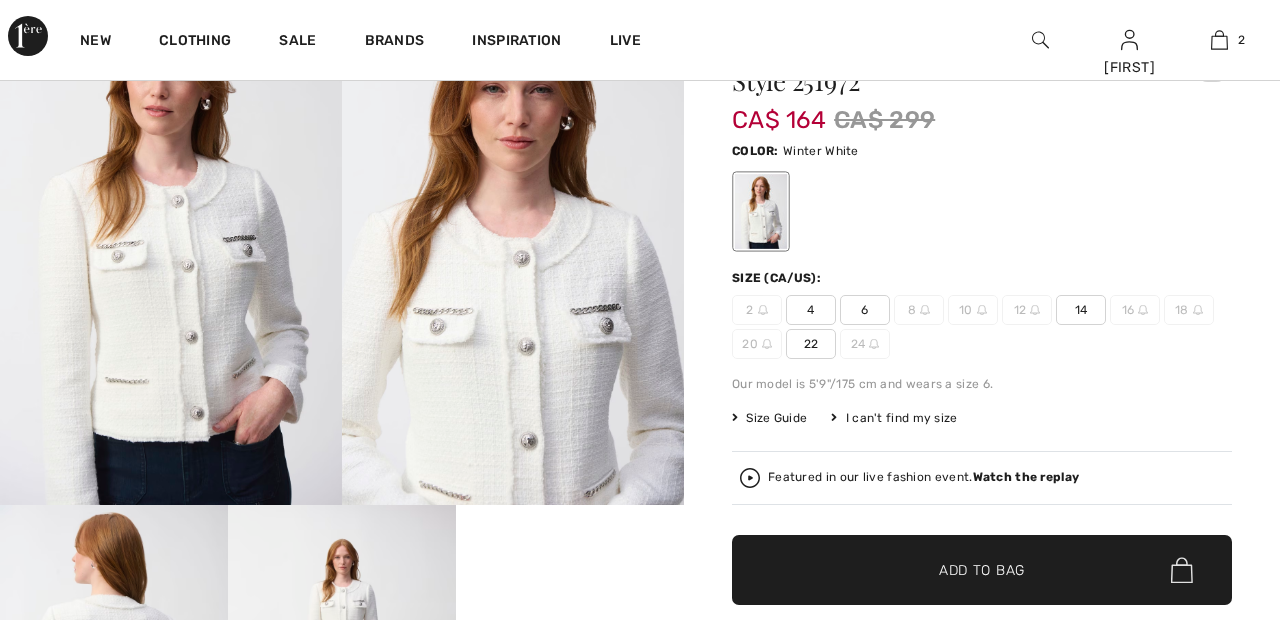checkbox on "true" 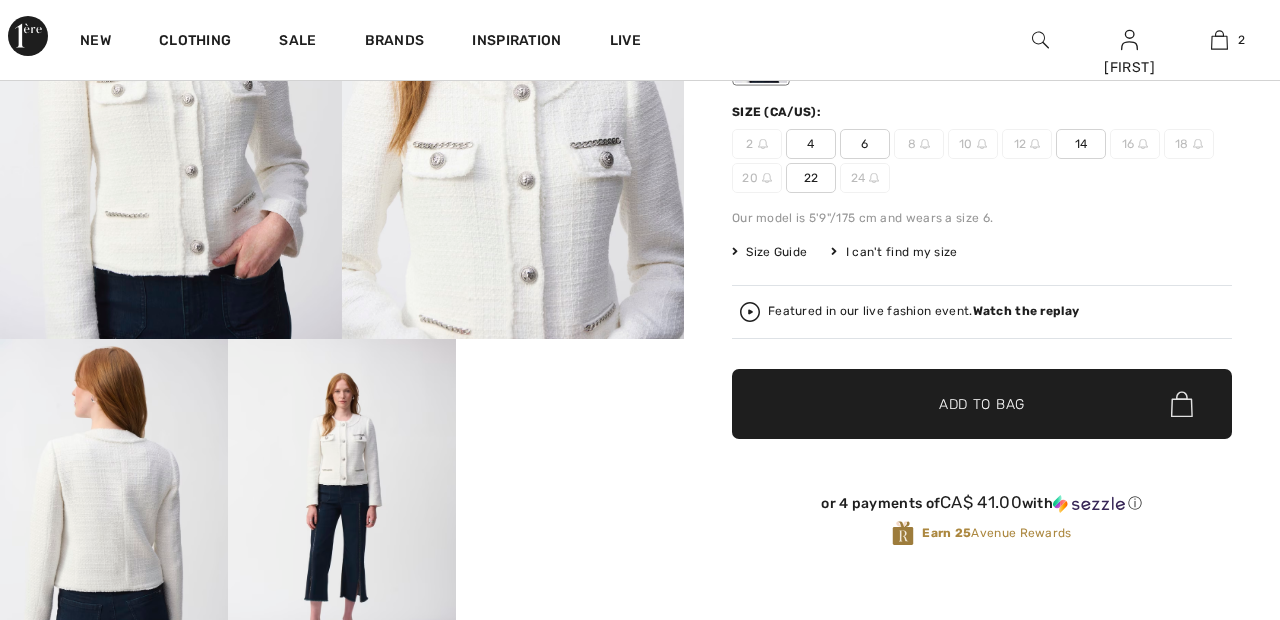 scroll, scrollTop: 0, scrollLeft: 0, axis: both 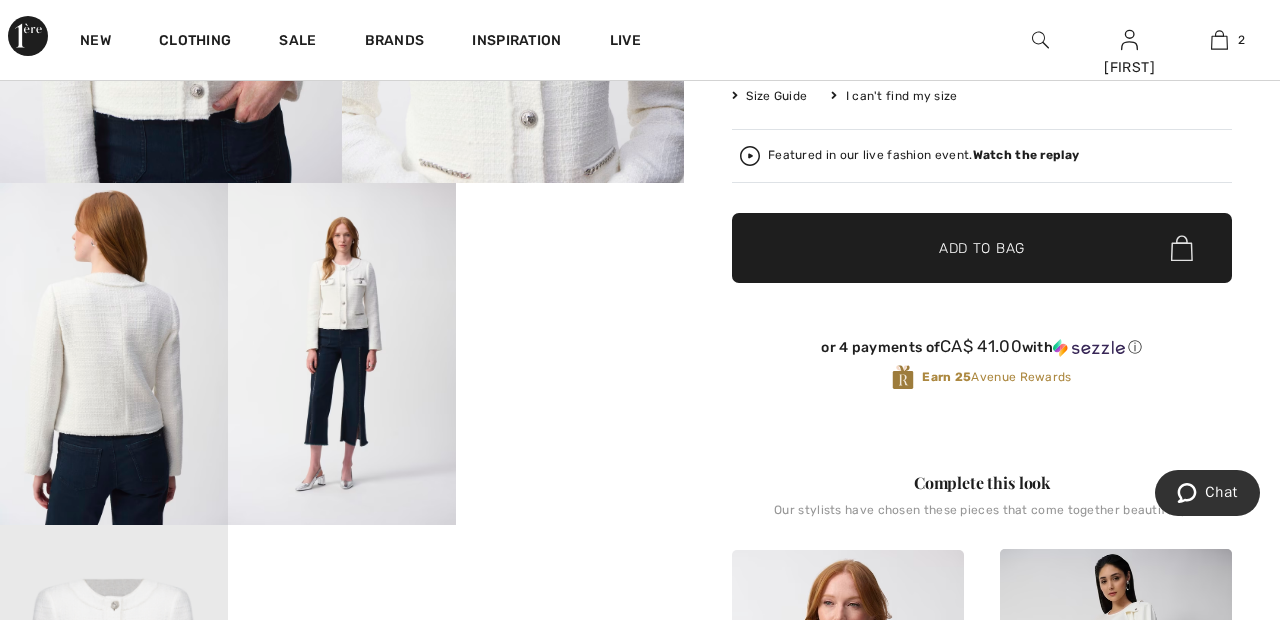 click on "Your browser does not support the video tag." at bounding box center (570, 240) 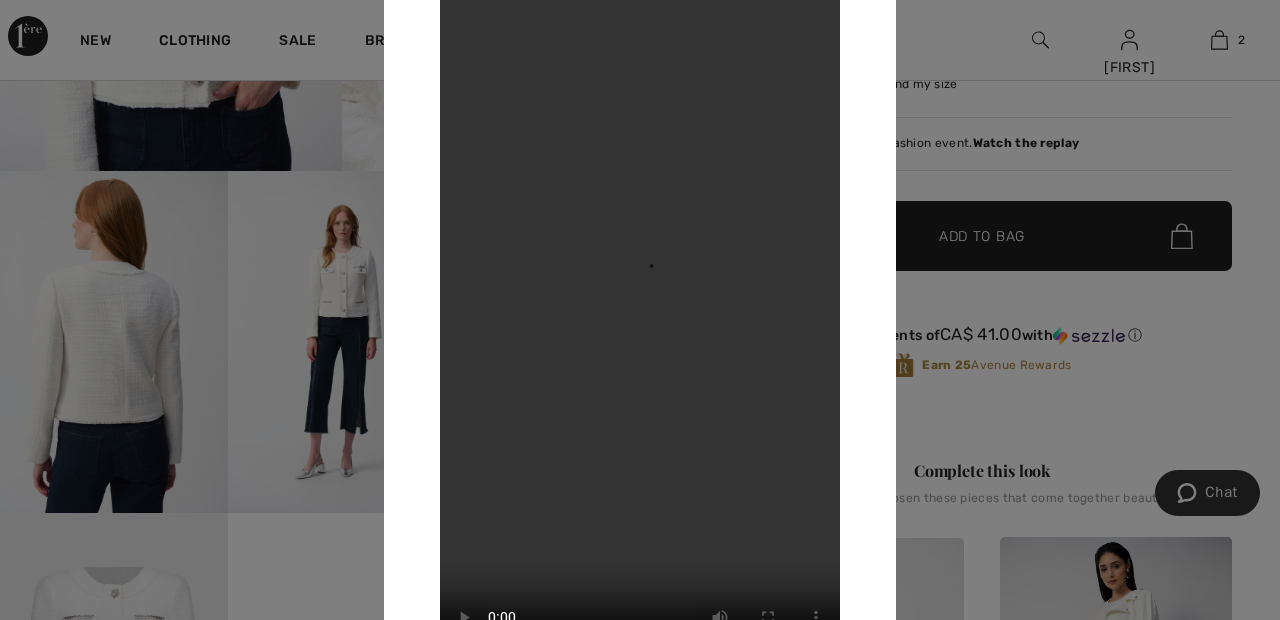 scroll, scrollTop: 545, scrollLeft: 0, axis: vertical 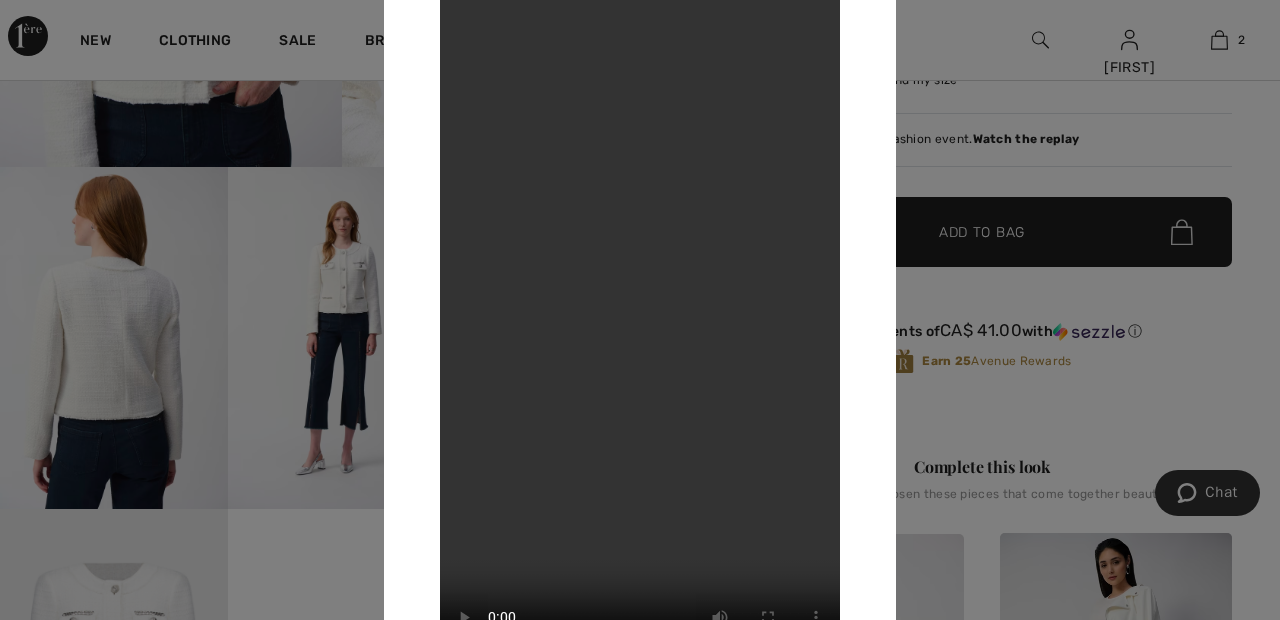 click at bounding box center [640, 310] 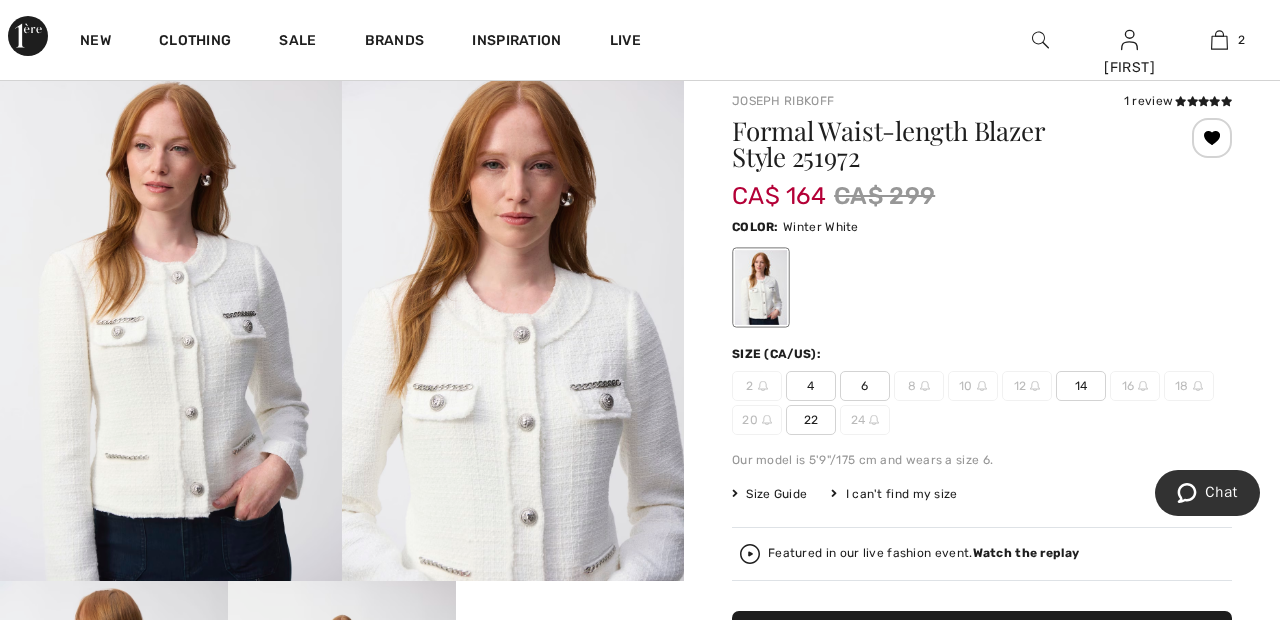 scroll, scrollTop: 122, scrollLeft: 0, axis: vertical 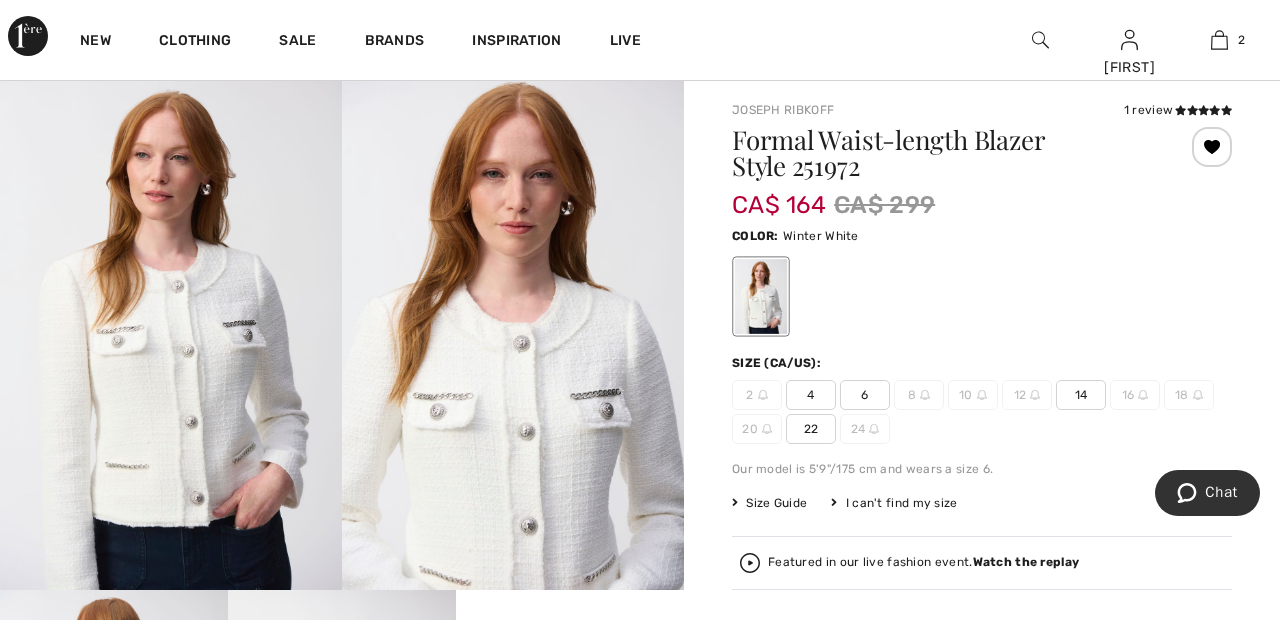 click at bounding box center (513, 333) 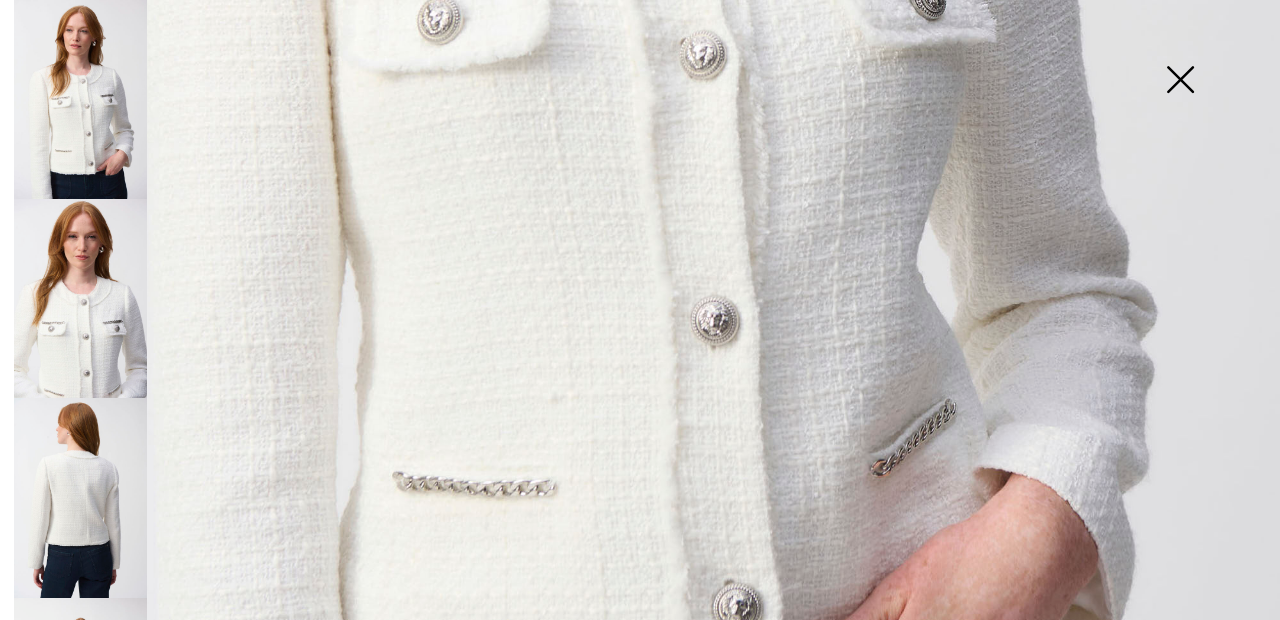 scroll, scrollTop: 985, scrollLeft: 0, axis: vertical 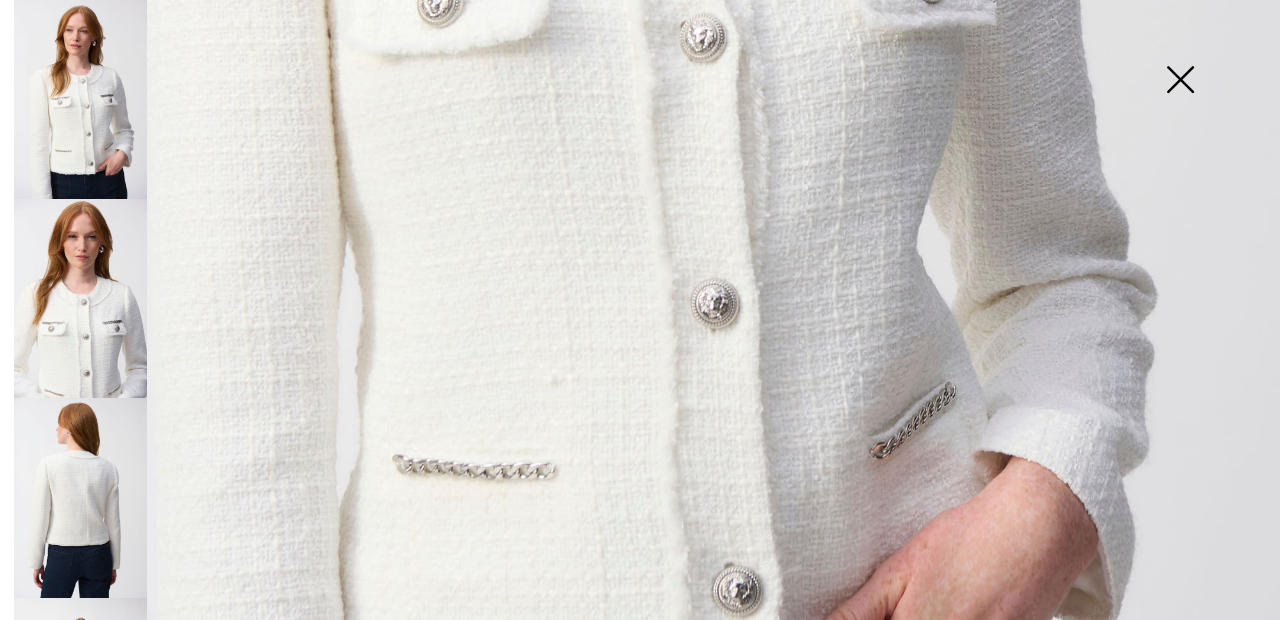 click at bounding box center (80, 298) 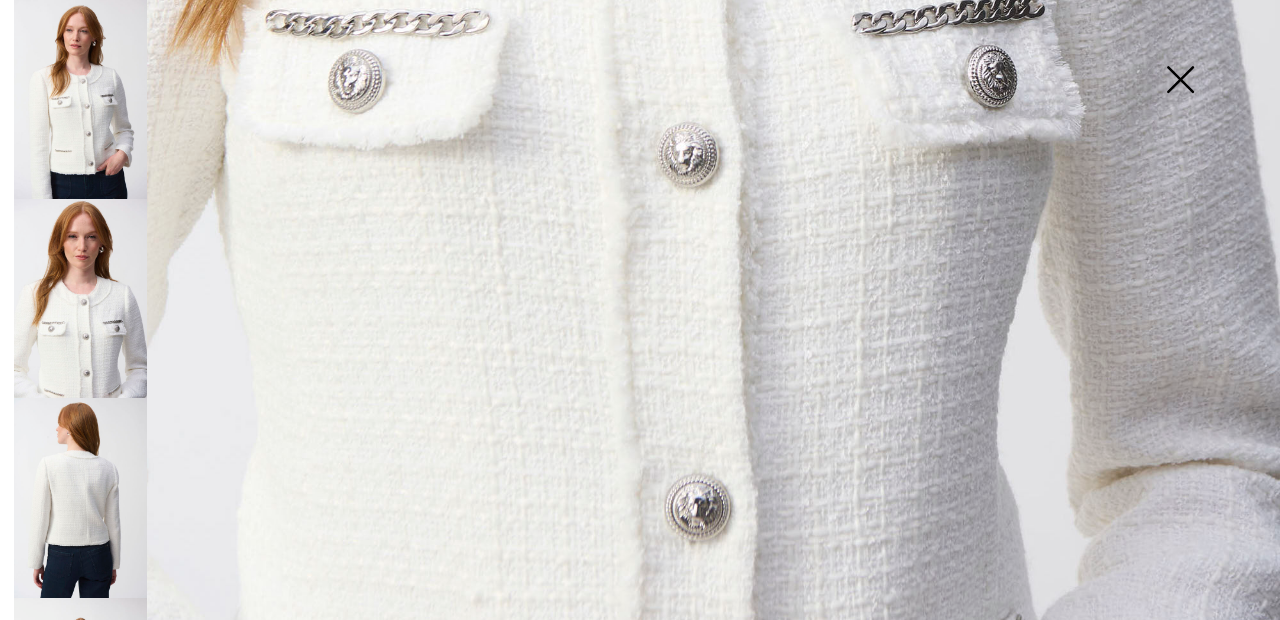 scroll, scrollTop: 1202, scrollLeft: 0, axis: vertical 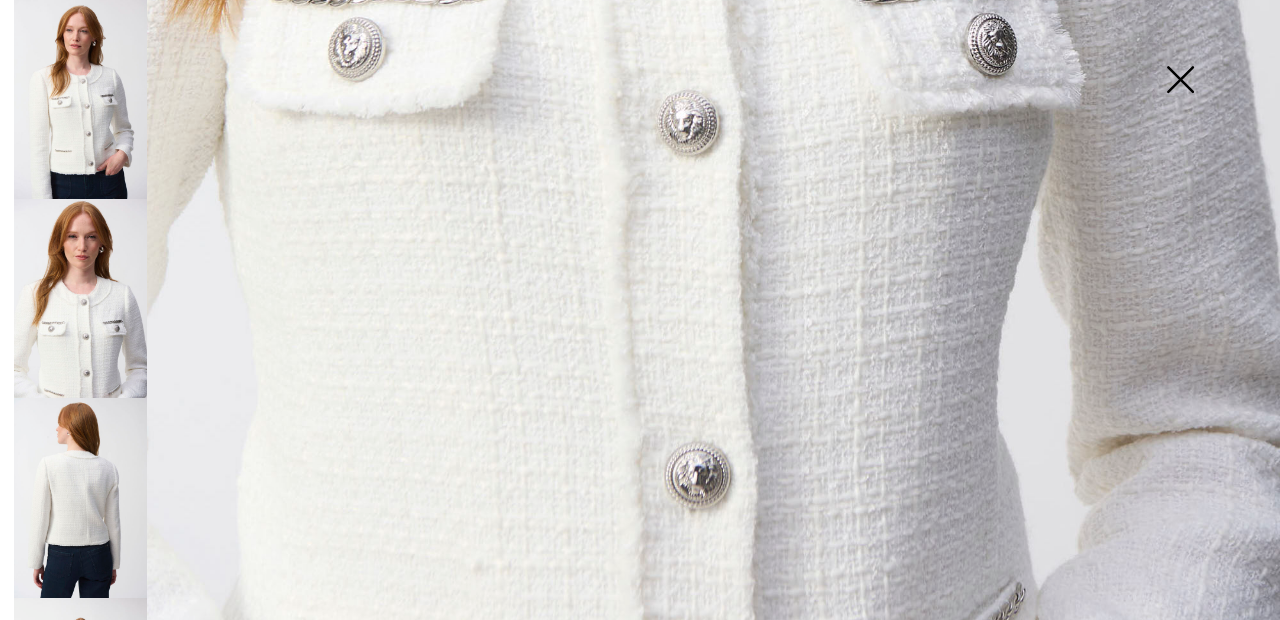 click at bounding box center [80, 497] 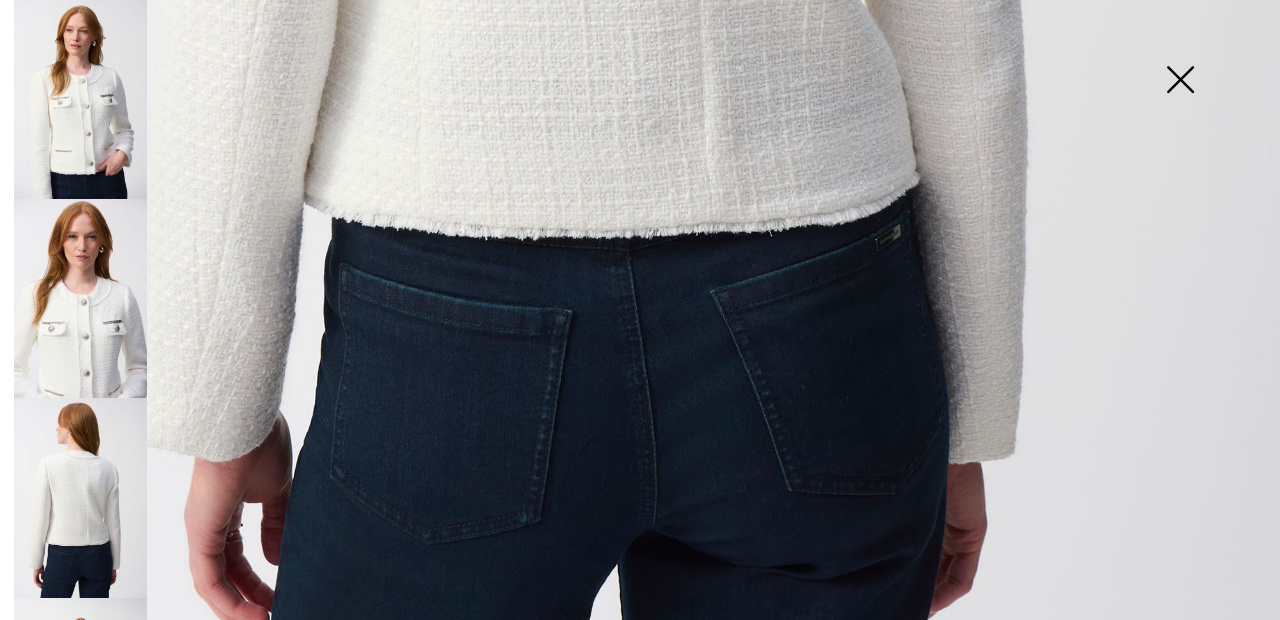 scroll, scrollTop: 1202, scrollLeft: 0, axis: vertical 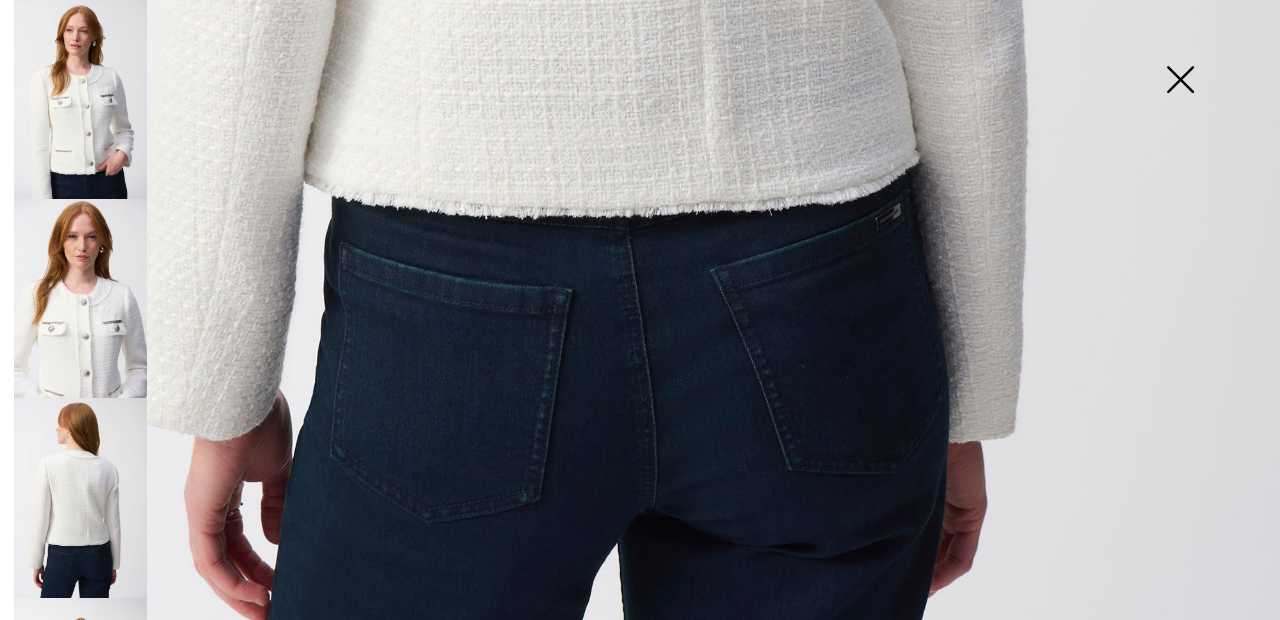 click at bounding box center [80, 697] 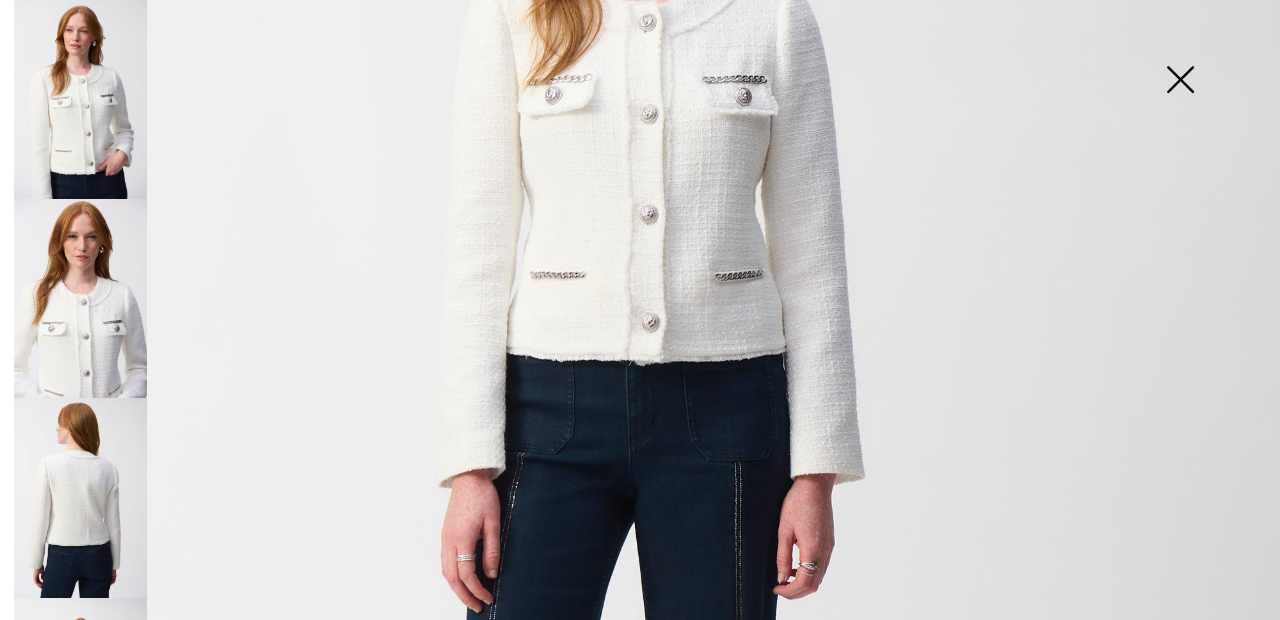 scroll, scrollTop: 453, scrollLeft: 0, axis: vertical 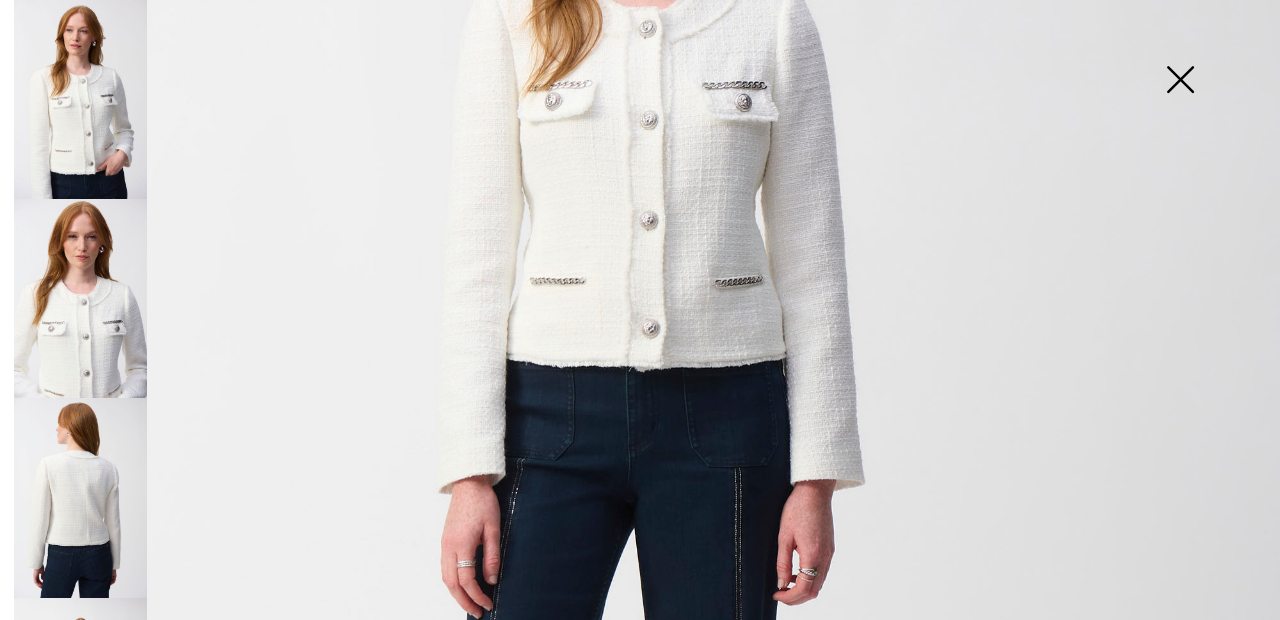 click at bounding box center (1180, 81) 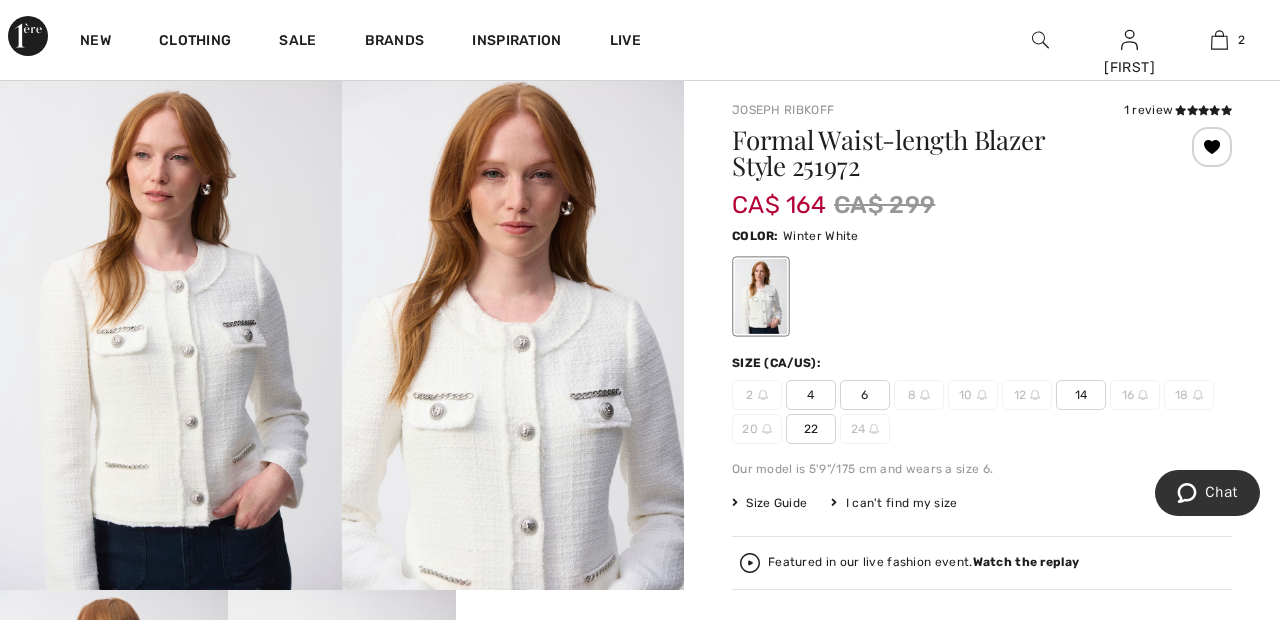 click on "1 review" at bounding box center (1178, 110) 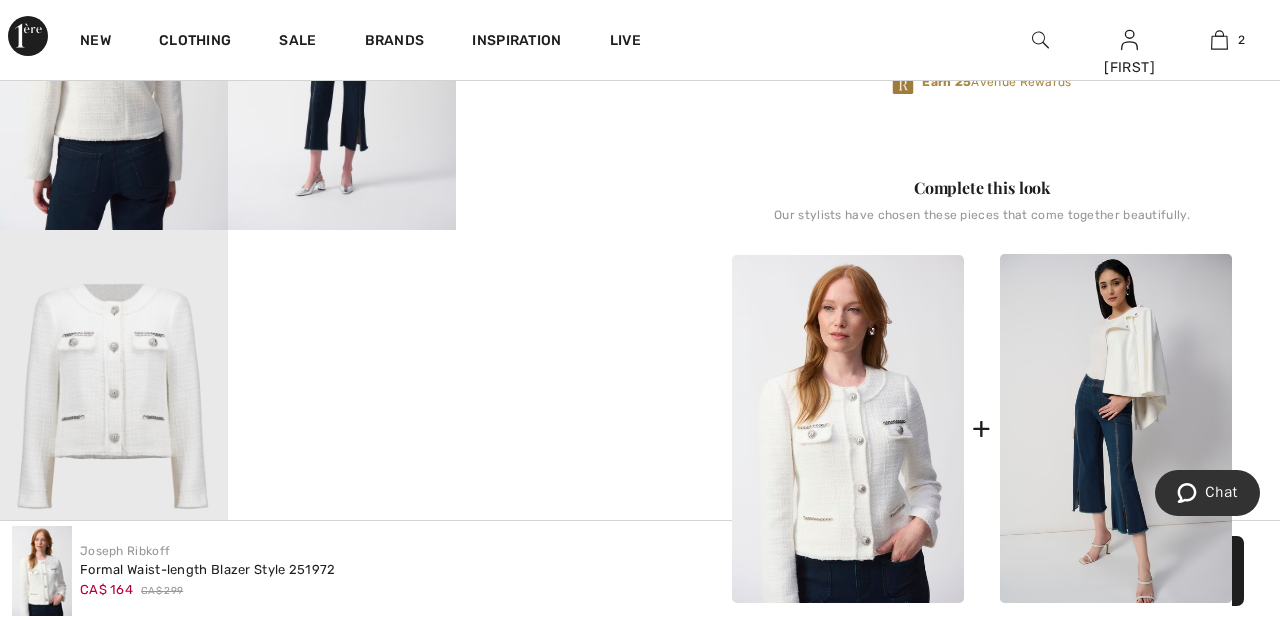 scroll, scrollTop: 825, scrollLeft: 0, axis: vertical 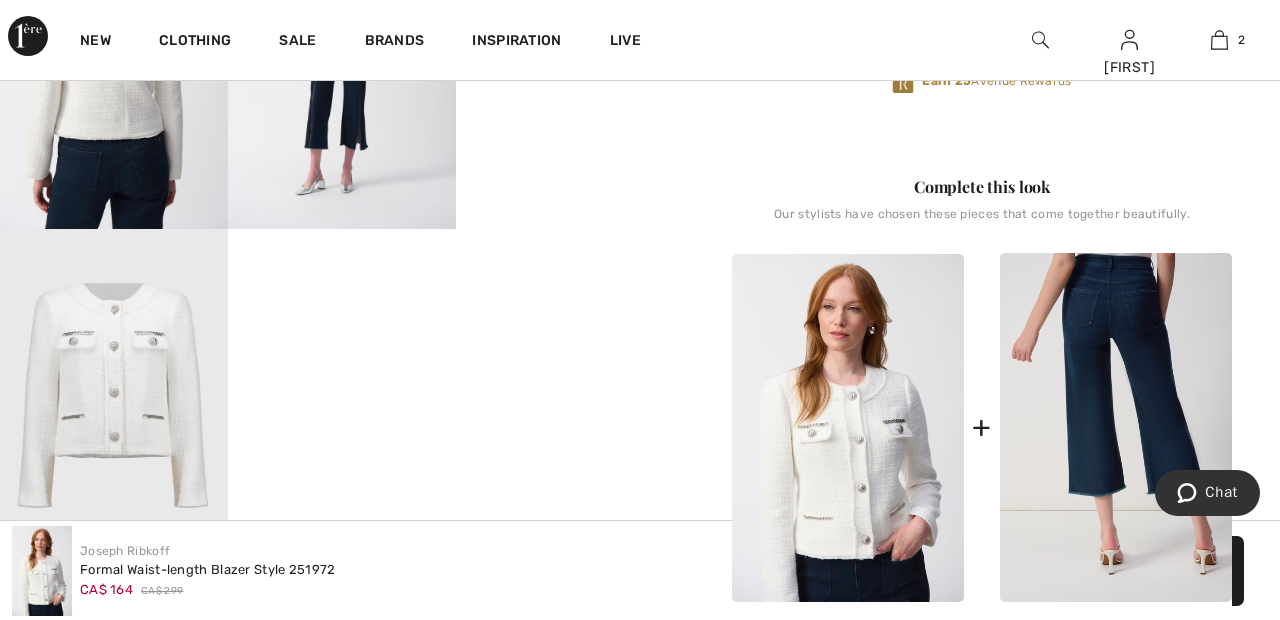 click at bounding box center [1116, 427] 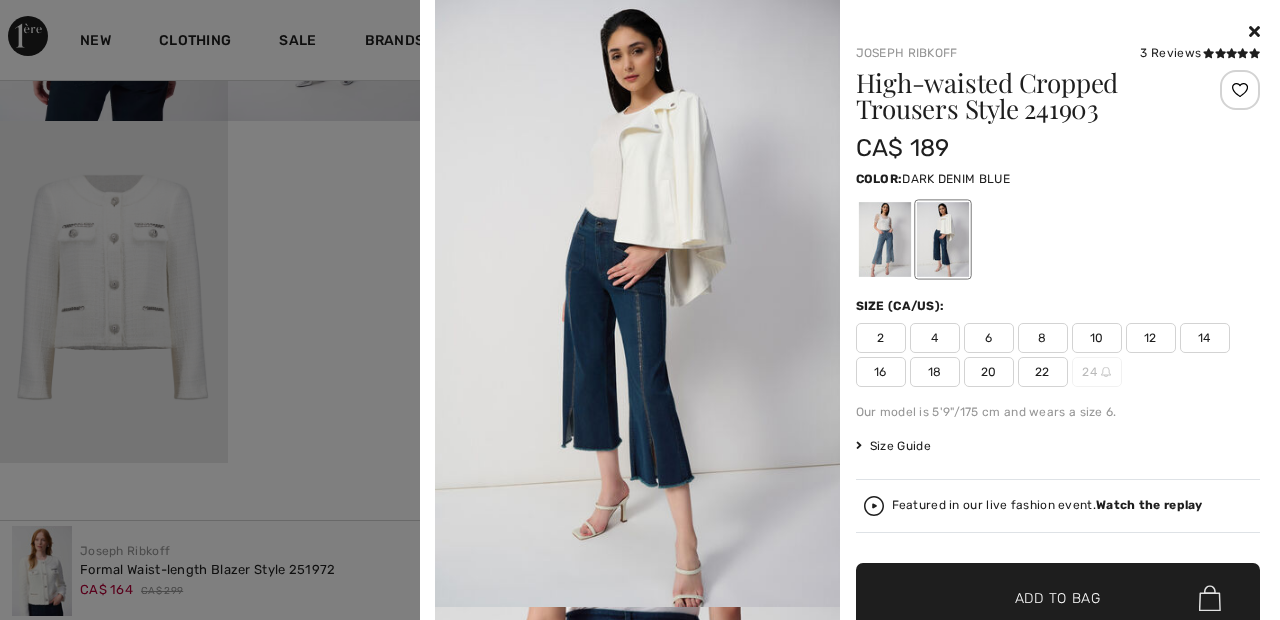 scroll, scrollTop: 935, scrollLeft: 0, axis: vertical 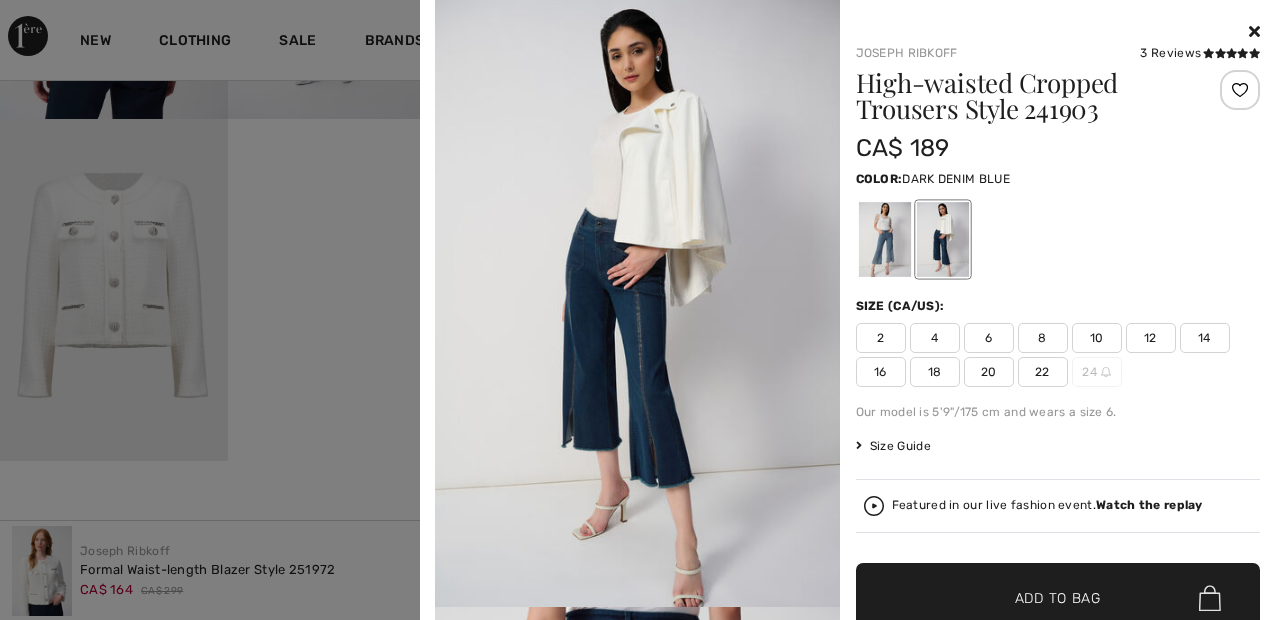 click at bounding box center [1254, 31] 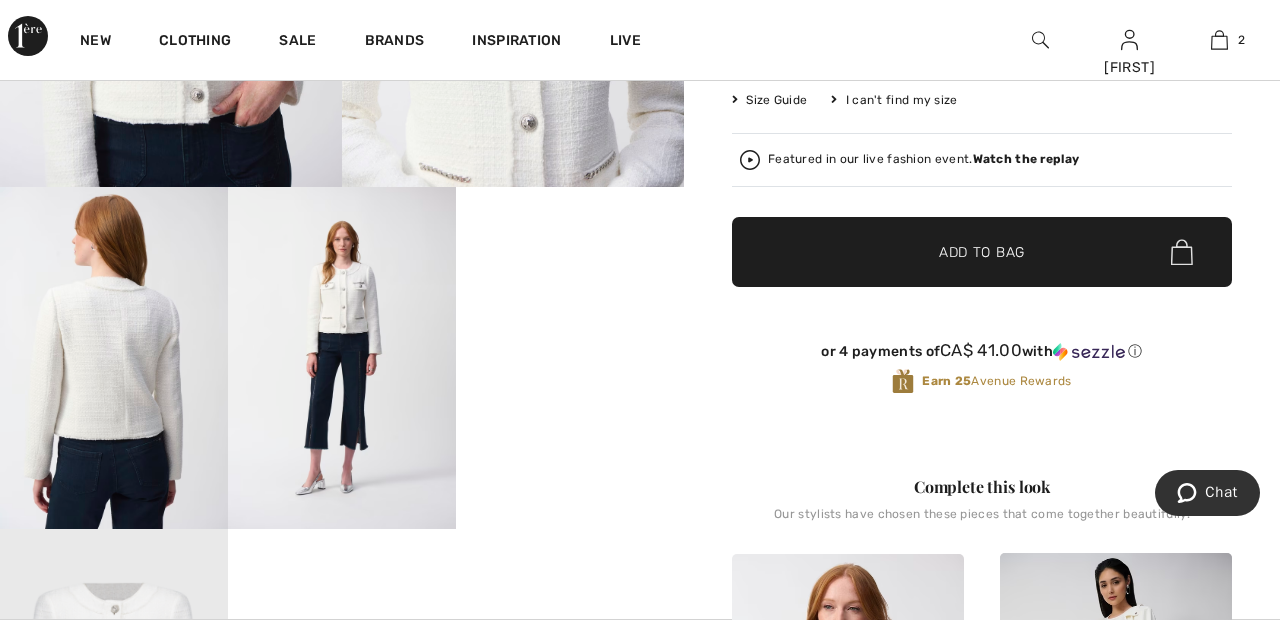 scroll, scrollTop: 0, scrollLeft: 0, axis: both 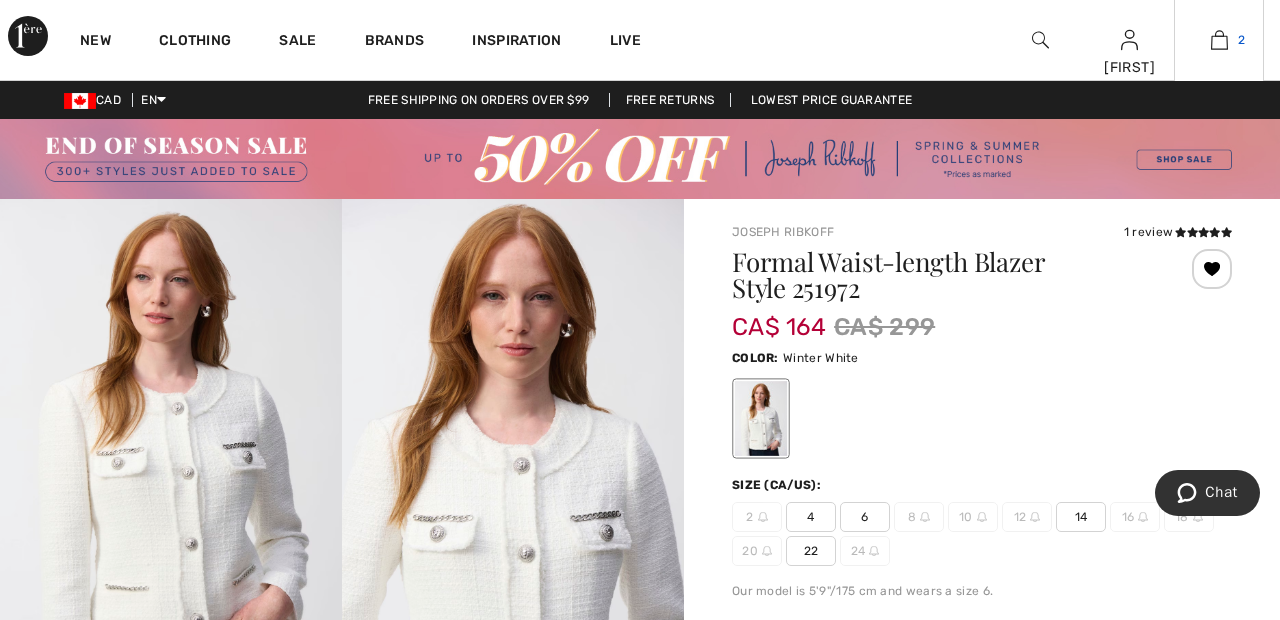click at bounding box center (1219, 40) 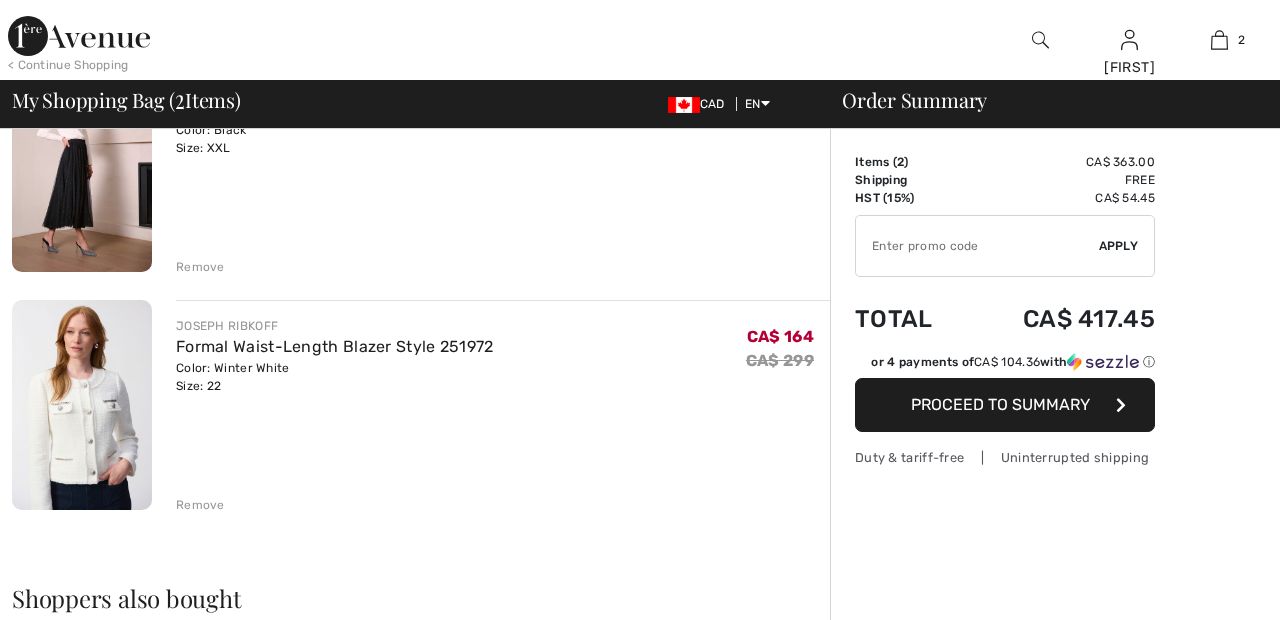 scroll, scrollTop: 0, scrollLeft: 0, axis: both 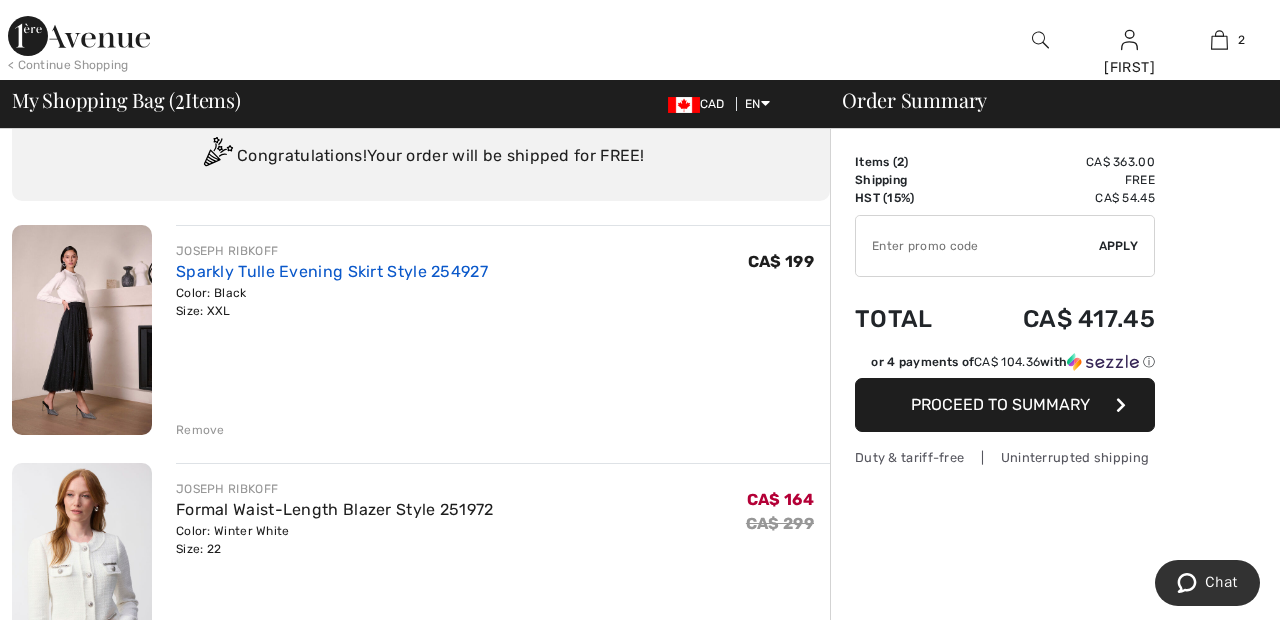 click on "Sparkly Tulle Evening Skirt Style 254927" at bounding box center (332, 271) 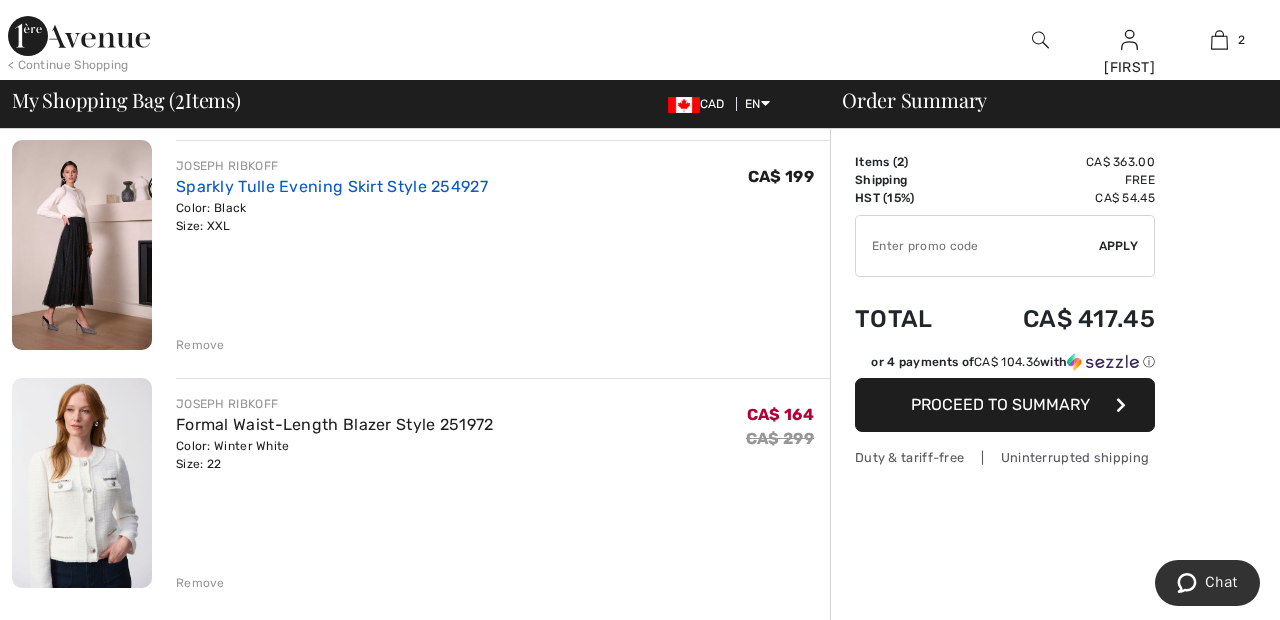 scroll, scrollTop: 164, scrollLeft: 0, axis: vertical 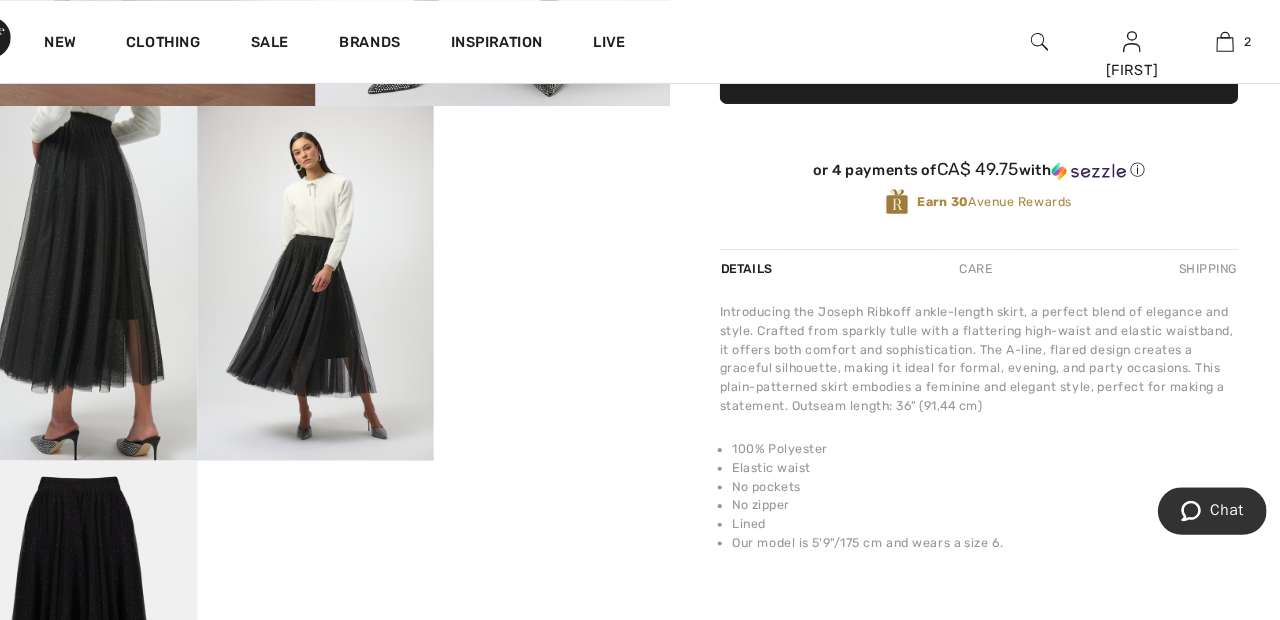 click on "Your browser does not support the video tag." at bounding box center (570, 159) 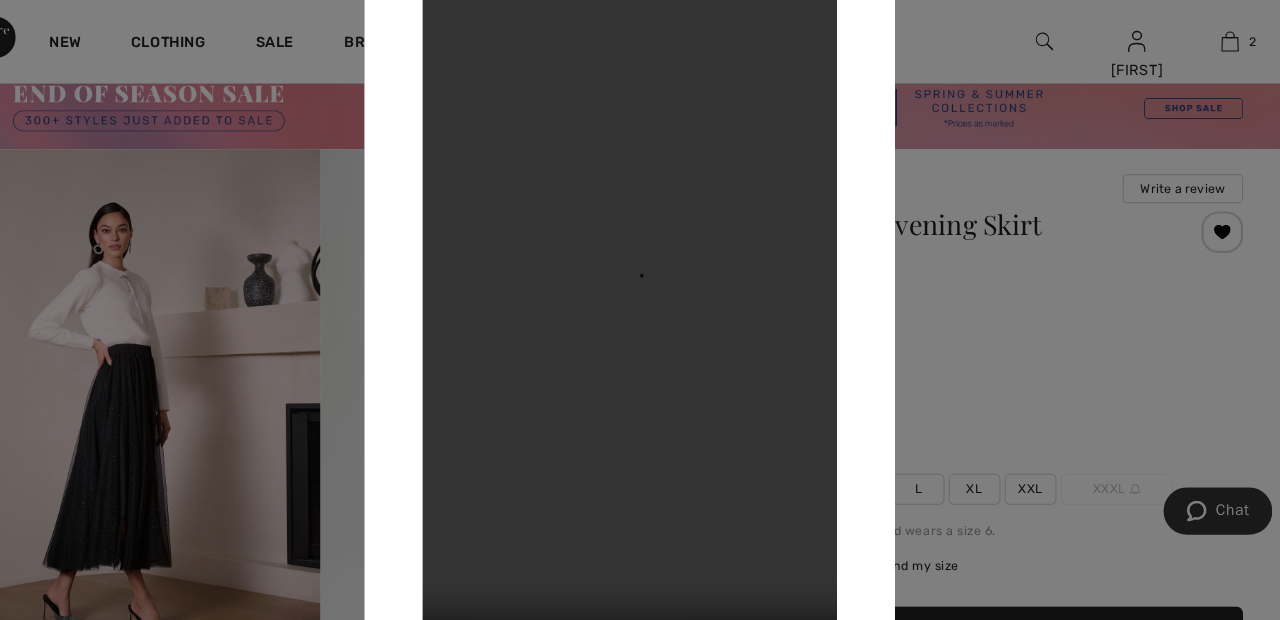 scroll, scrollTop: 0, scrollLeft: 0, axis: both 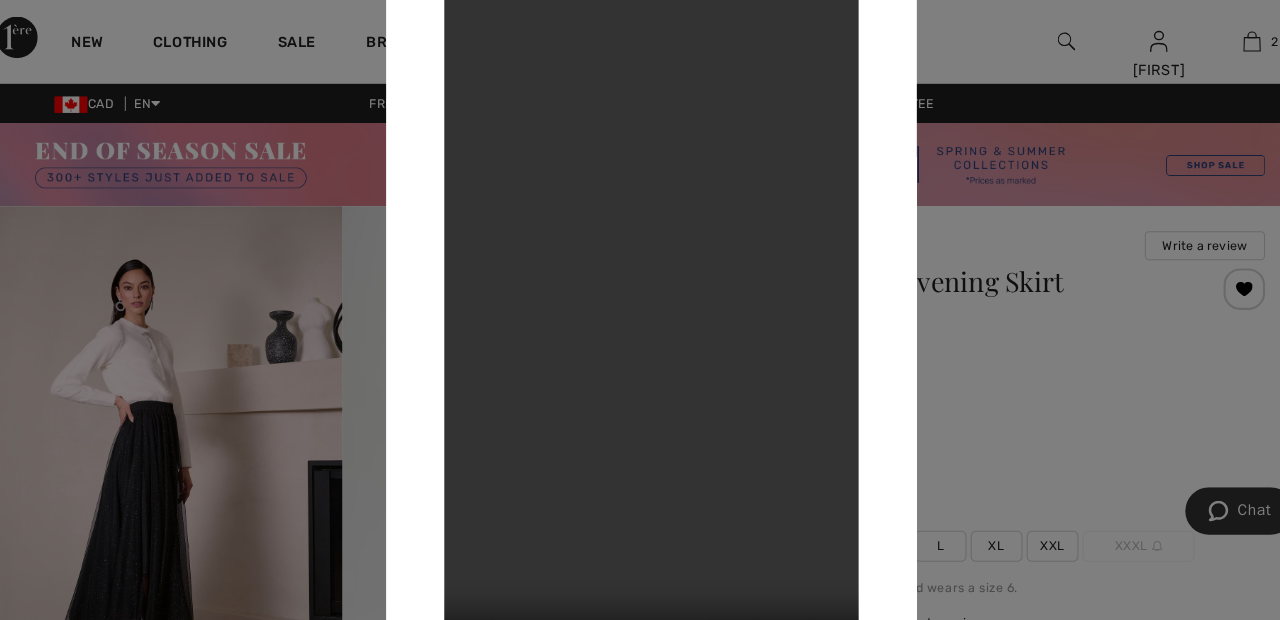 click at bounding box center [640, 310] 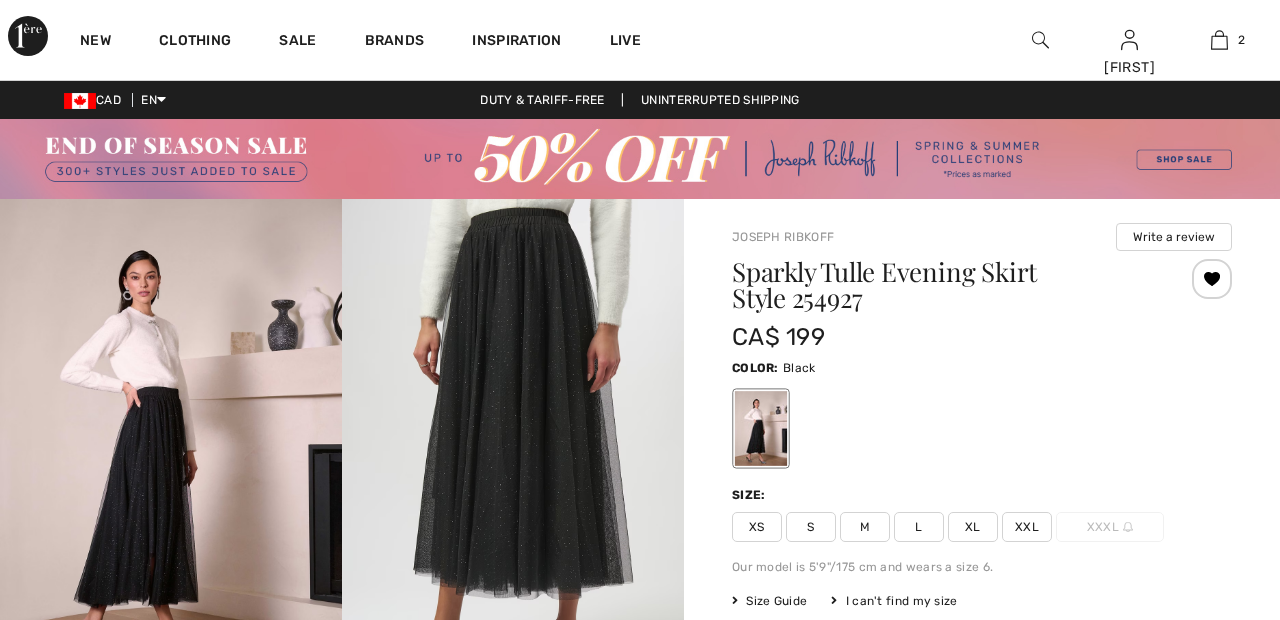 scroll, scrollTop: 0, scrollLeft: 0, axis: both 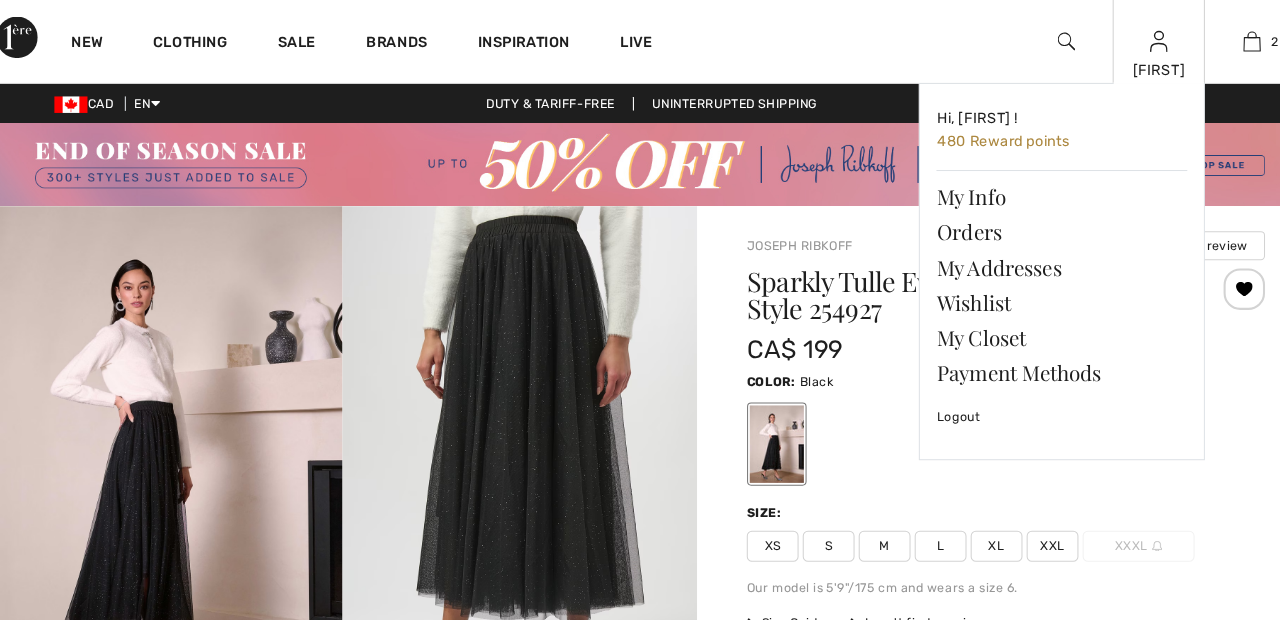 click at bounding box center (1129, 40) 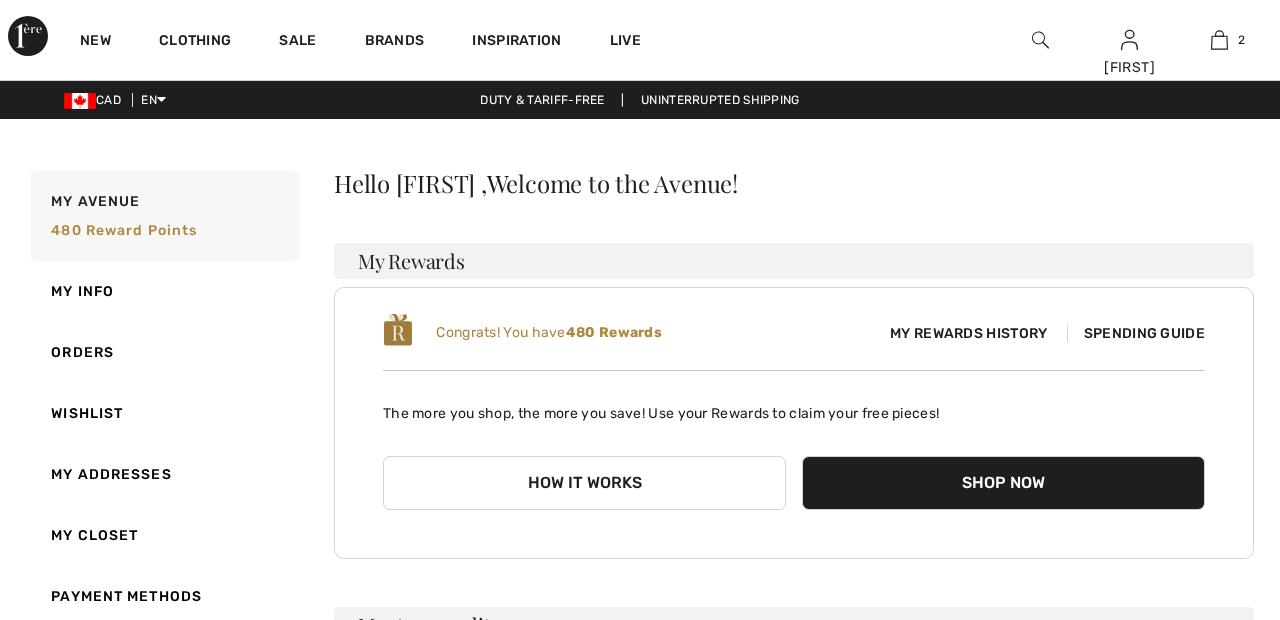 scroll, scrollTop: 0, scrollLeft: 0, axis: both 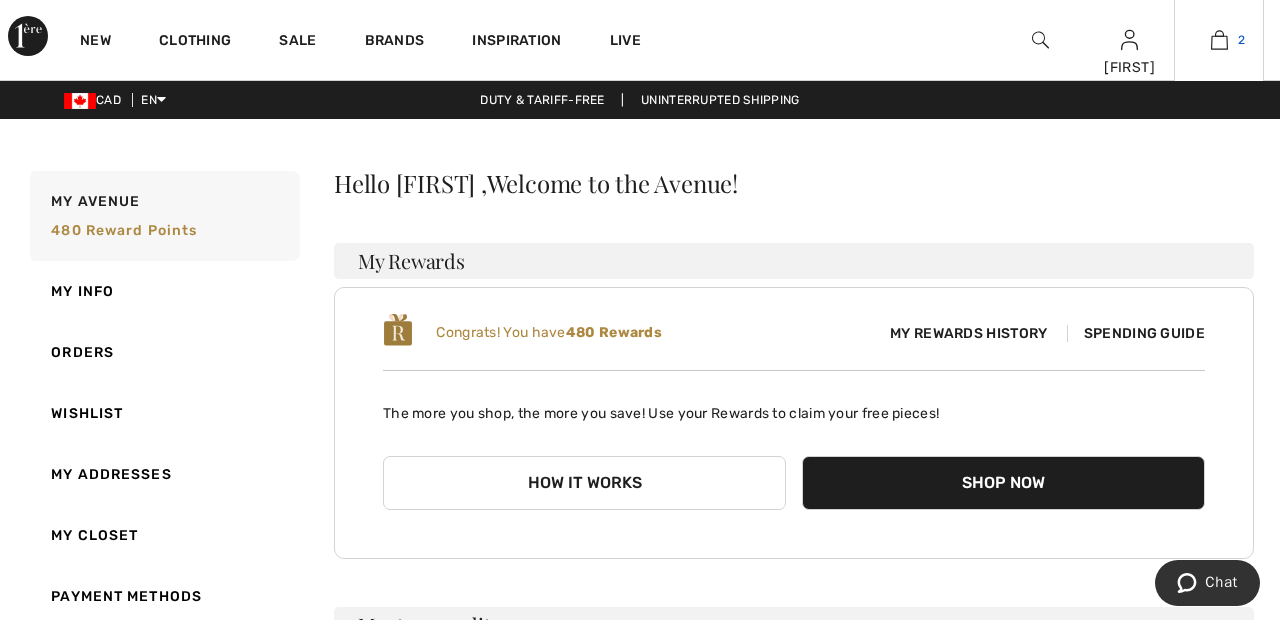 click on "2" at bounding box center (1219, 40) 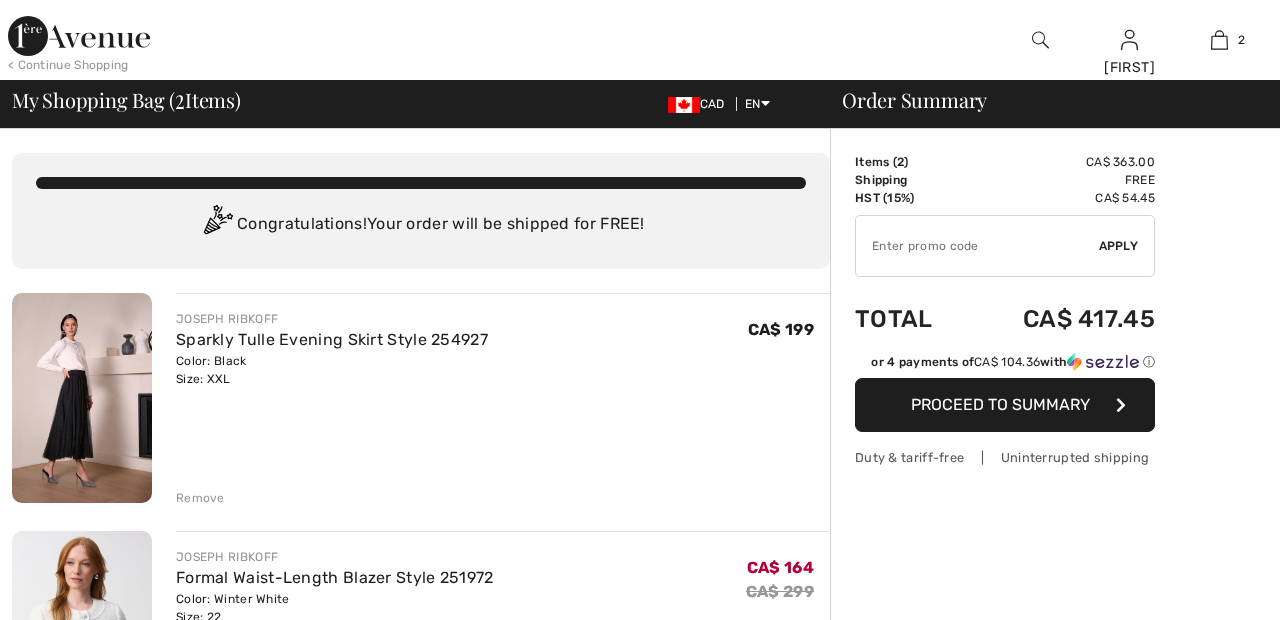 scroll, scrollTop: 140, scrollLeft: 0, axis: vertical 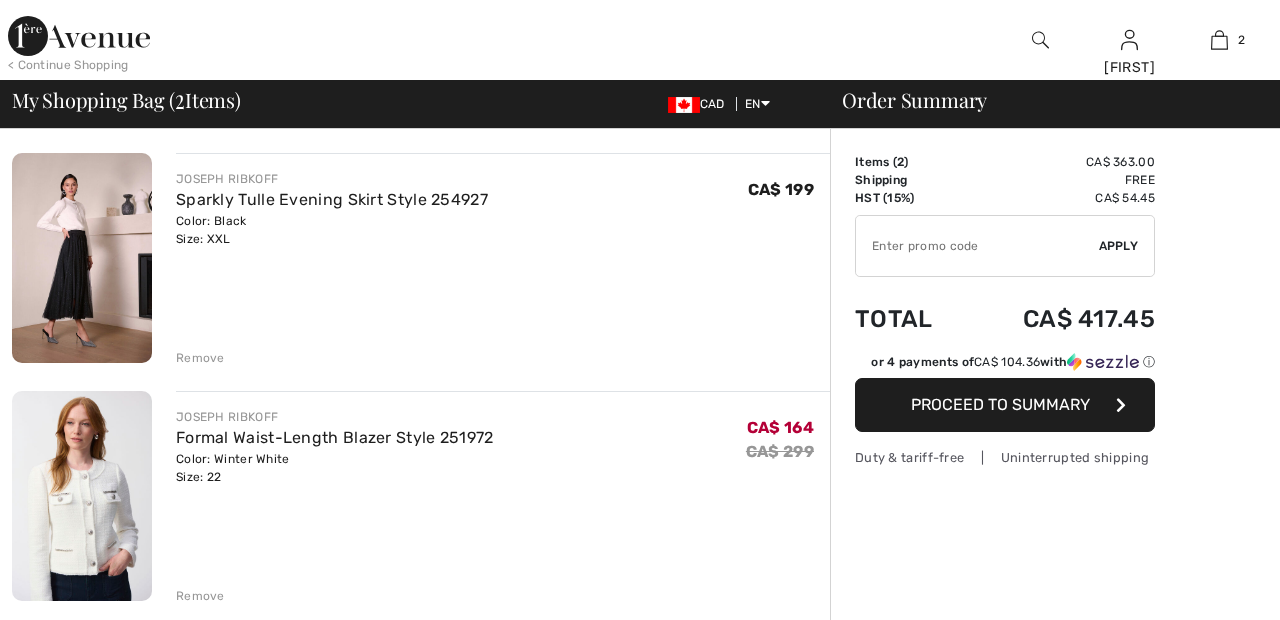 click on "Remove" at bounding box center (200, 358) 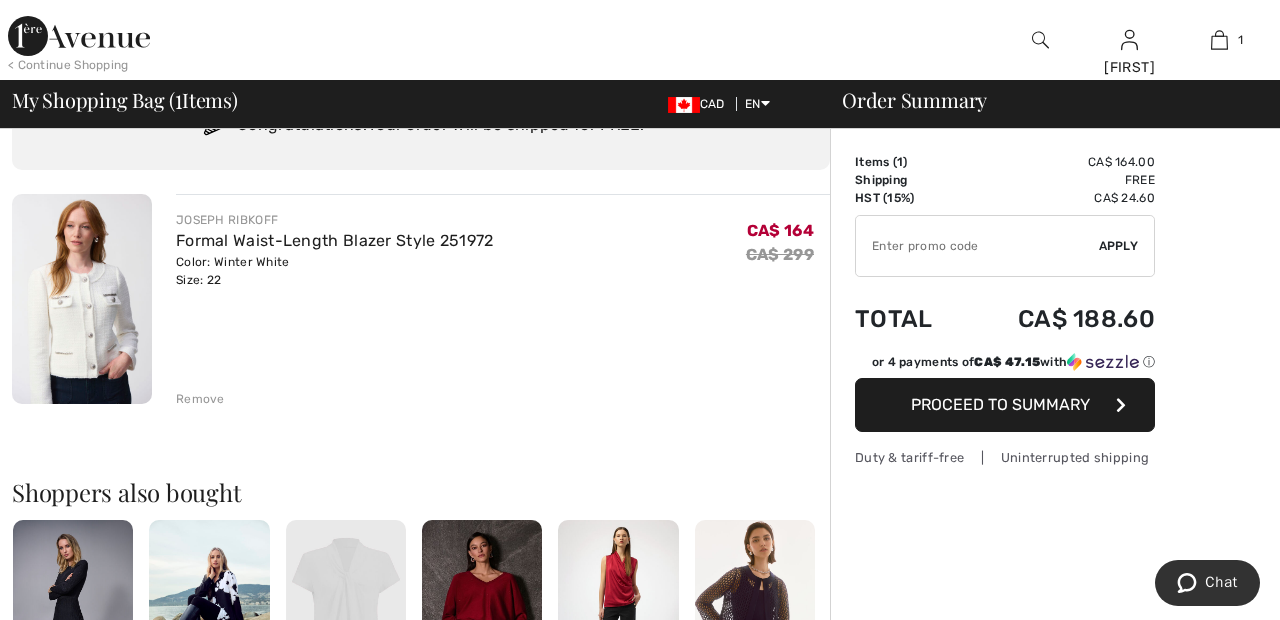 scroll, scrollTop: 134, scrollLeft: 0, axis: vertical 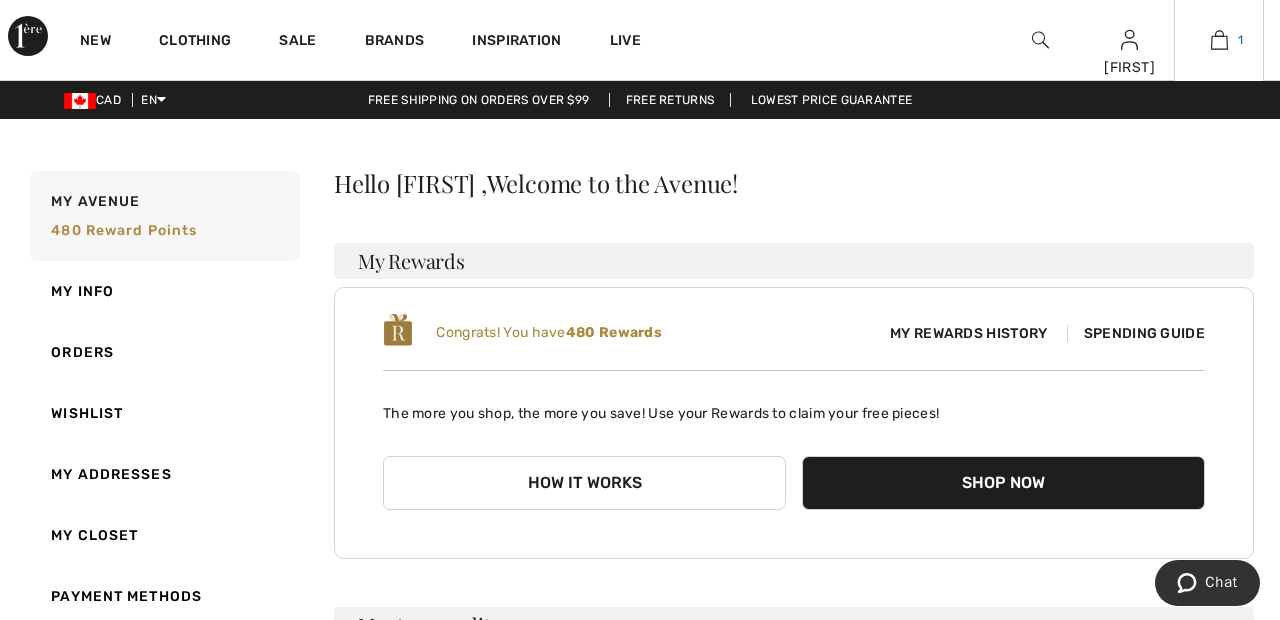 click on "1" at bounding box center [1219, 40] 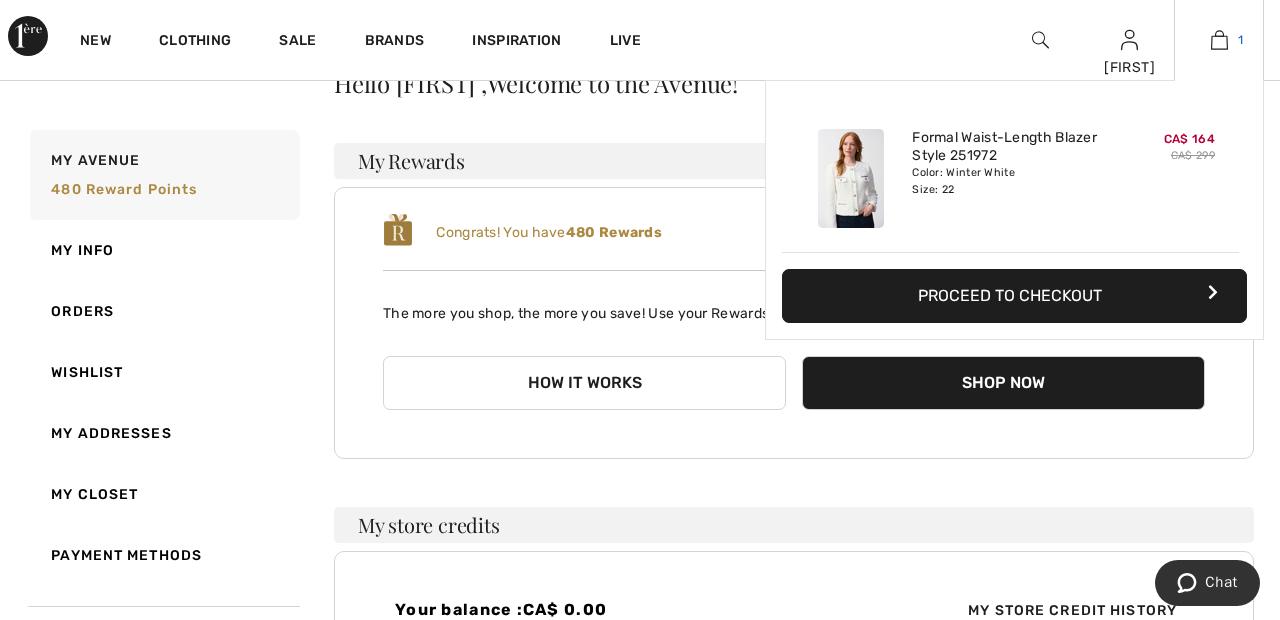 scroll, scrollTop: 0, scrollLeft: 0, axis: both 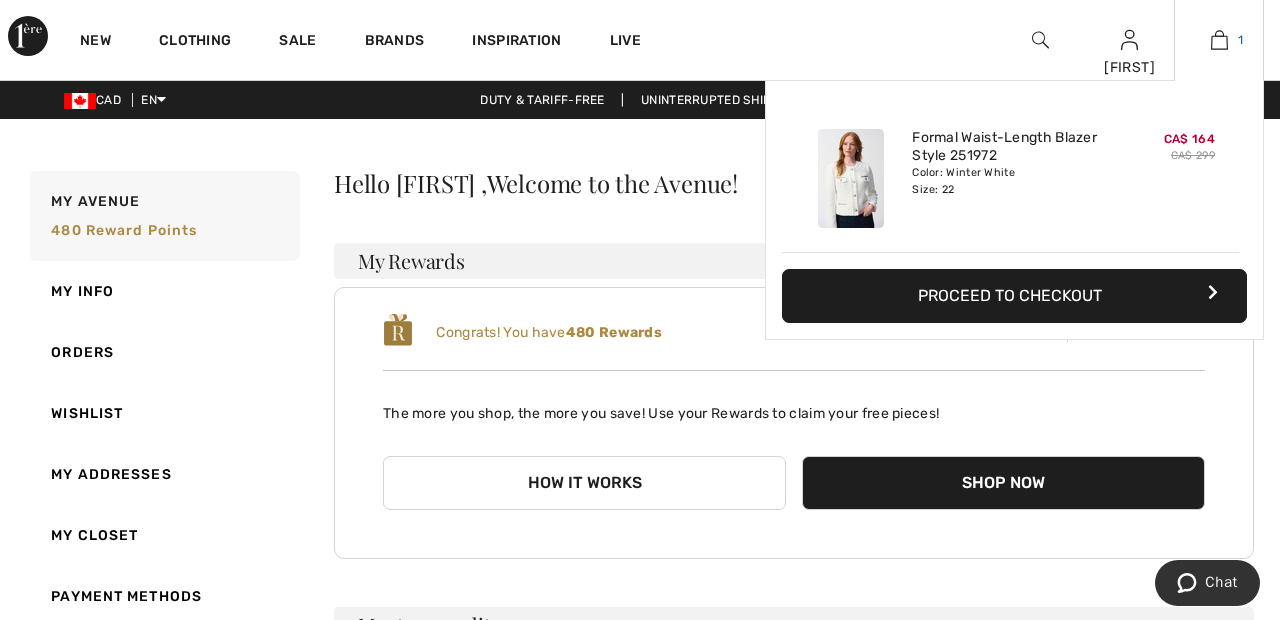 click on "1" at bounding box center (1219, 40) 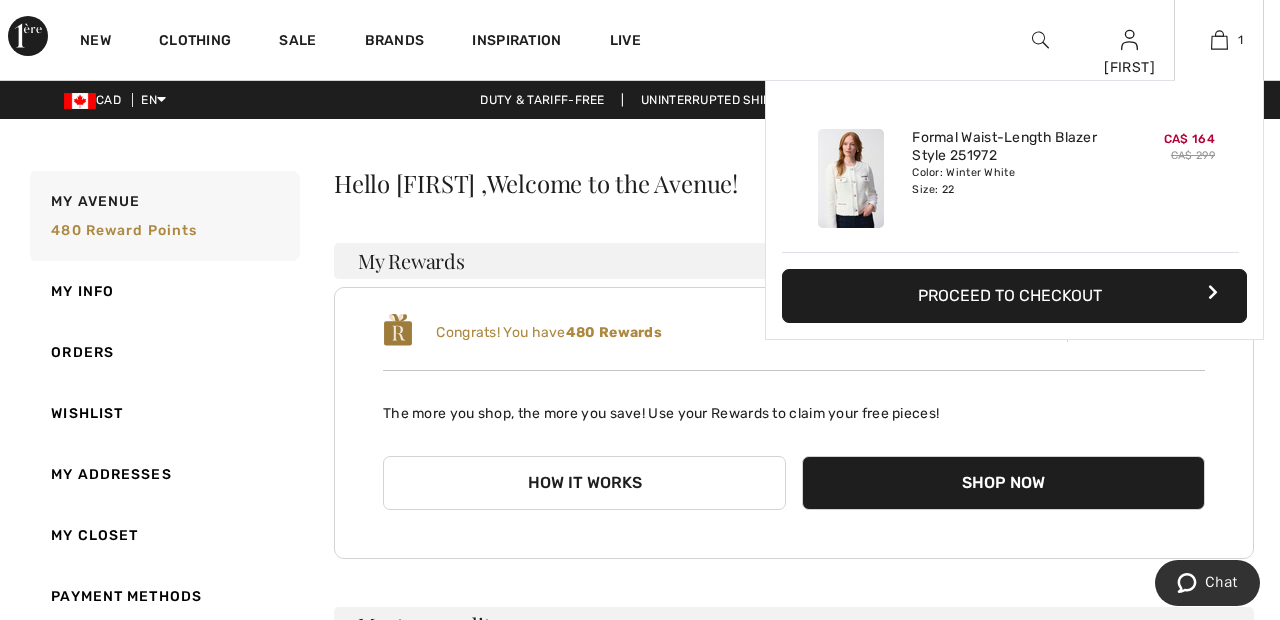 click on "CA$ 164
CA$ 299" at bounding box center [1170, 178] 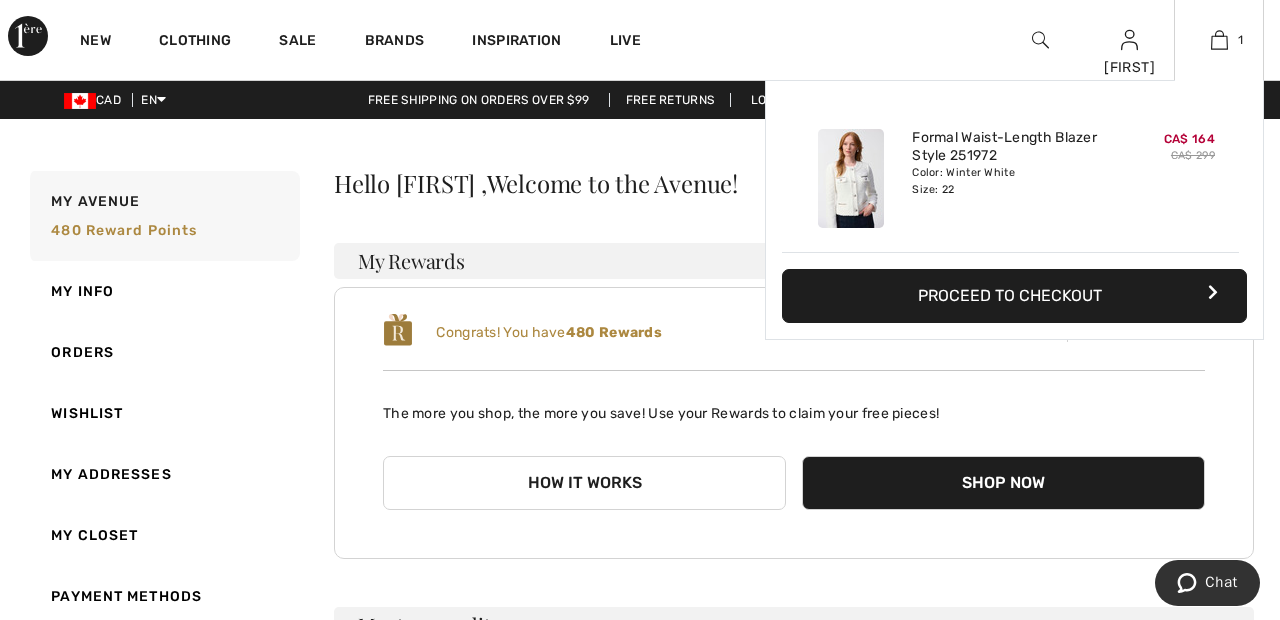 click on "Proceed to Checkout" at bounding box center [1014, 296] 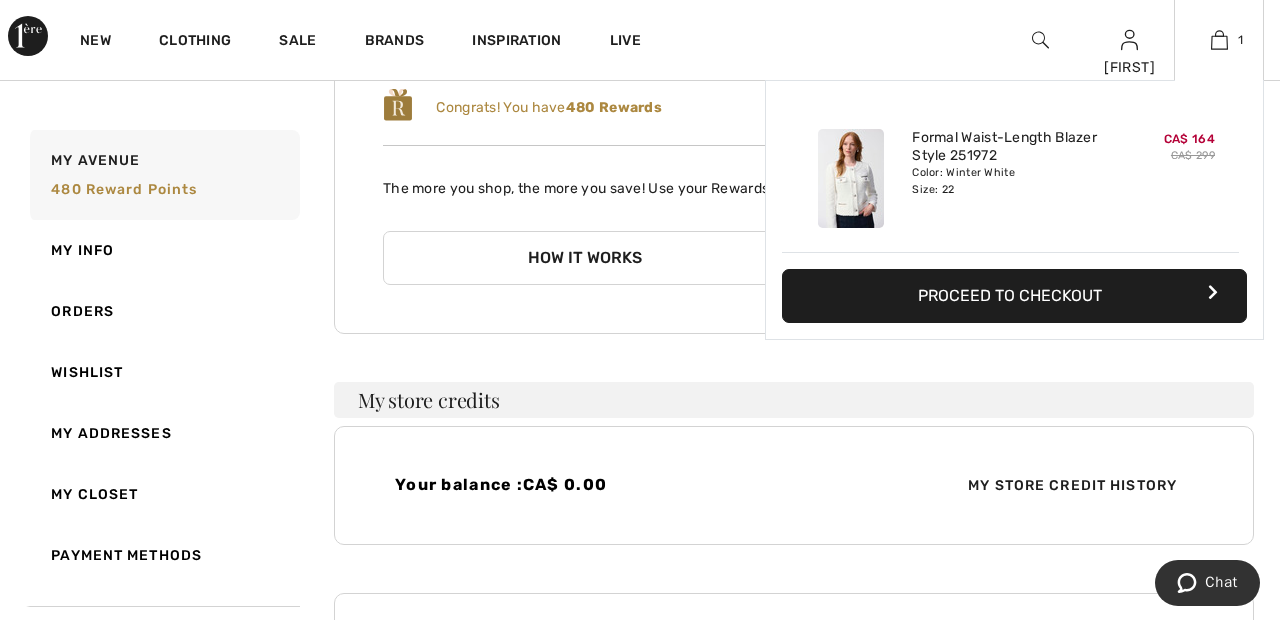 scroll, scrollTop: 225, scrollLeft: 0, axis: vertical 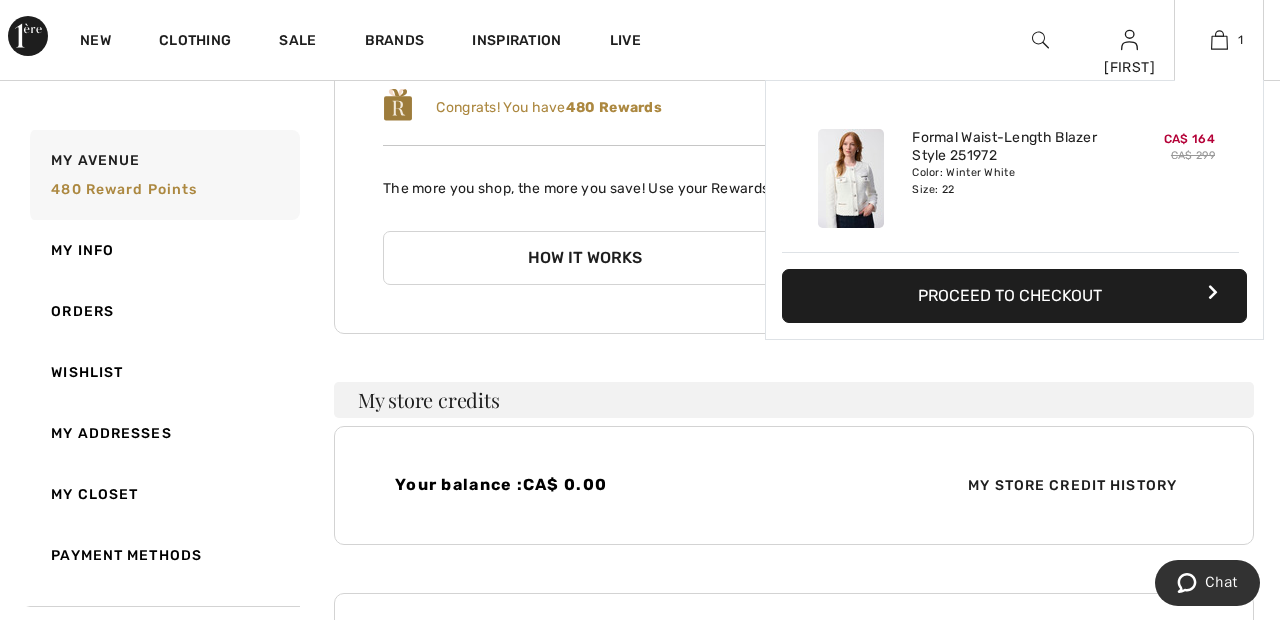 click on "Proceed to Checkout" at bounding box center [1014, 296] 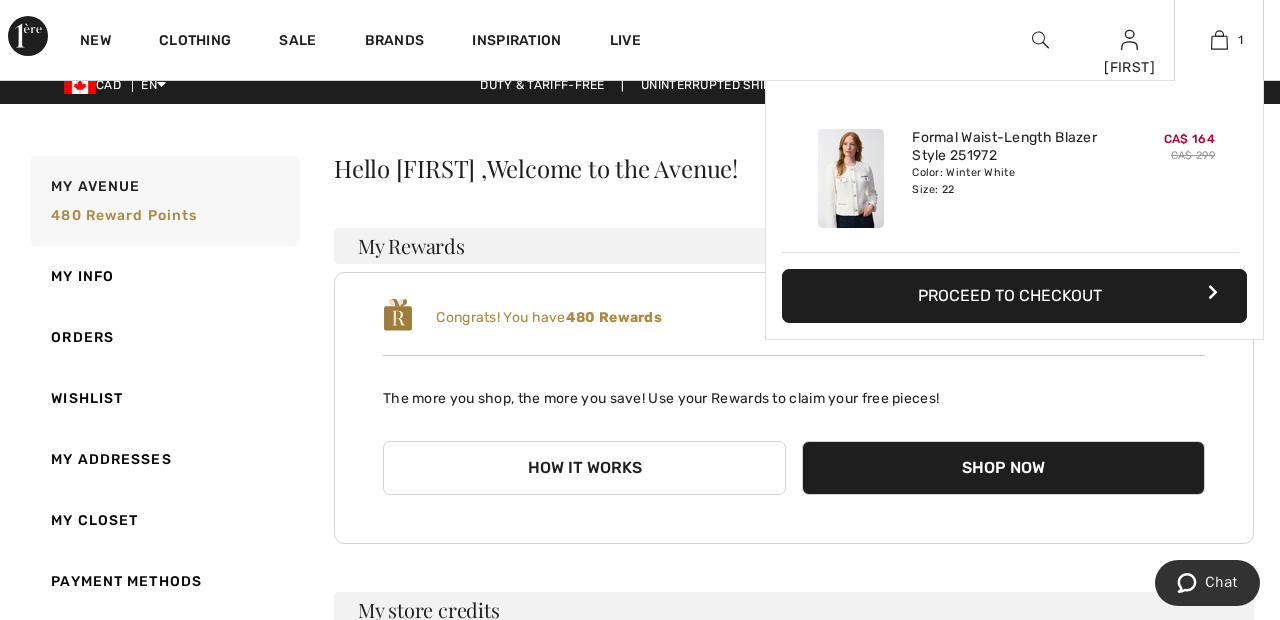 scroll, scrollTop: 0, scrollLeft: 0, axis: both 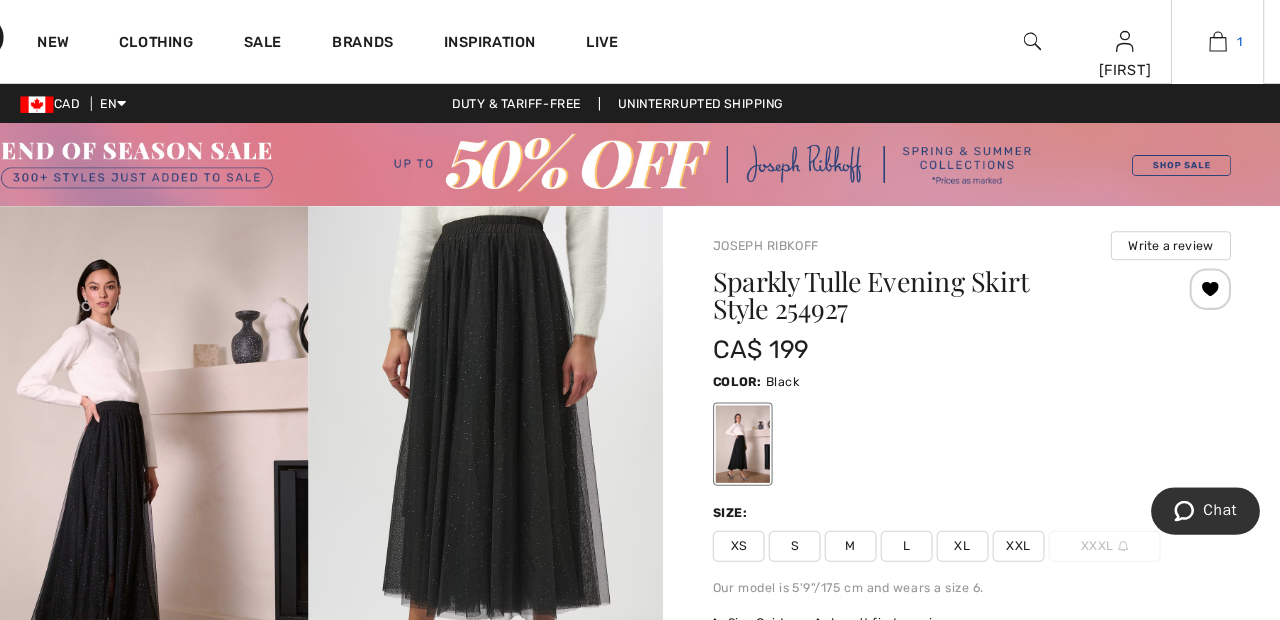 click at bounding box center [1219, 40] 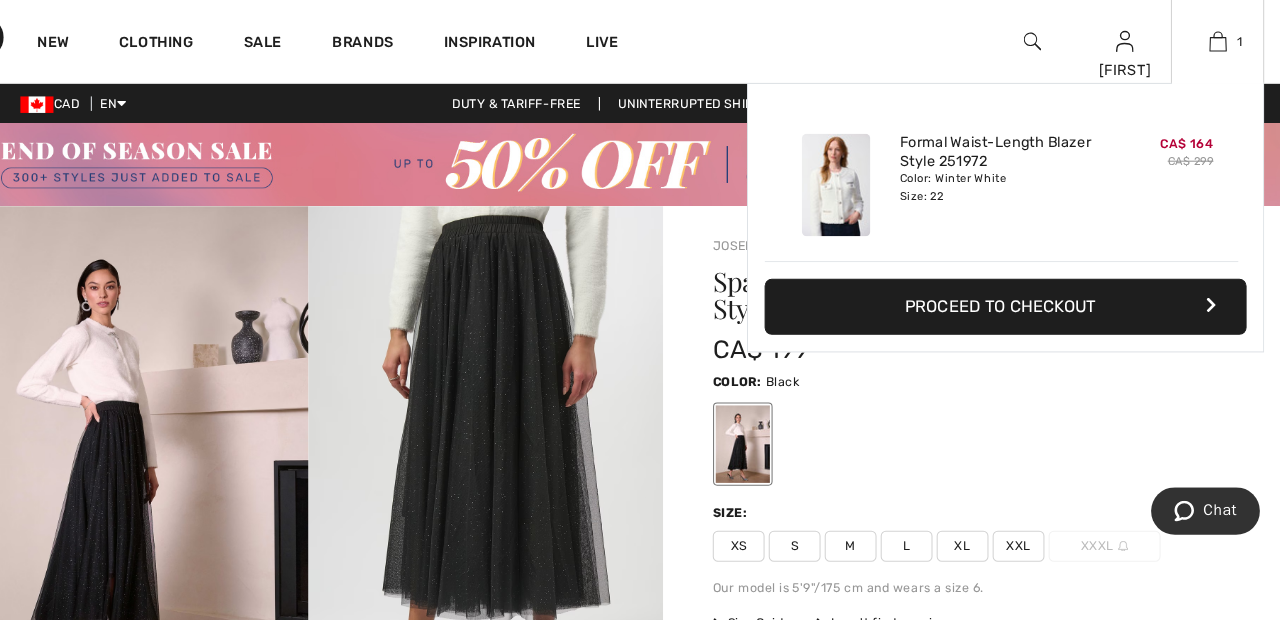 click on "Proceed to Checkout" at bounding box center (1014, 296) 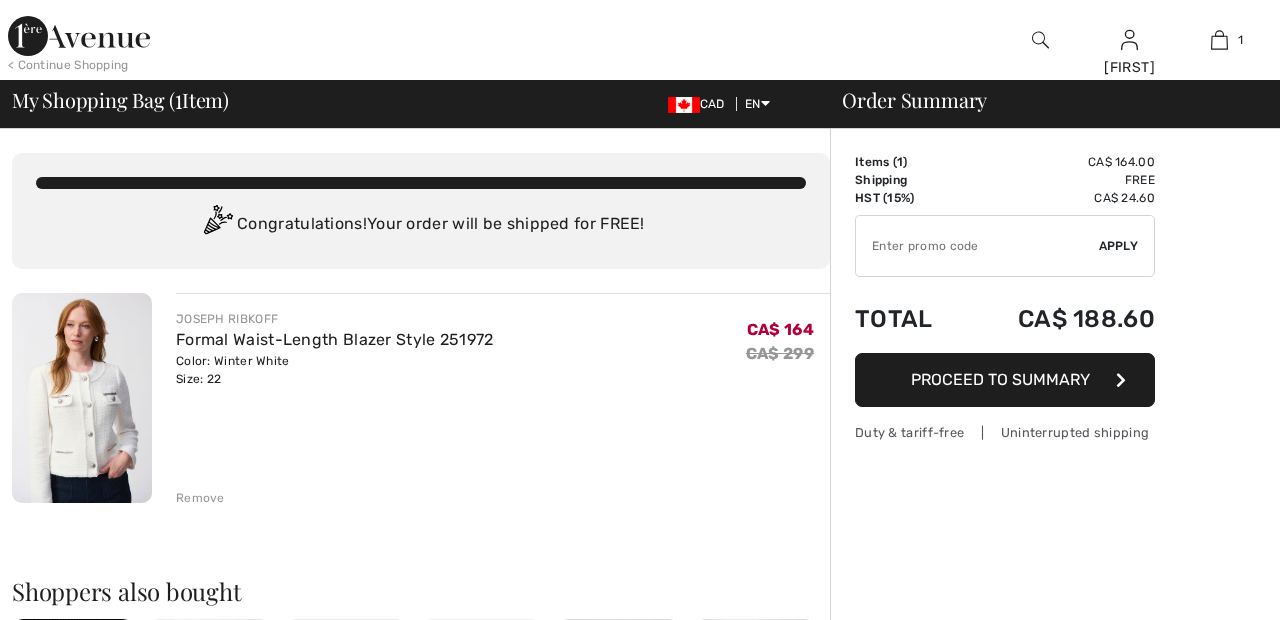 scroll, scrollTop: 0, scrollLeft: 0, axis: both 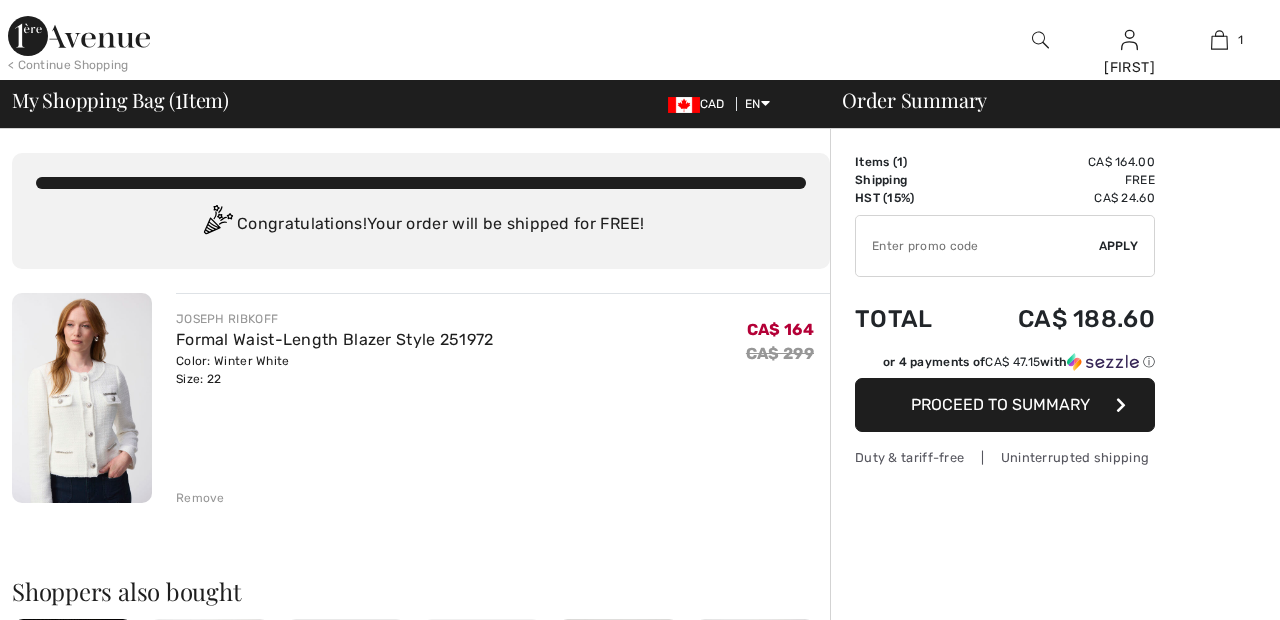click on "Remove" at bounding box center (200, 498) 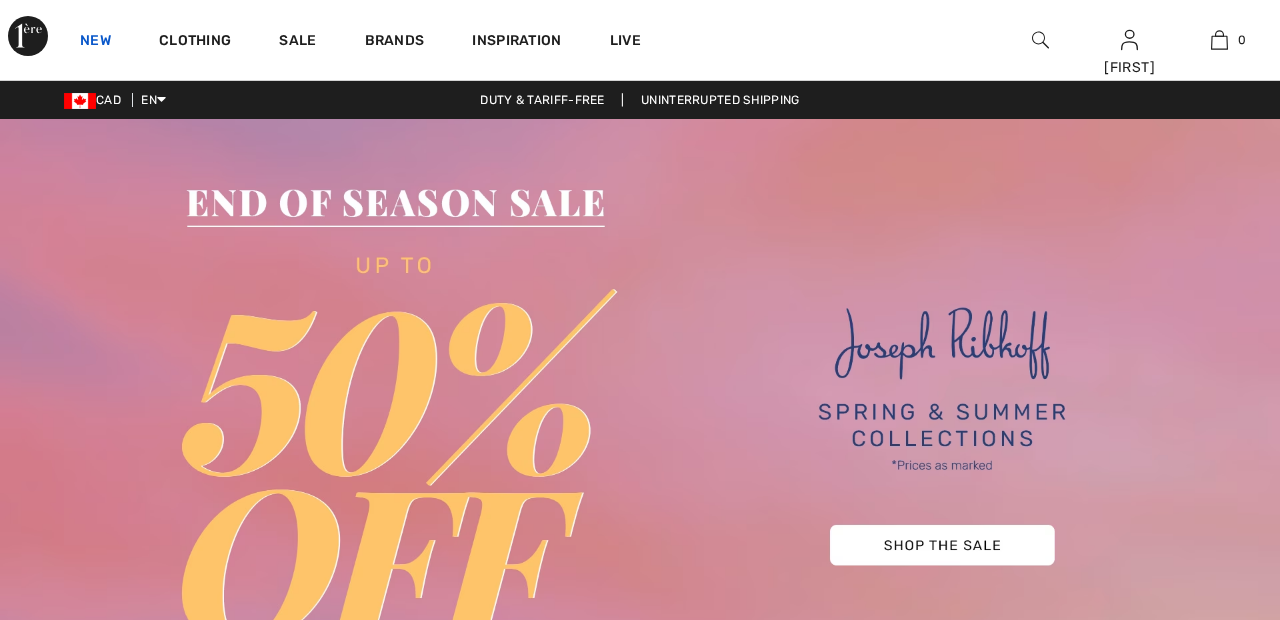 click on "New" at bounding box center [95, 42] 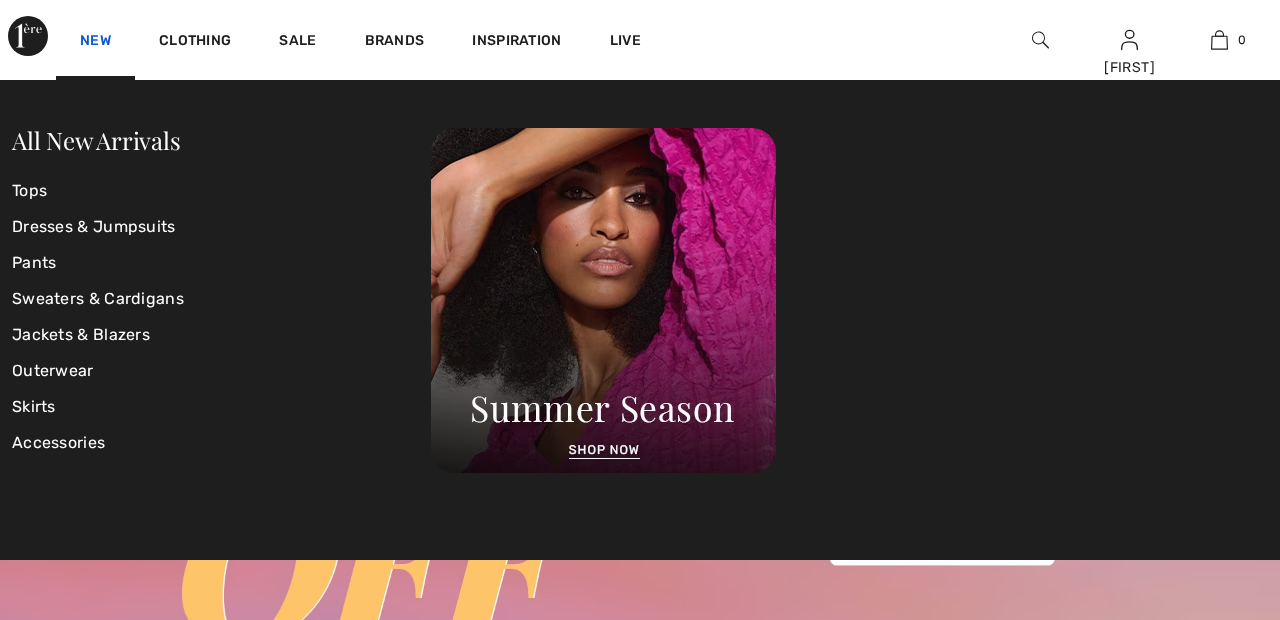 scroll, scrollTop: 0, scrollLeft: 0, axis: both 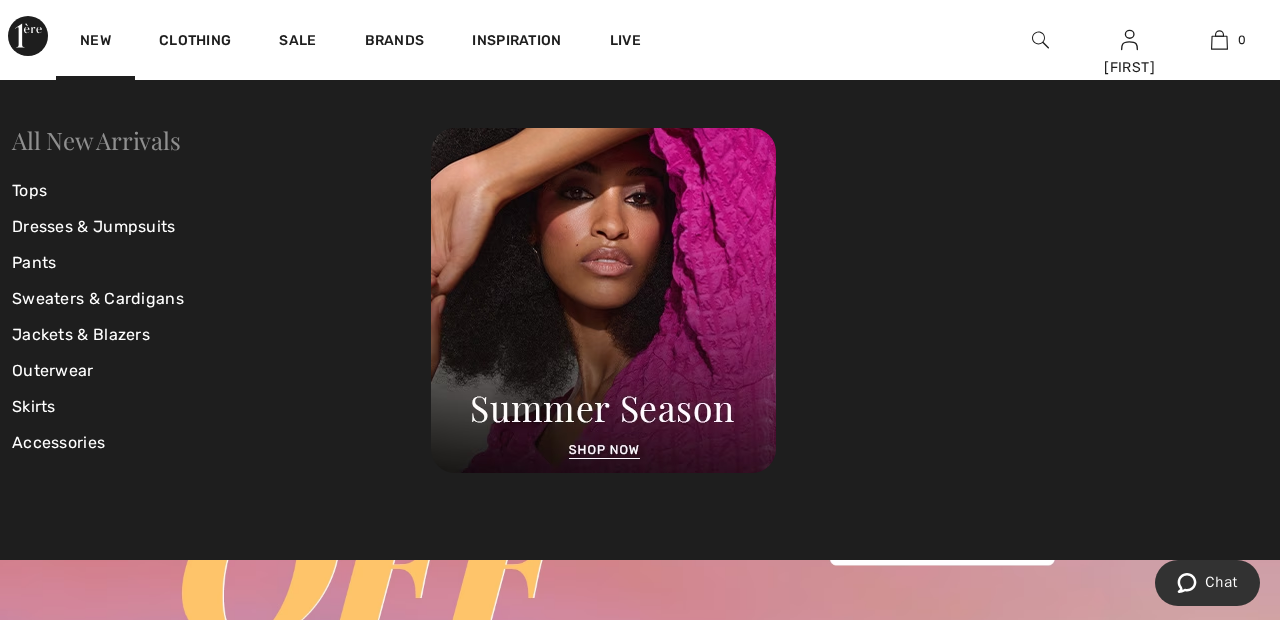 click on "All New Arrivals" at bounding box center [96, 140] 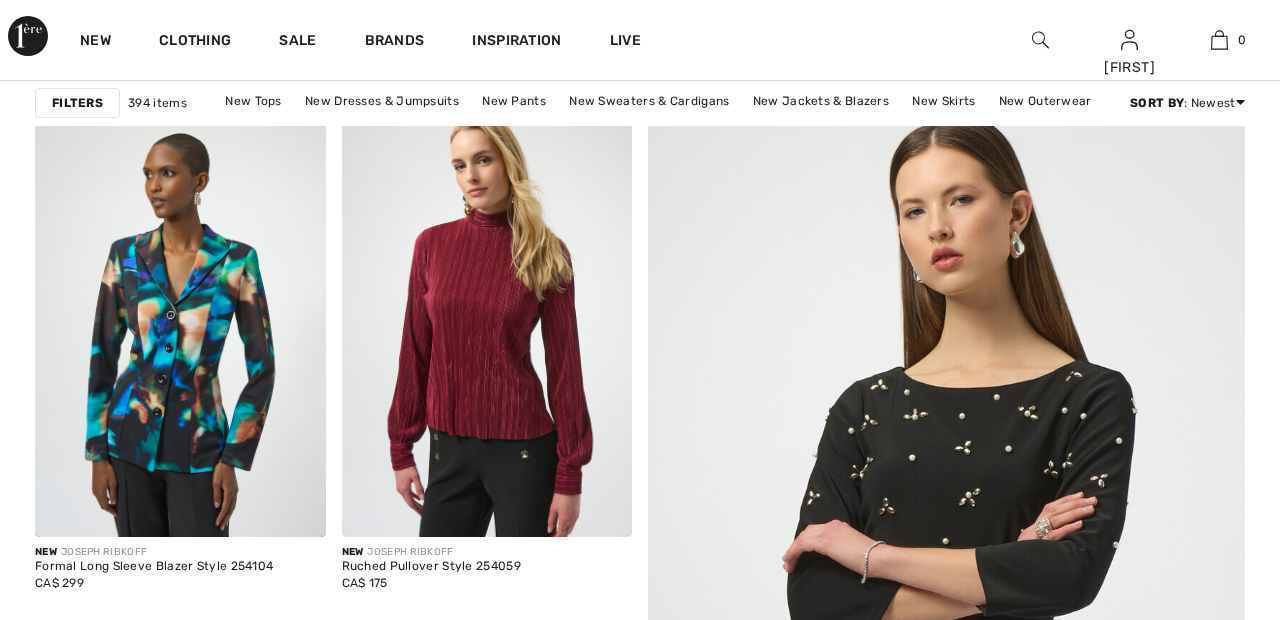 scroll, scrollTop: 302, scrollLeft: 0, axis: vertical 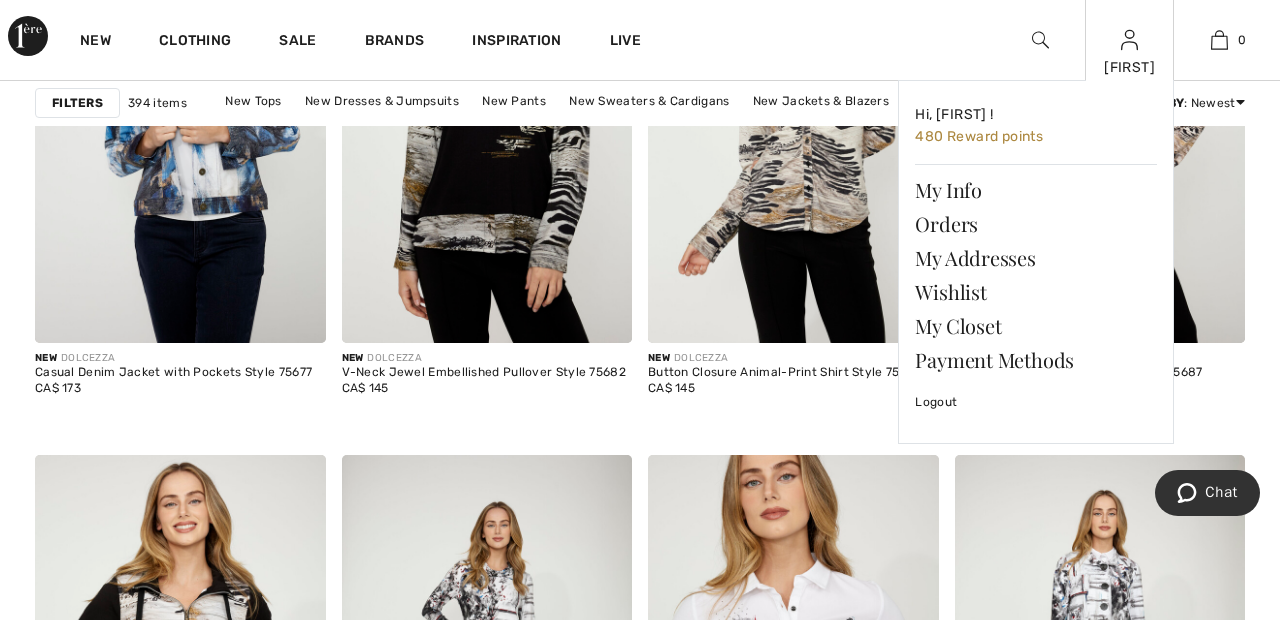 click at bounding box center [1129, 40] 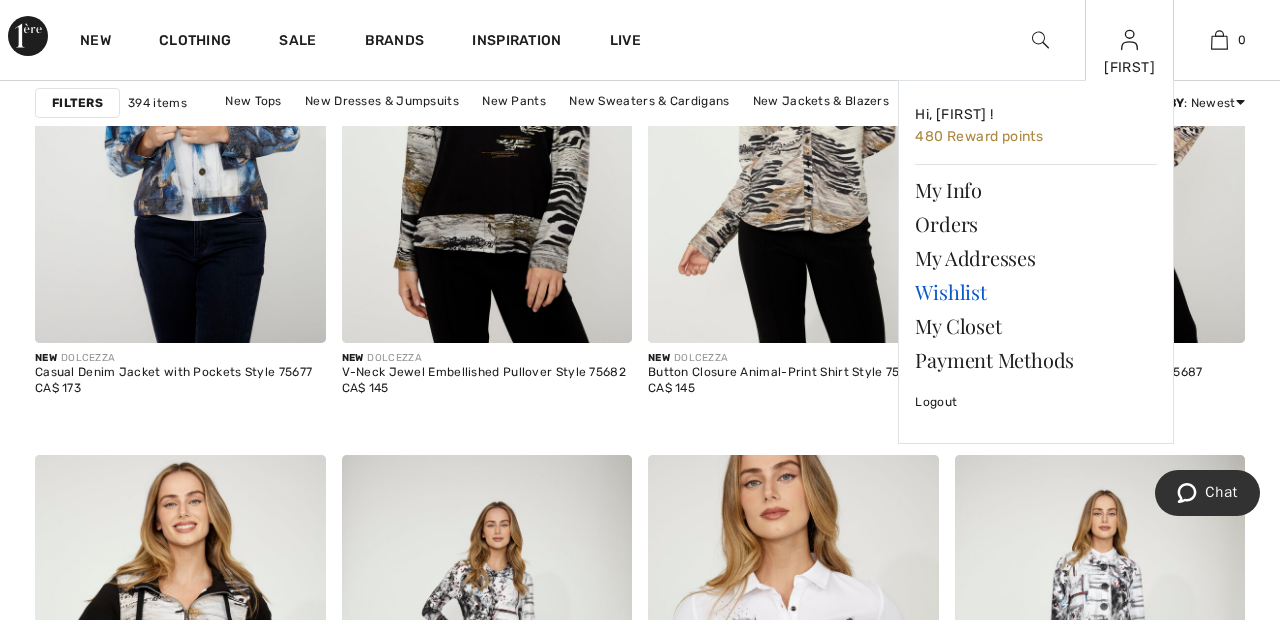 click on "Wishlist" at bounding box center [1036, 292] 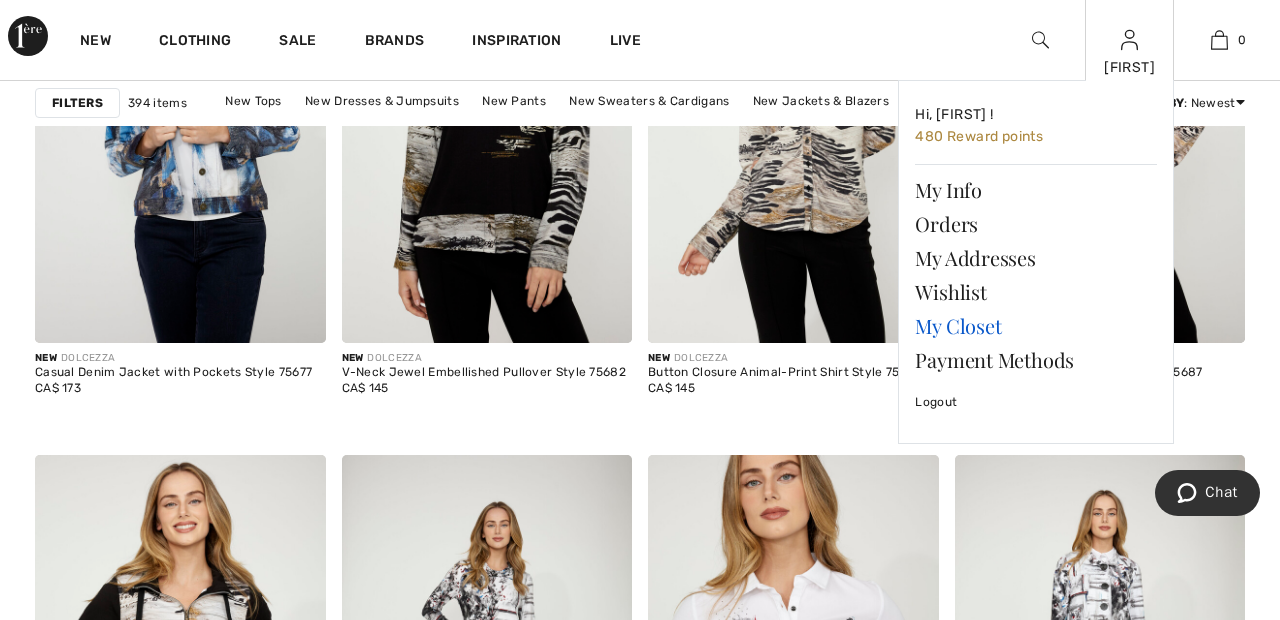 click on "My Closet" at bounding box center (1036, 326) 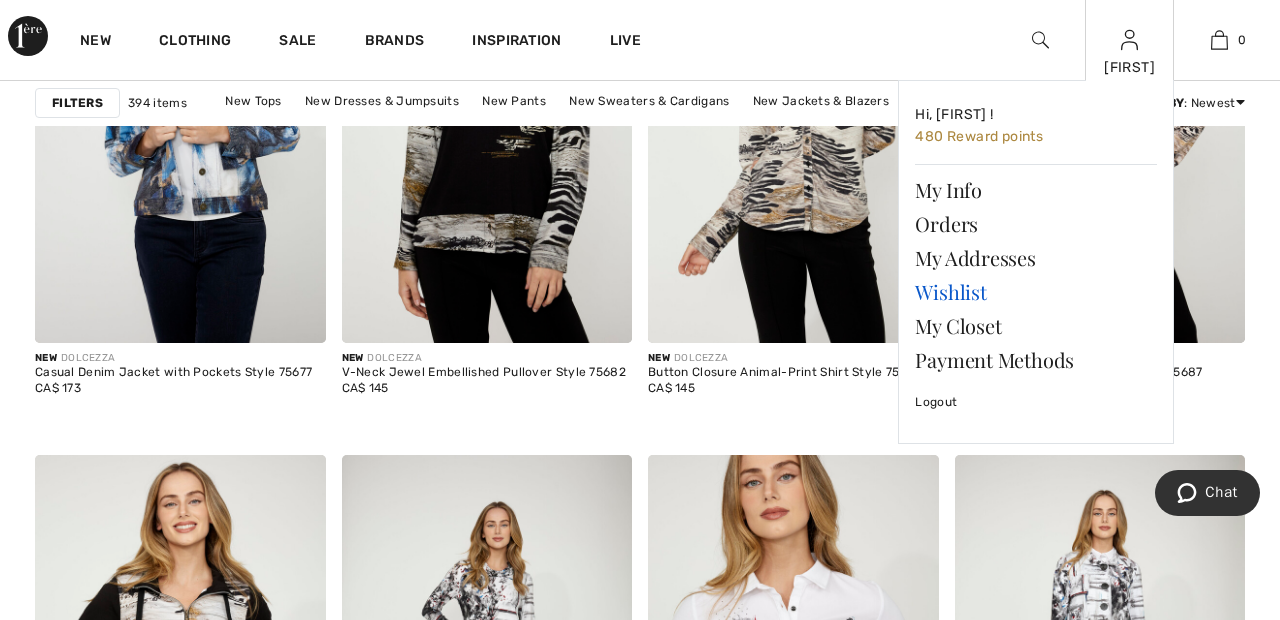 click on "Wishlist" at bounding box center (1036, 292) 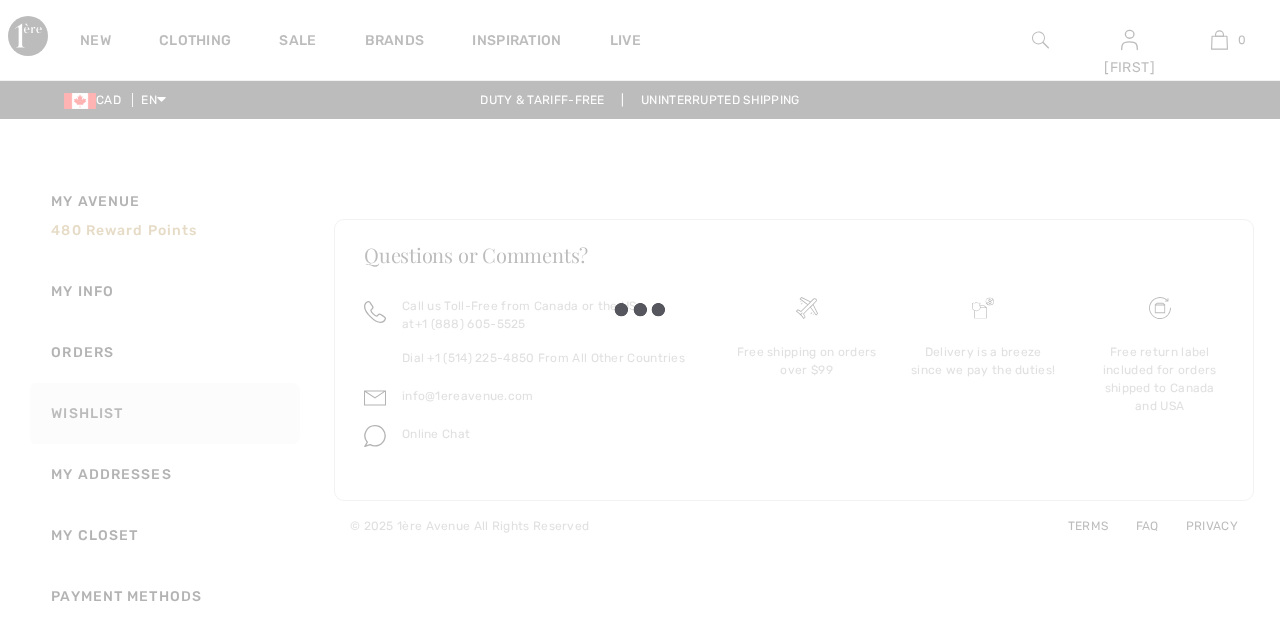 scroll, scrollTop: 0, scrollLeft: 0, axis: both 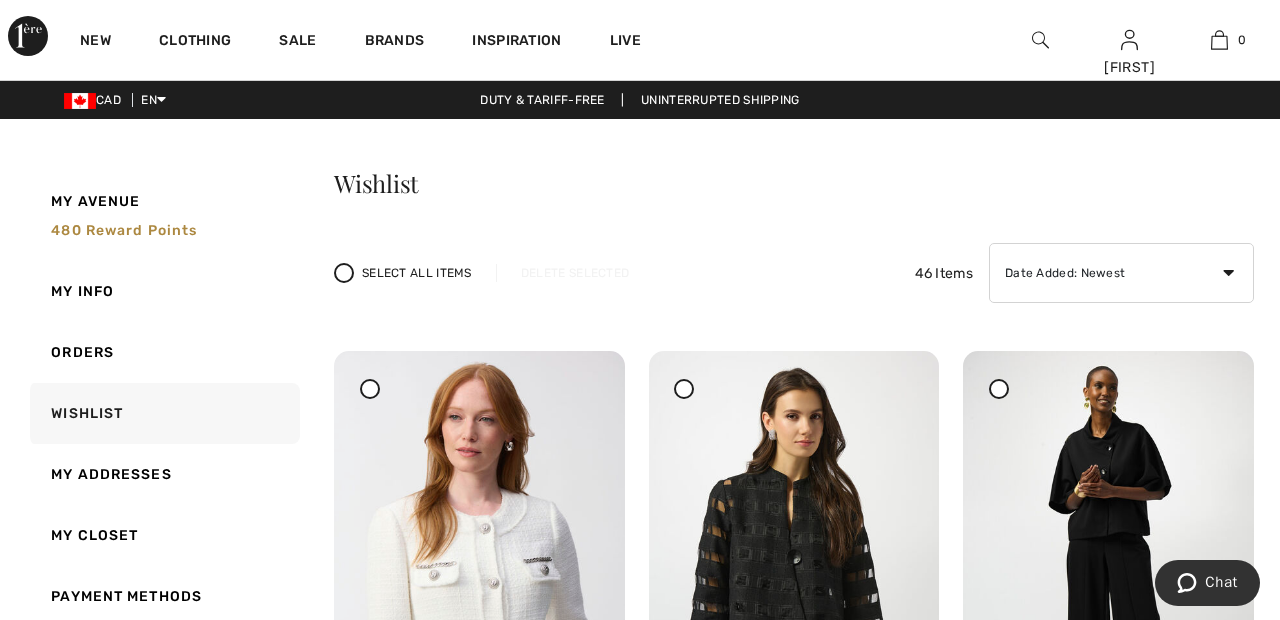 click at bounding box center (369, 388) 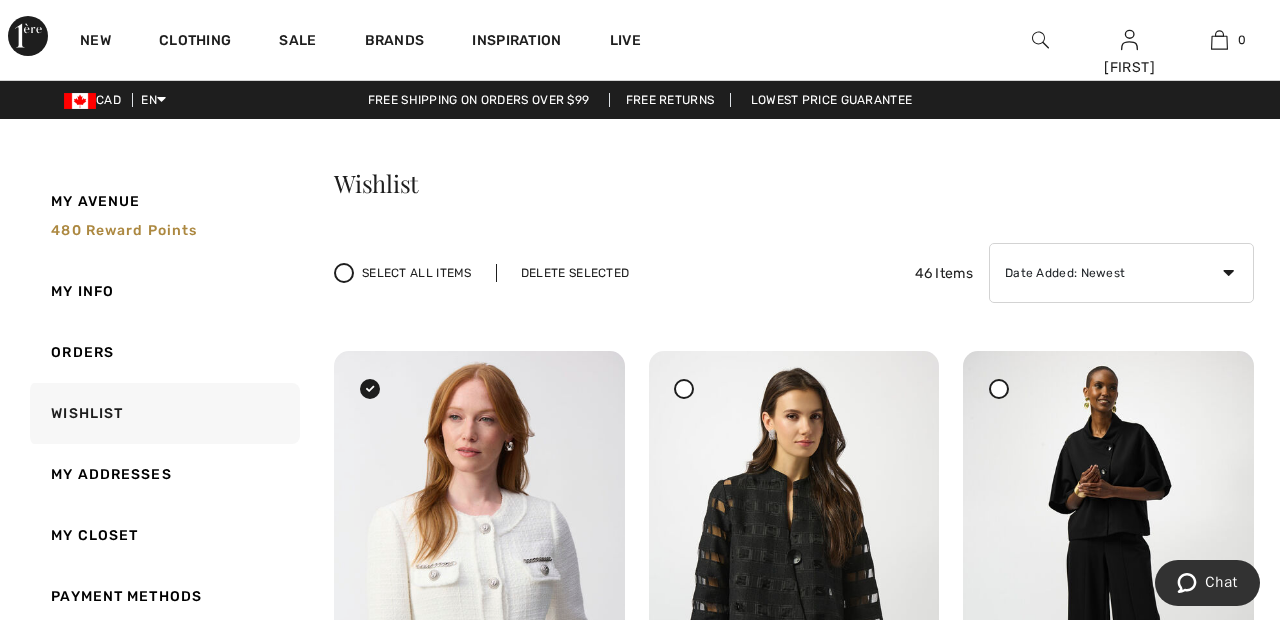 click on "Delete Selected" at bounding box center (575, 273) 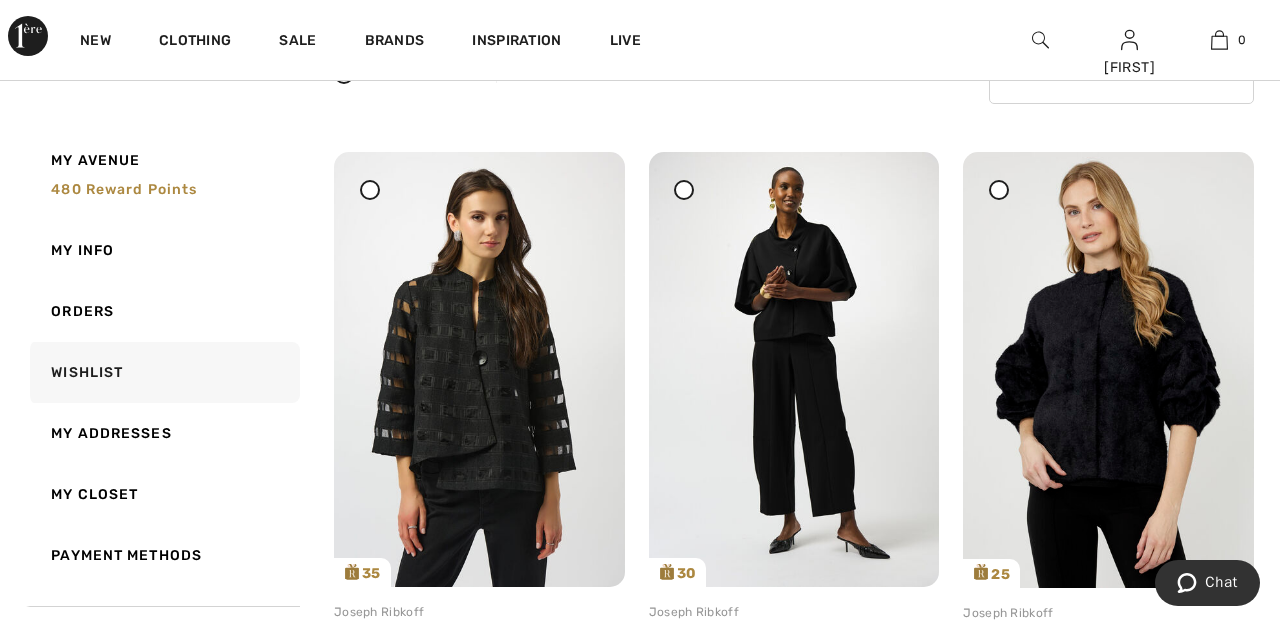 scroll, scrollTop: 203, scrollLeft: 0, axis: vertical 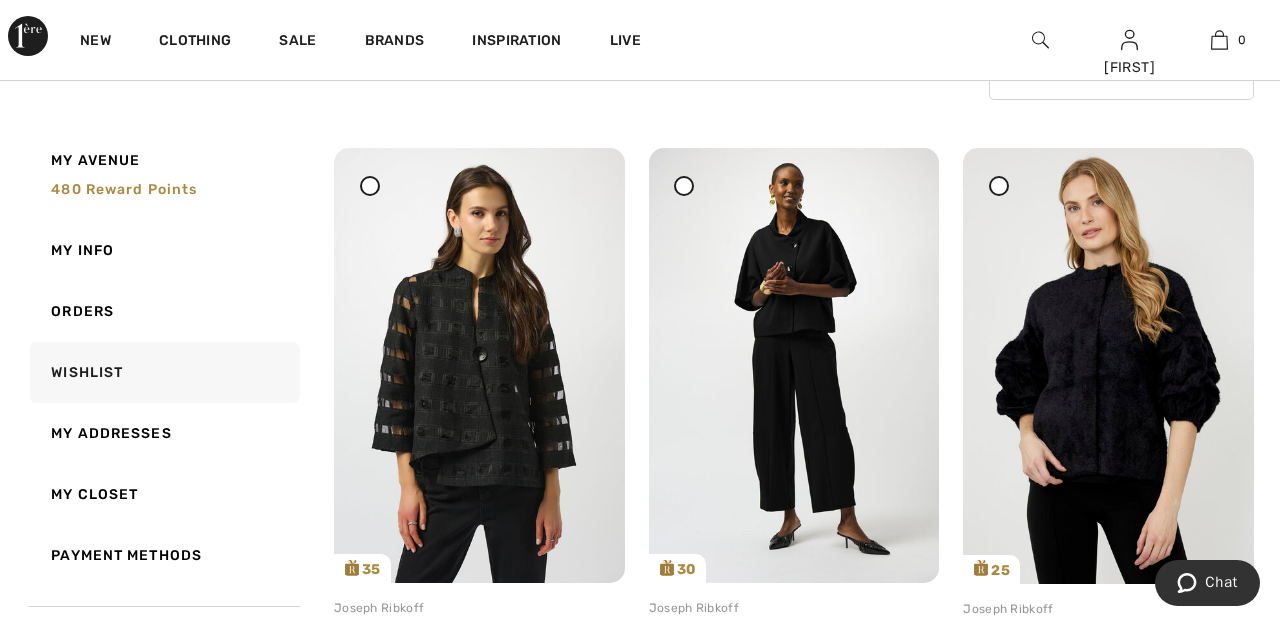 click at bounding box center [999, 186] 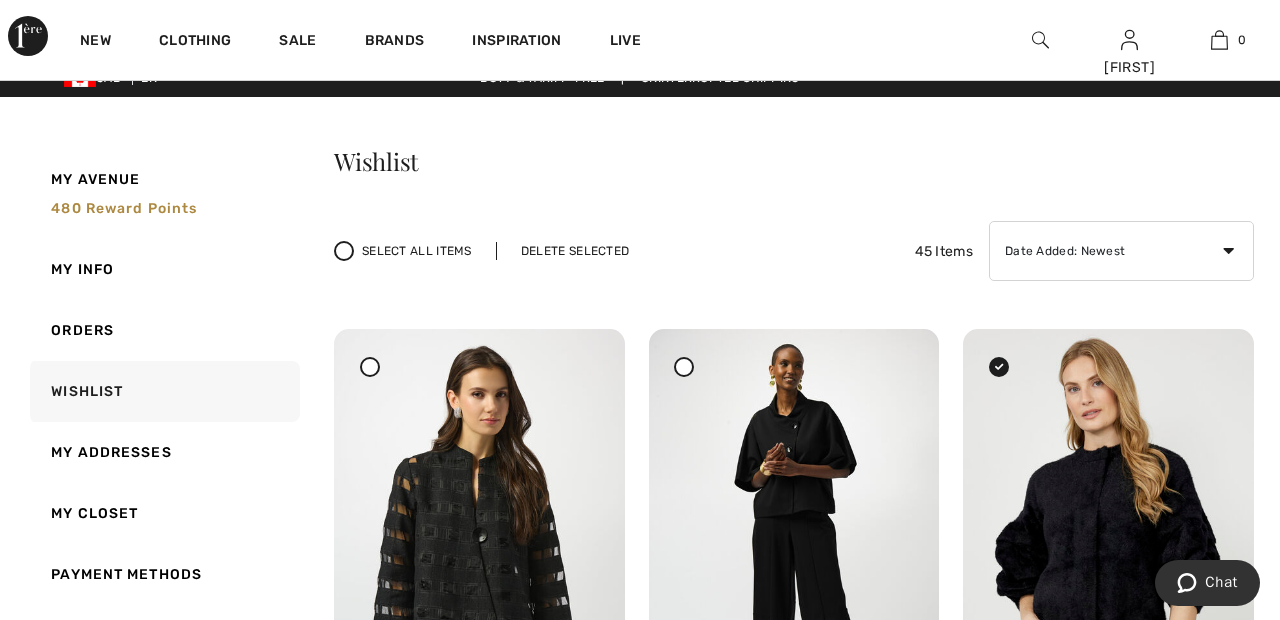 scroll, scrollTop: 0, scrollLeft: 0, axis: both 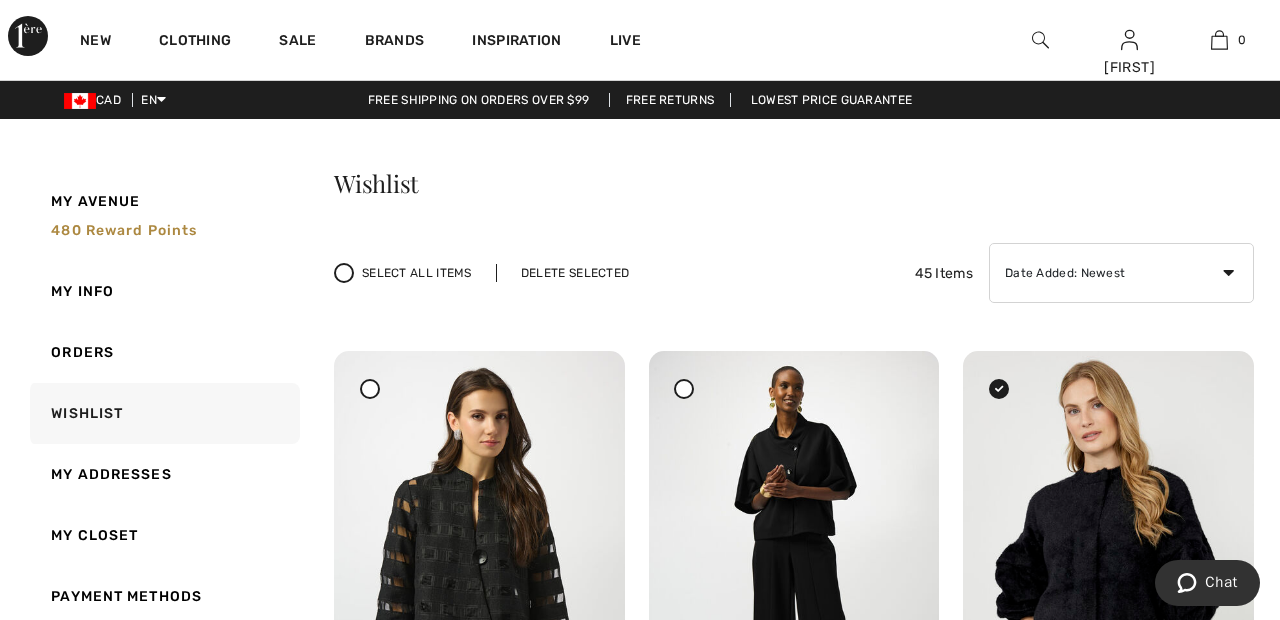click on "Delete Selected" at bounding box center [575, 273] 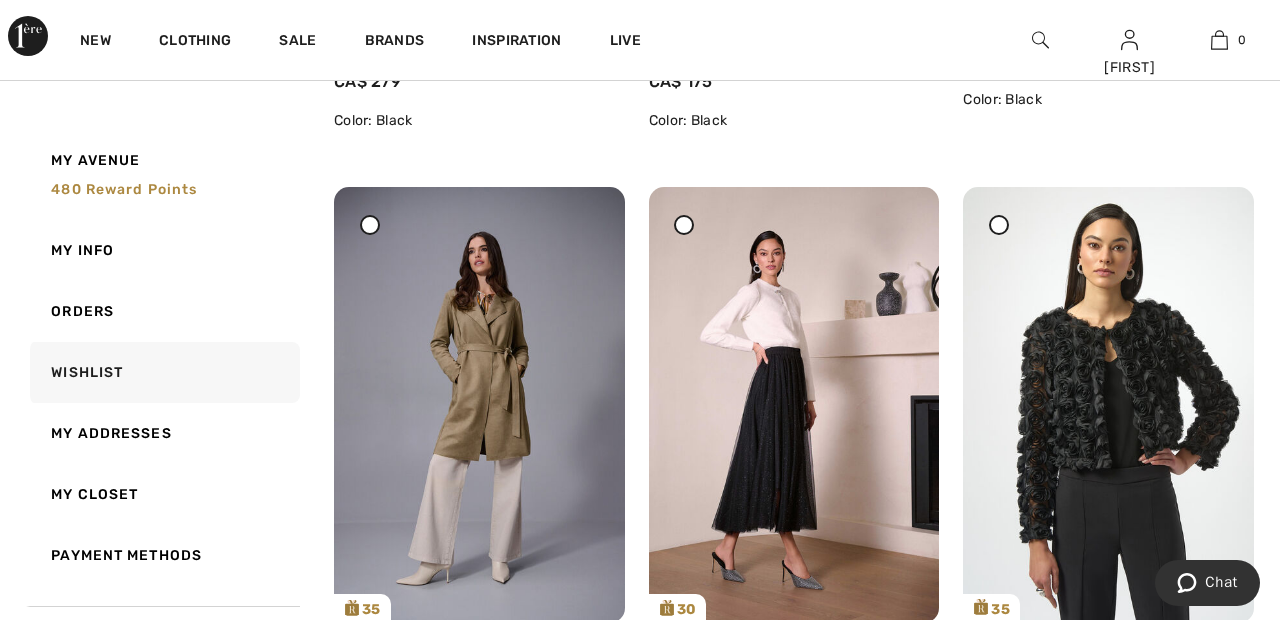 scroll, scrollTop: 788, scrollLeft: 0, axis: vertical 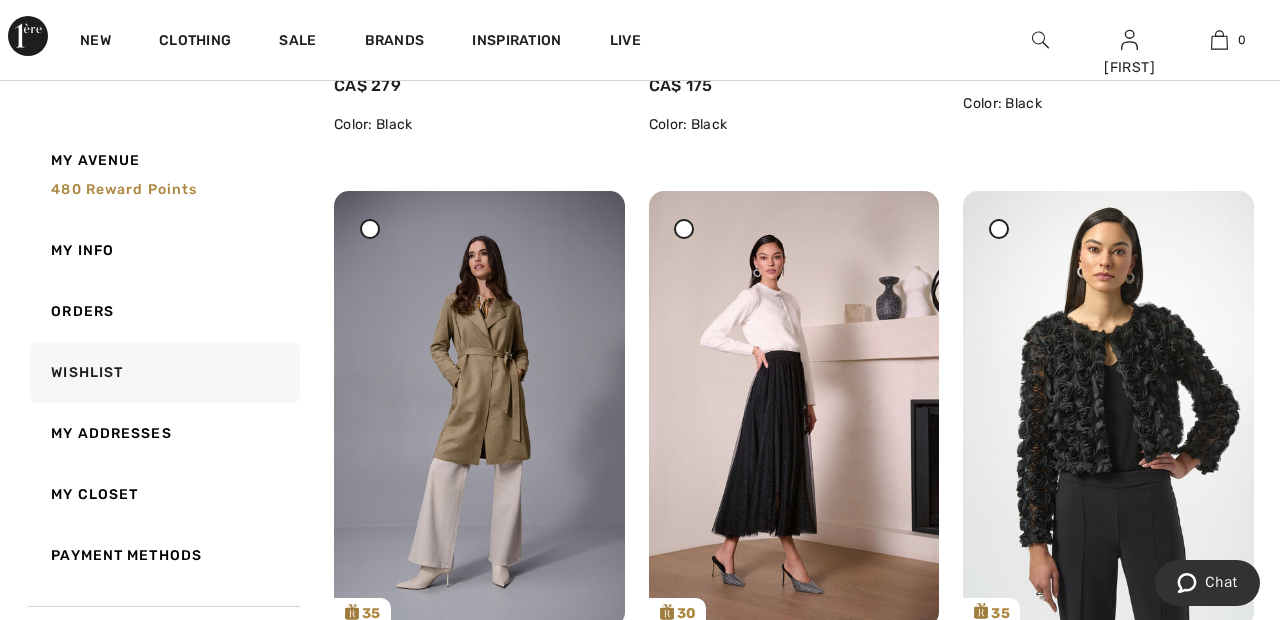click at bounding box center (684, 229) 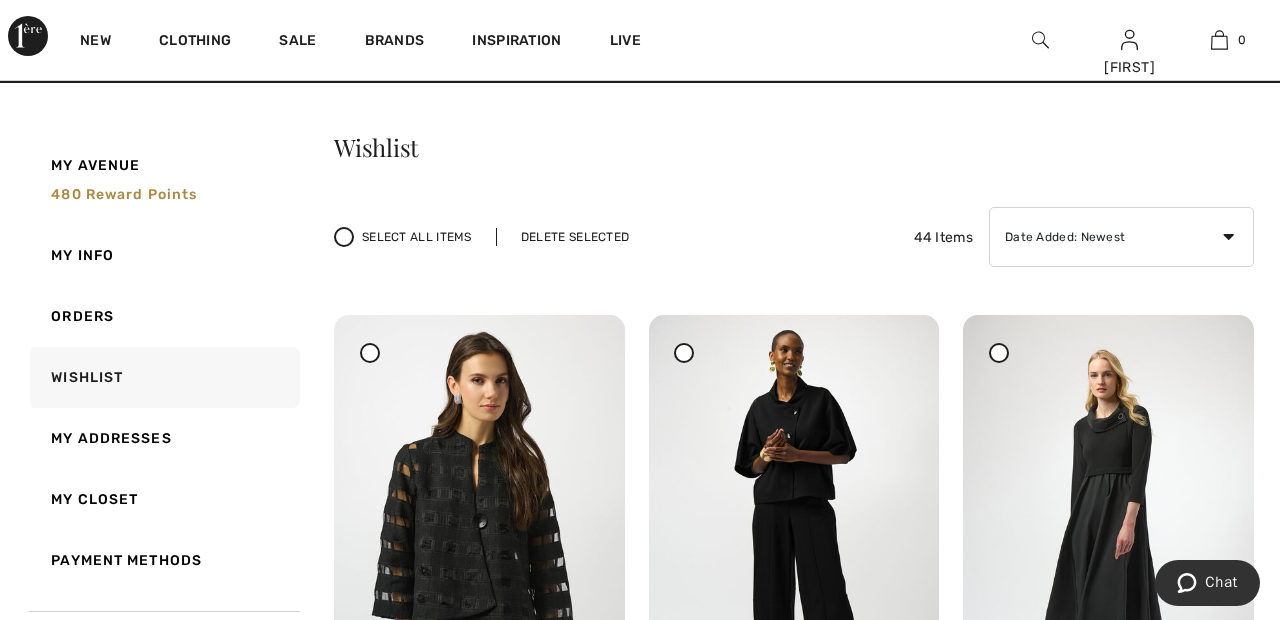 scroll, scrollTop: 0, scrollLeft: 0, axis: both 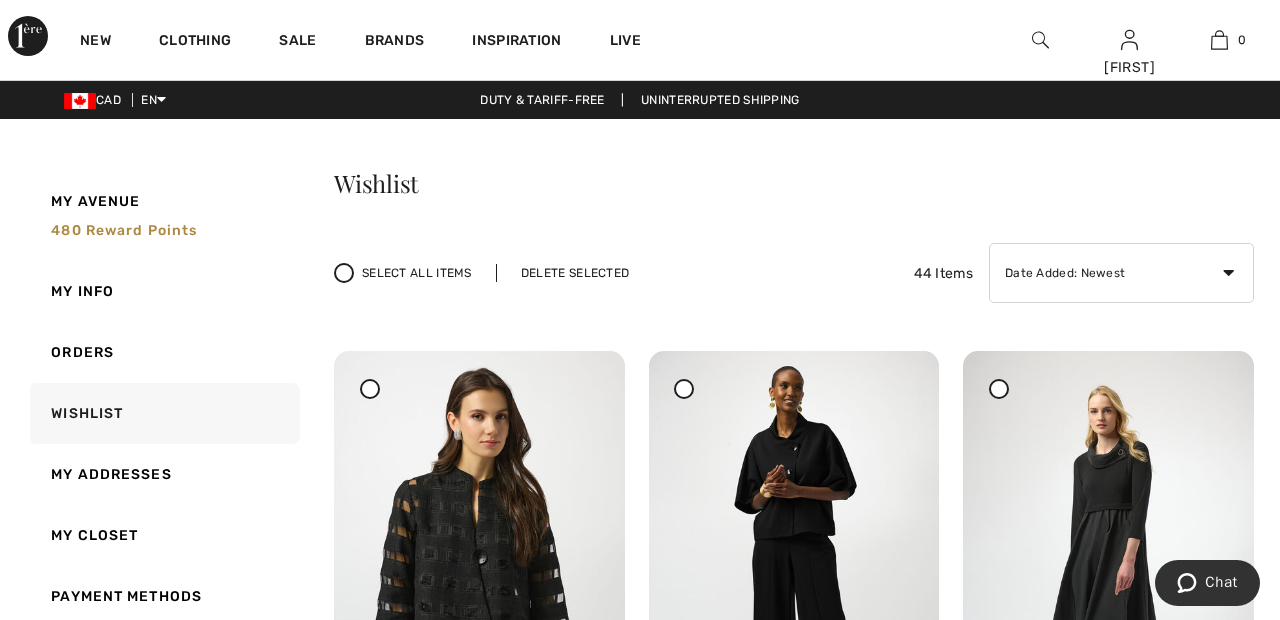 click on "Delete Selected" at bounding box center [575, 273] 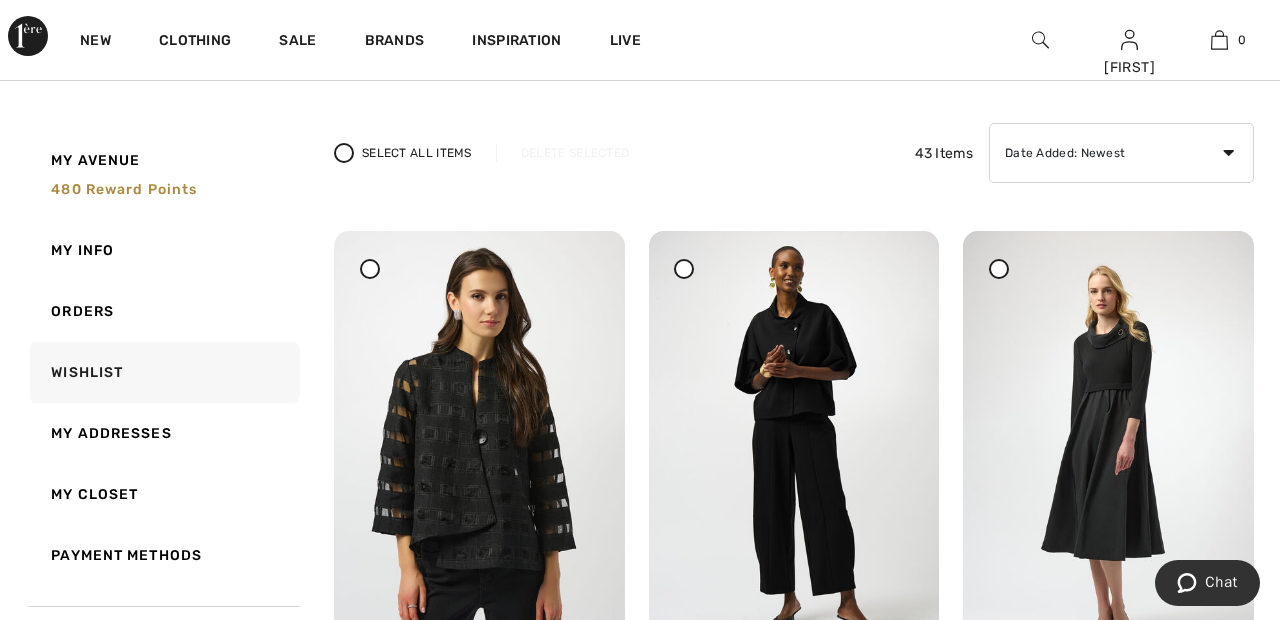 scroll, scrollTop: 114, scrollLeft: 0, axis: vertical 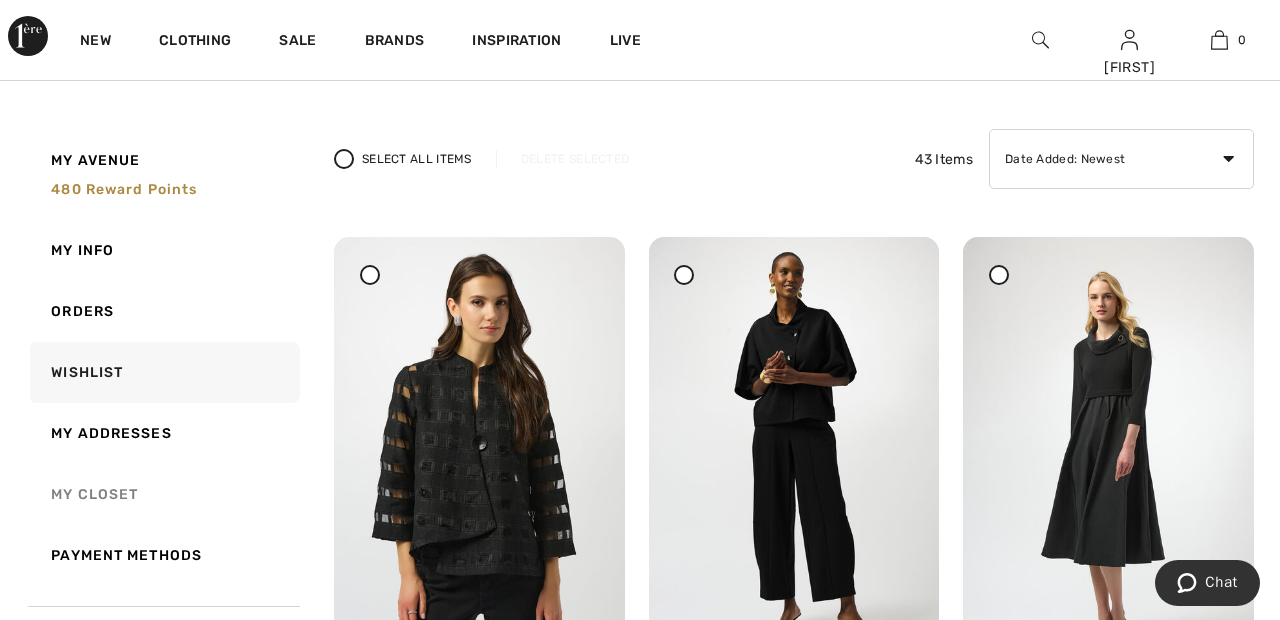 click on "My Closet" at bounding box center [163, 494] 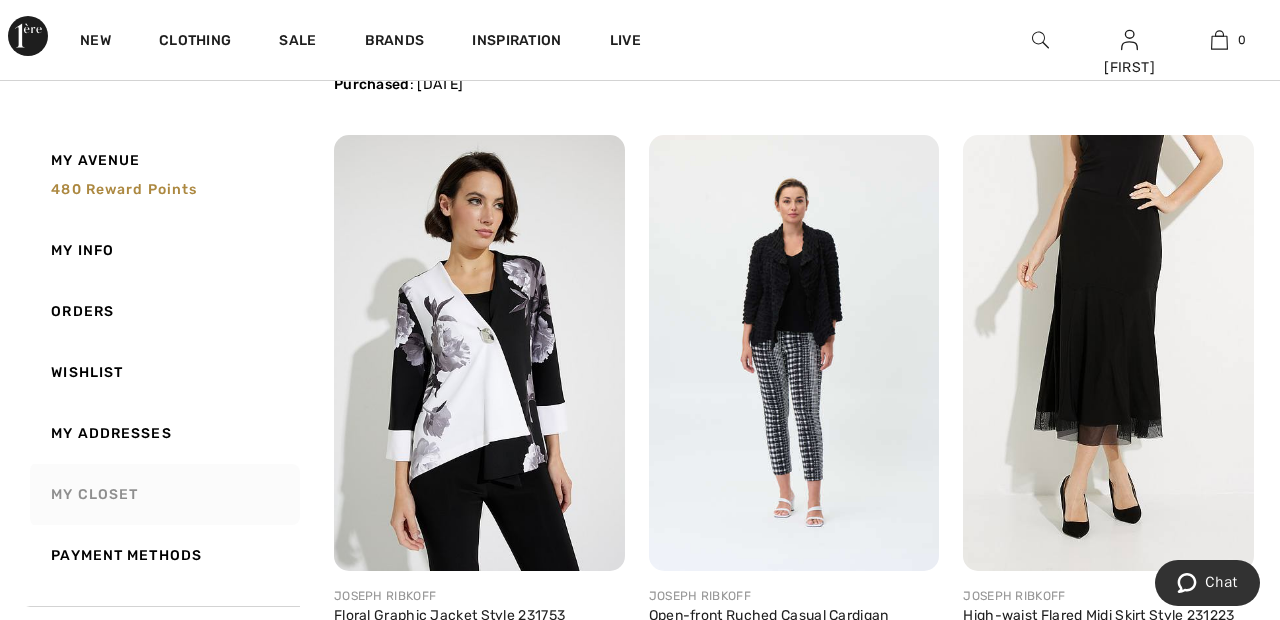 scroll, scrollTop: 3343, scrollLeft: 0, axis: vertical 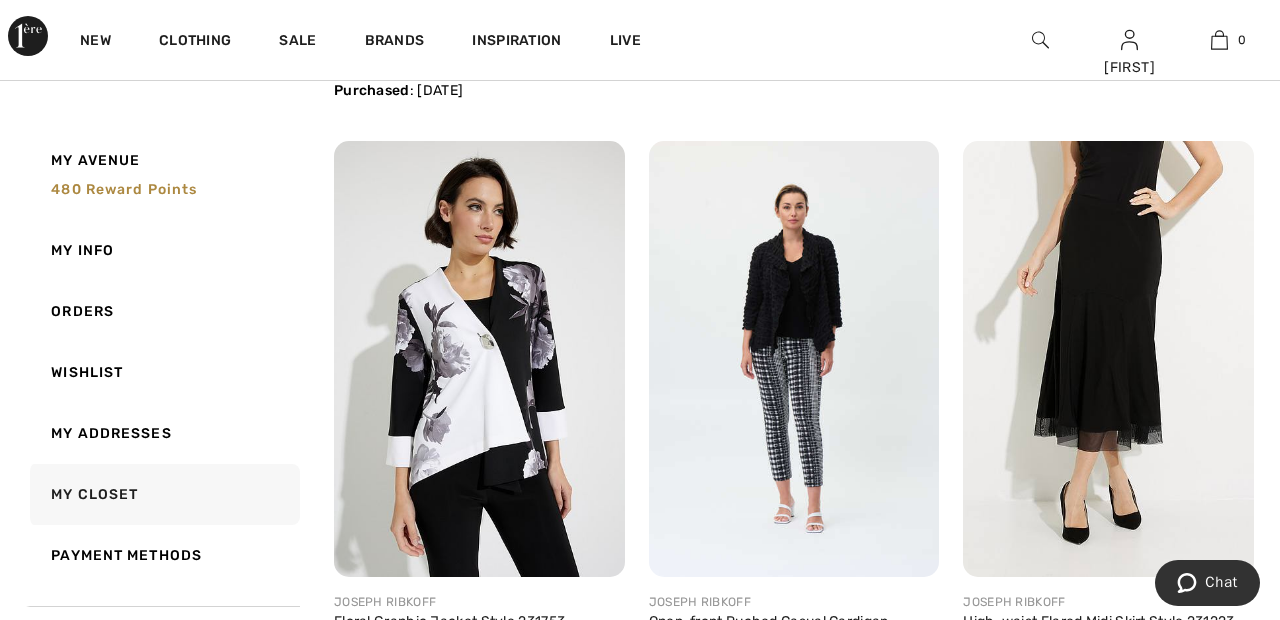 click on "What do you want?
Use the same color   and size  ?
Use the same
or
Change color or size?
Change
My Avenue 480 Reward points My Info Orders Wishlist My Addresses My Closet Payment Methods
Log out
My Closet  (433 Items)
Date Purchased: Newest Date Purchased: Oldest Price: High to Low Price: Low to High Brand: A to Z Brand: Z to A
1" at bounding box center (640, 2381) 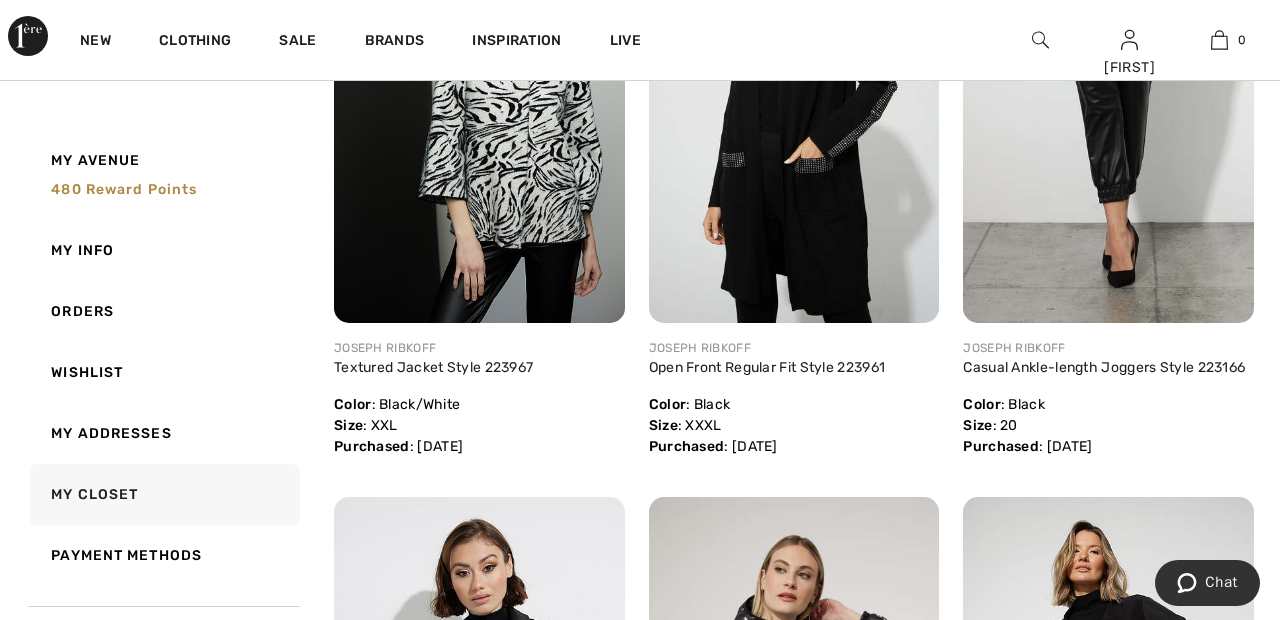 scroll, scrollTop: 4223, scrollLeft: 0, axis: vertical 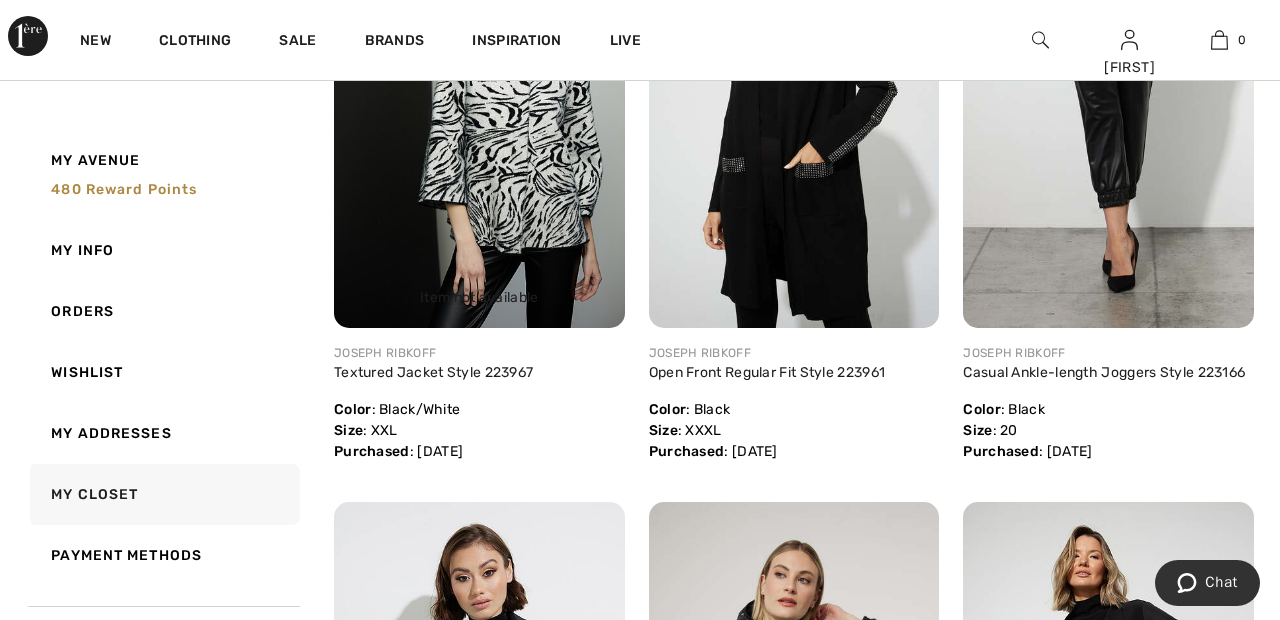 click at bounding box center [479, 110] 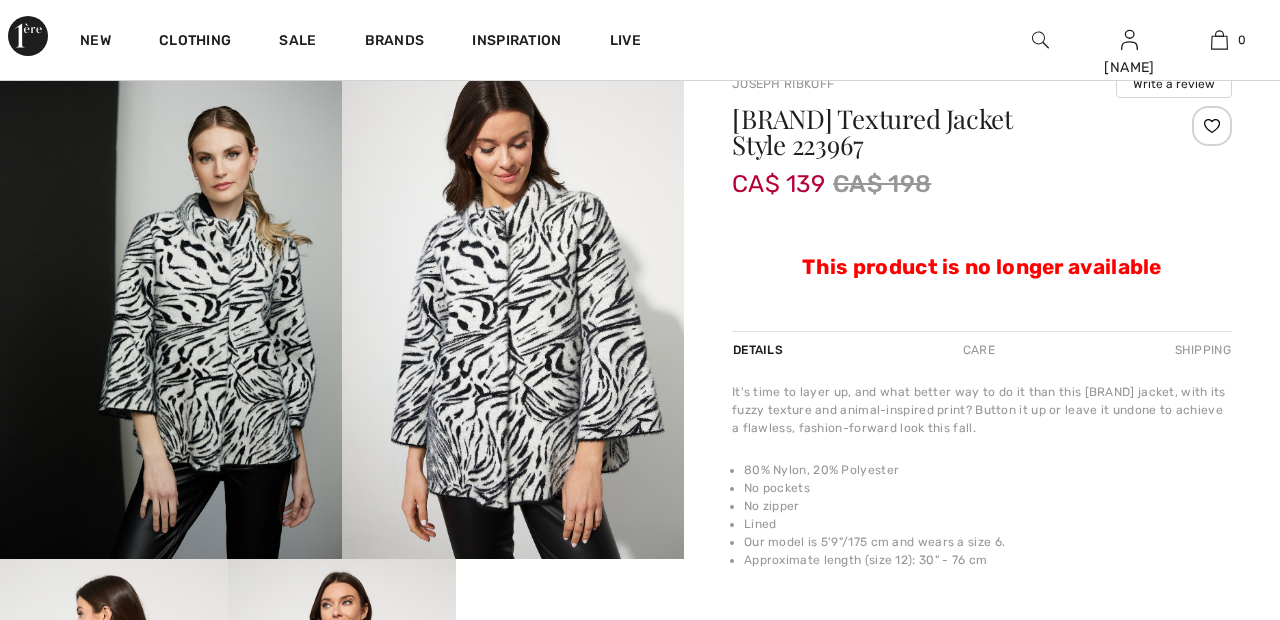 scroll, scrollTop: 320, scrollLeft: 0, axis: vertical 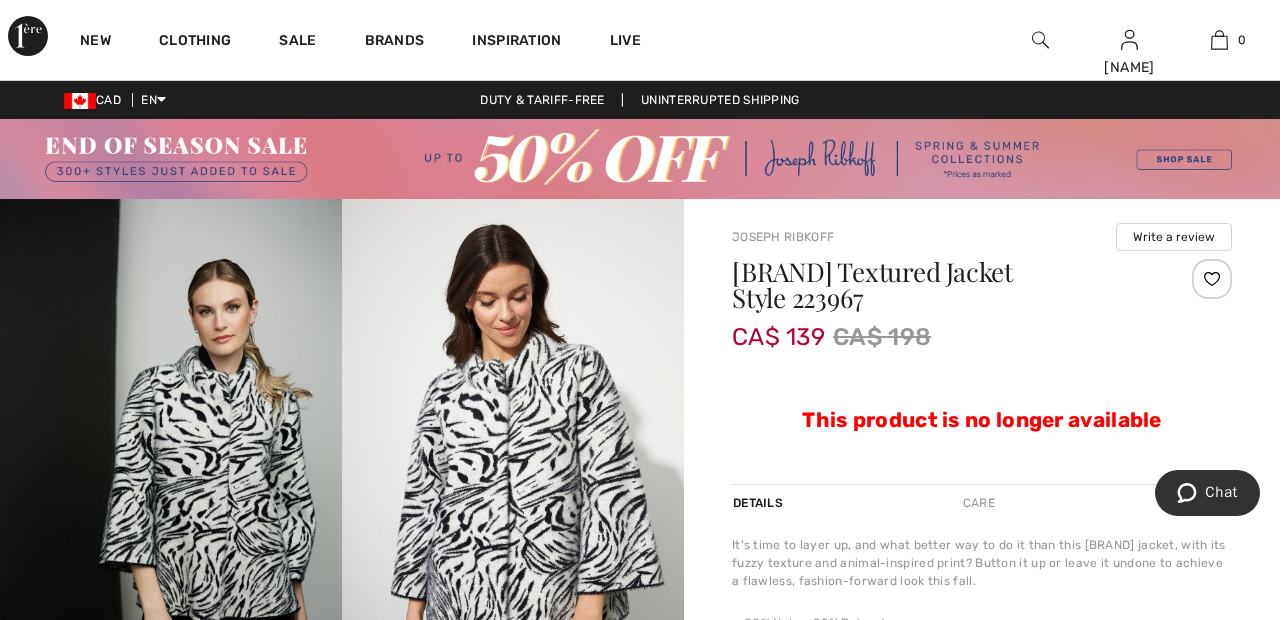 click at bounding box center [640, 159] 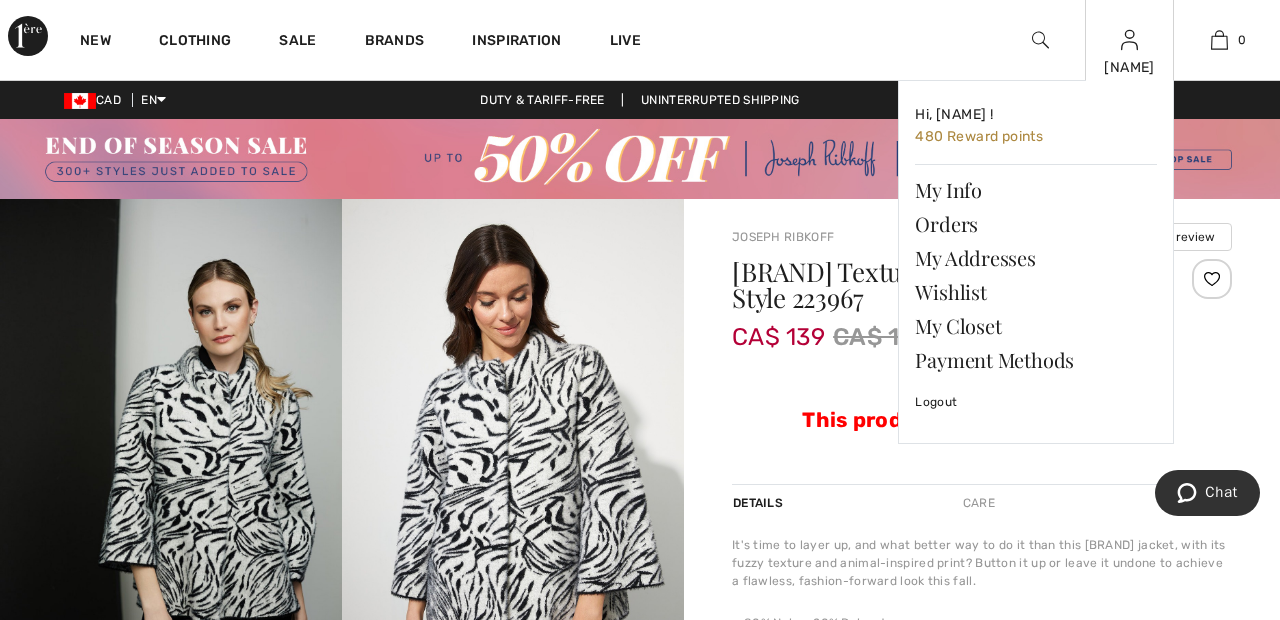 click at bounding box center [1129, 40] 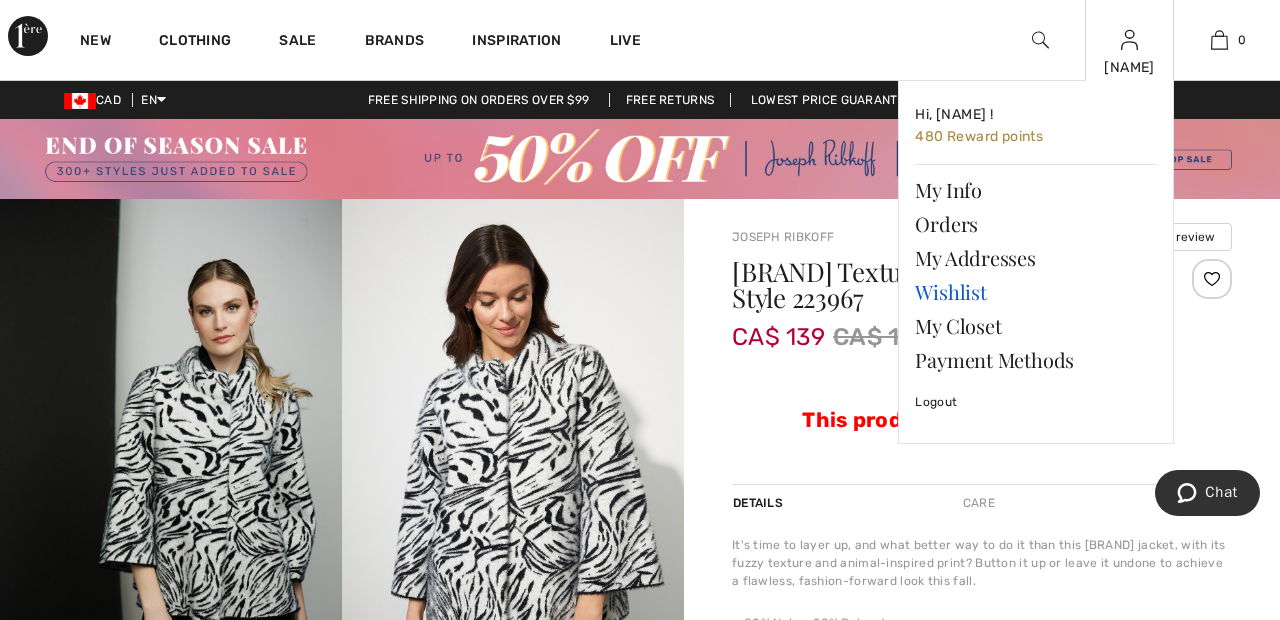 click on "Wishlist" at bounding box center [1036, 292] 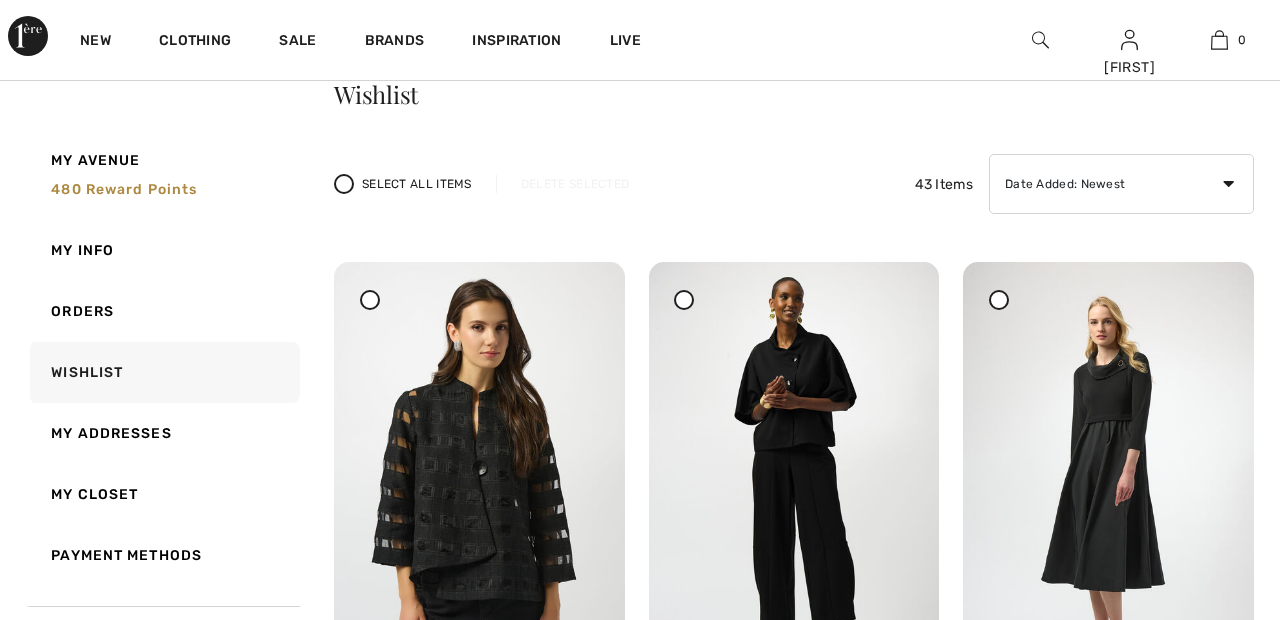 scroll, scrollTop: 185, scrollLeft: 0, axis: vertical 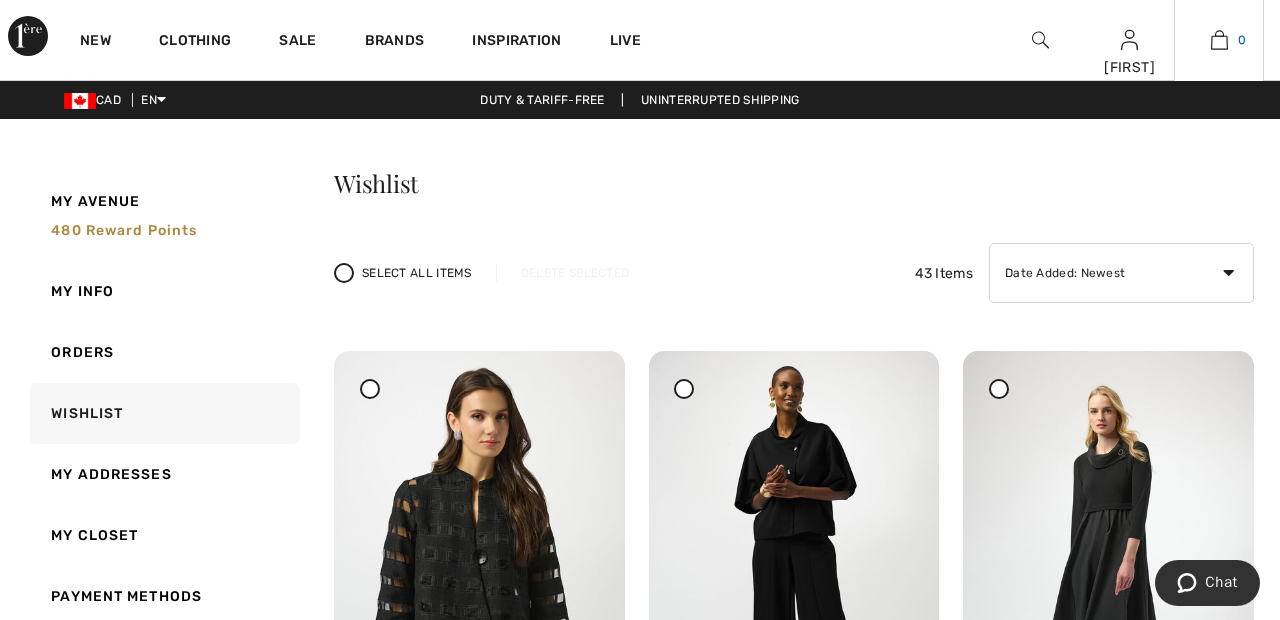 click on "0" at bounding box center [1219, 40] 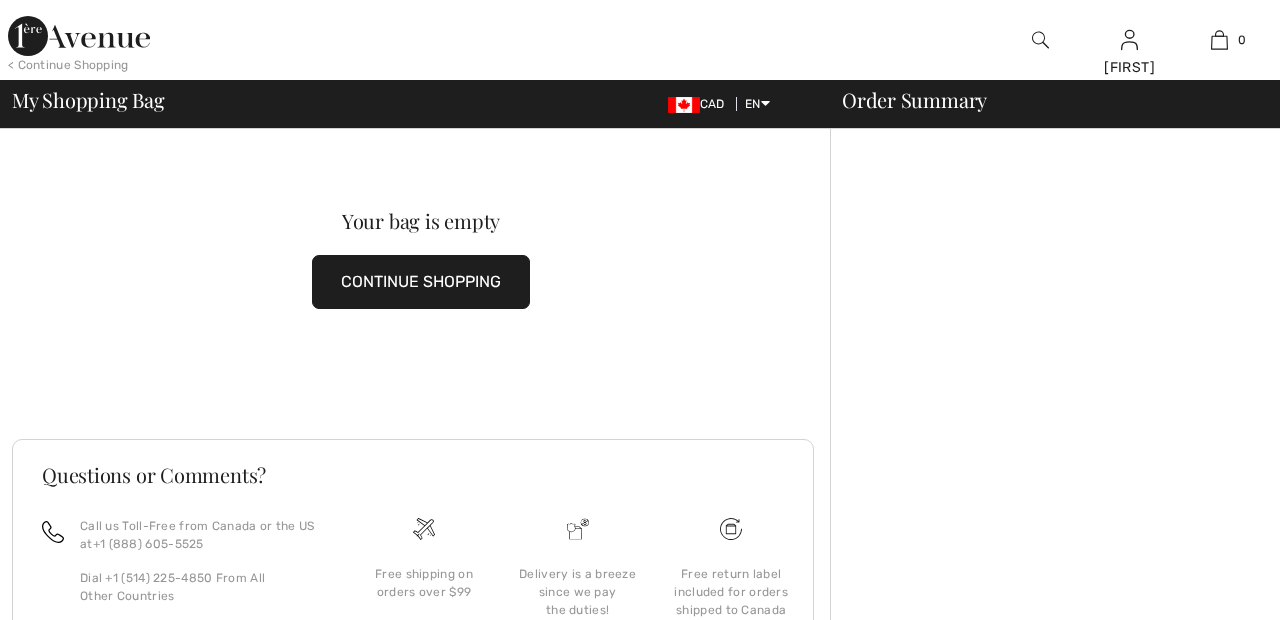 scroll, scrollTop: 0, scrollLeft: 0, axis: both 